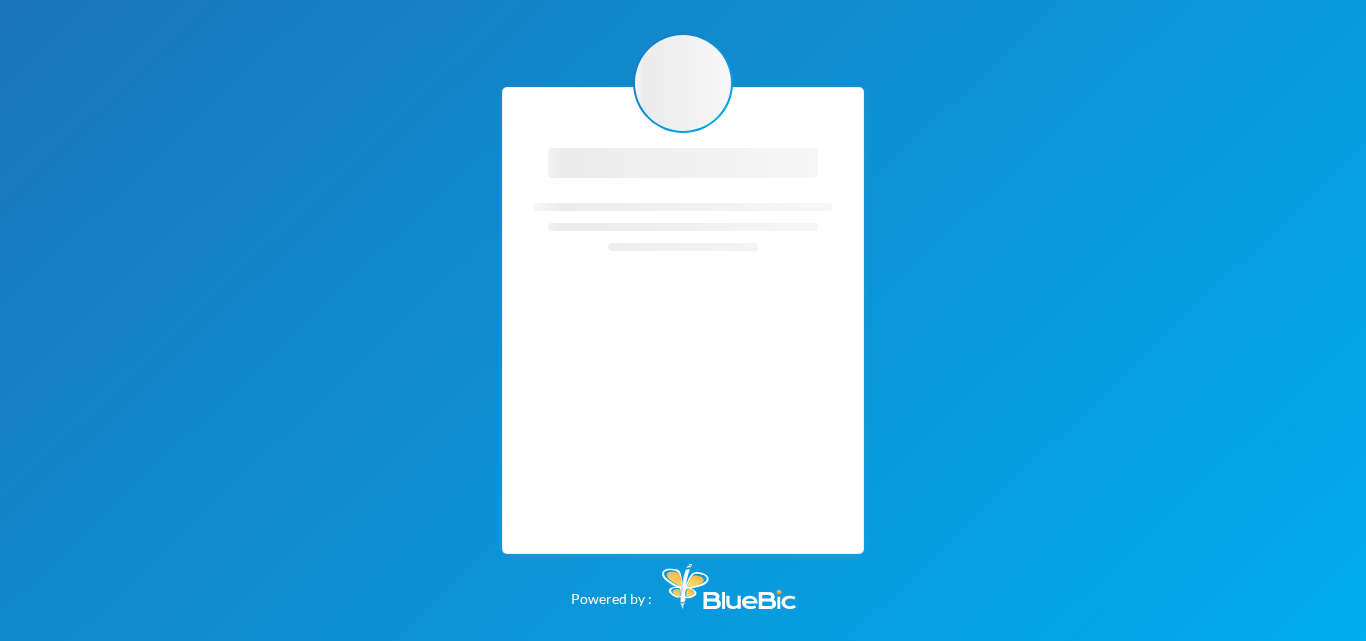 scroll, scrollTop: 0, scrollLeft: 0, axis: both 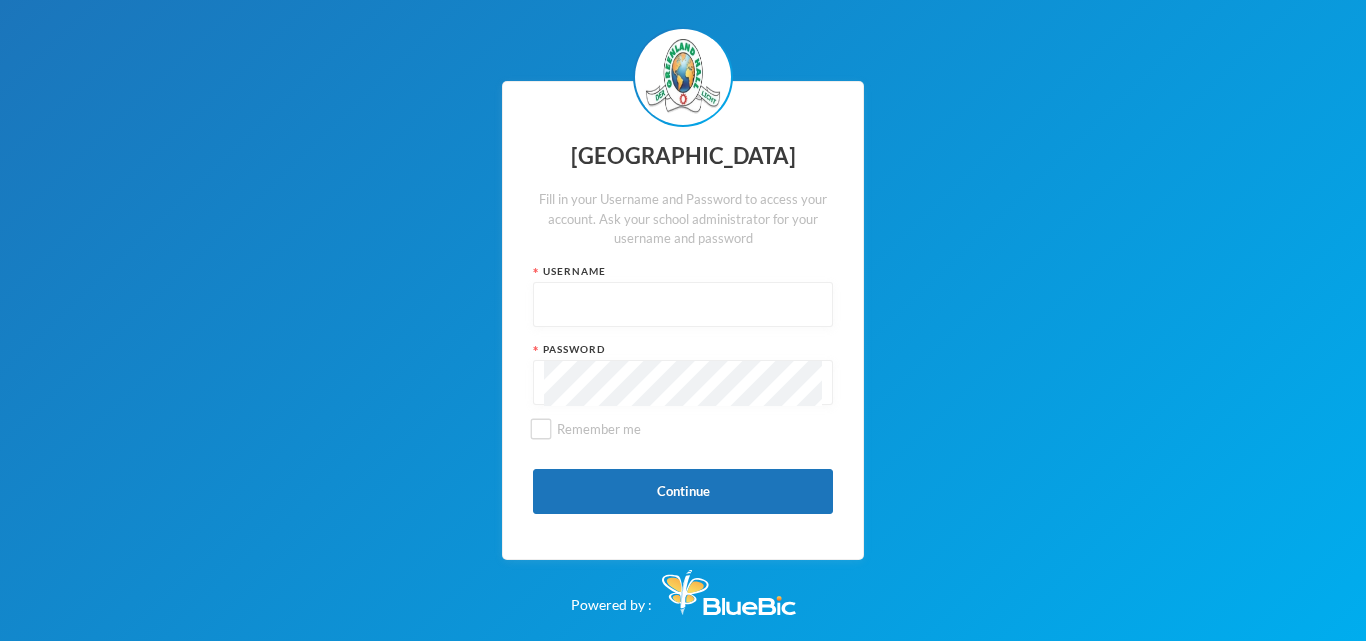 type on "glh23es30" 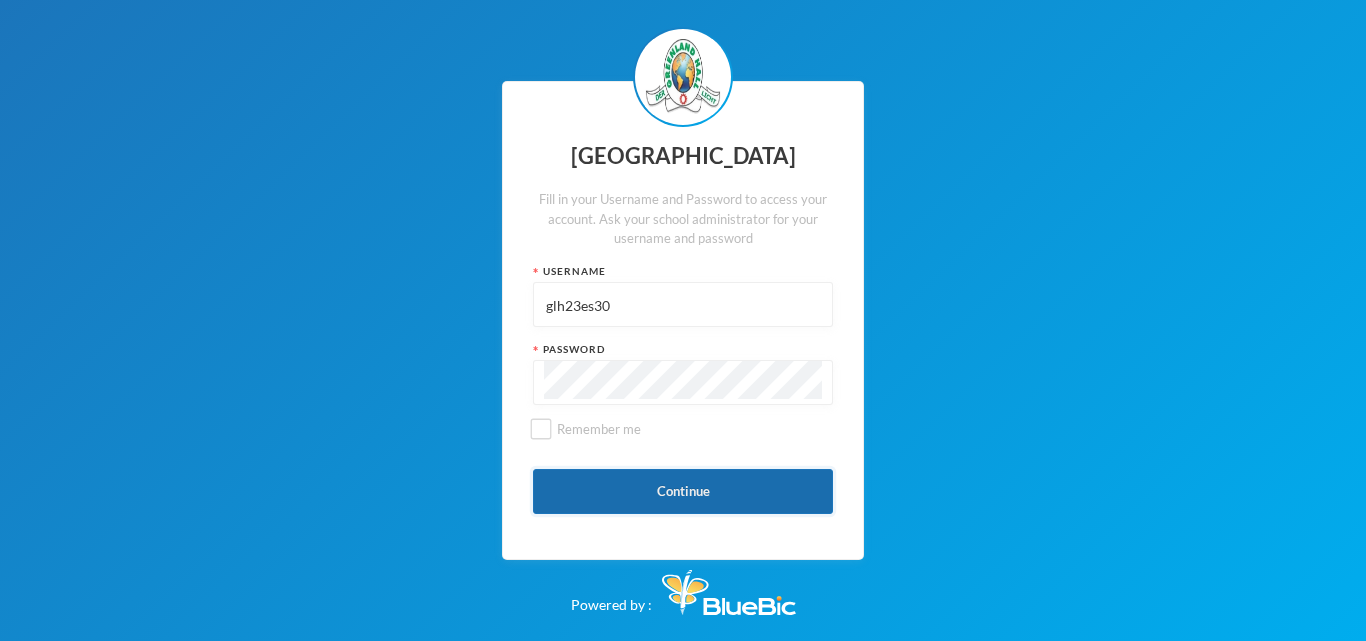 click on "Continue" at bounding box center [683, 491] 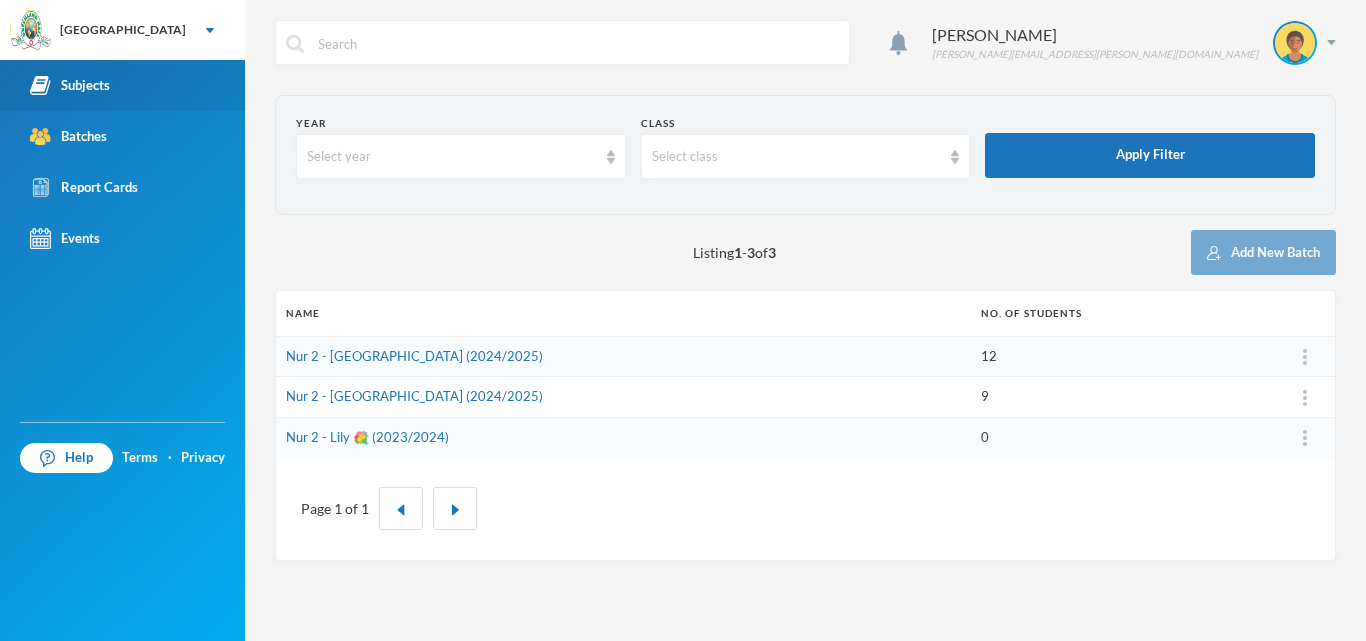 click on "Subjects" at bounding box center (122, 85) 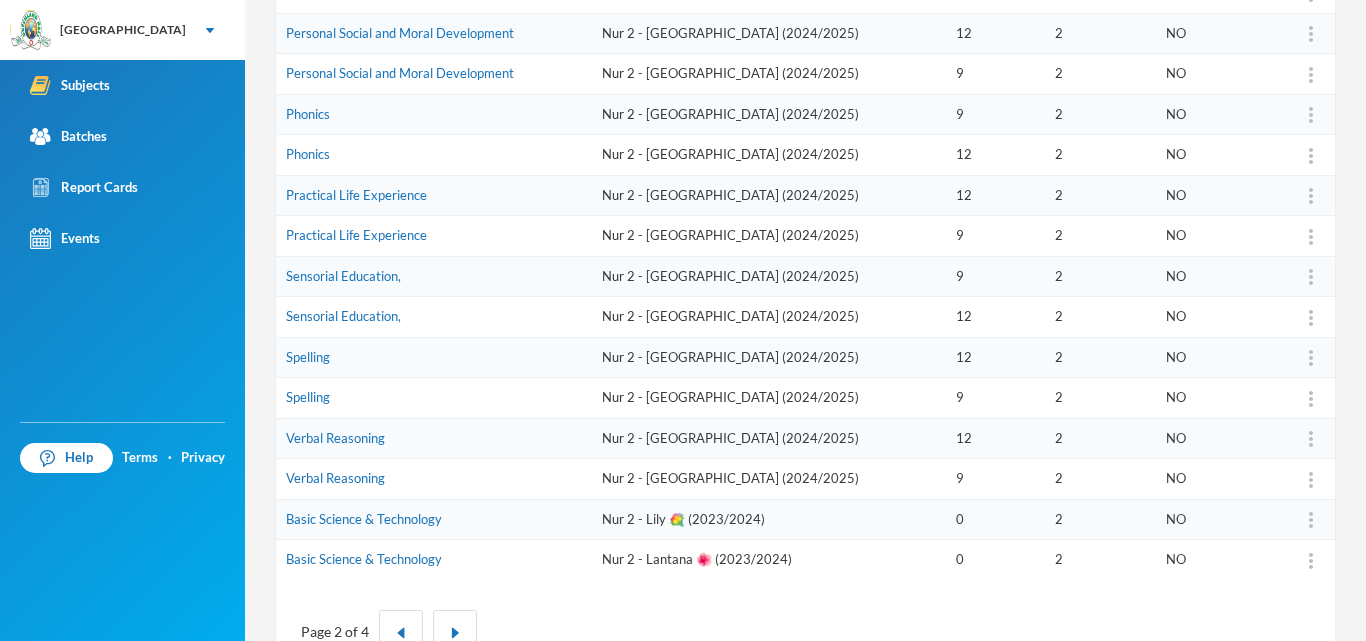 scroll, scrollTop: 629, scrollLeft: 0, axis: vertical 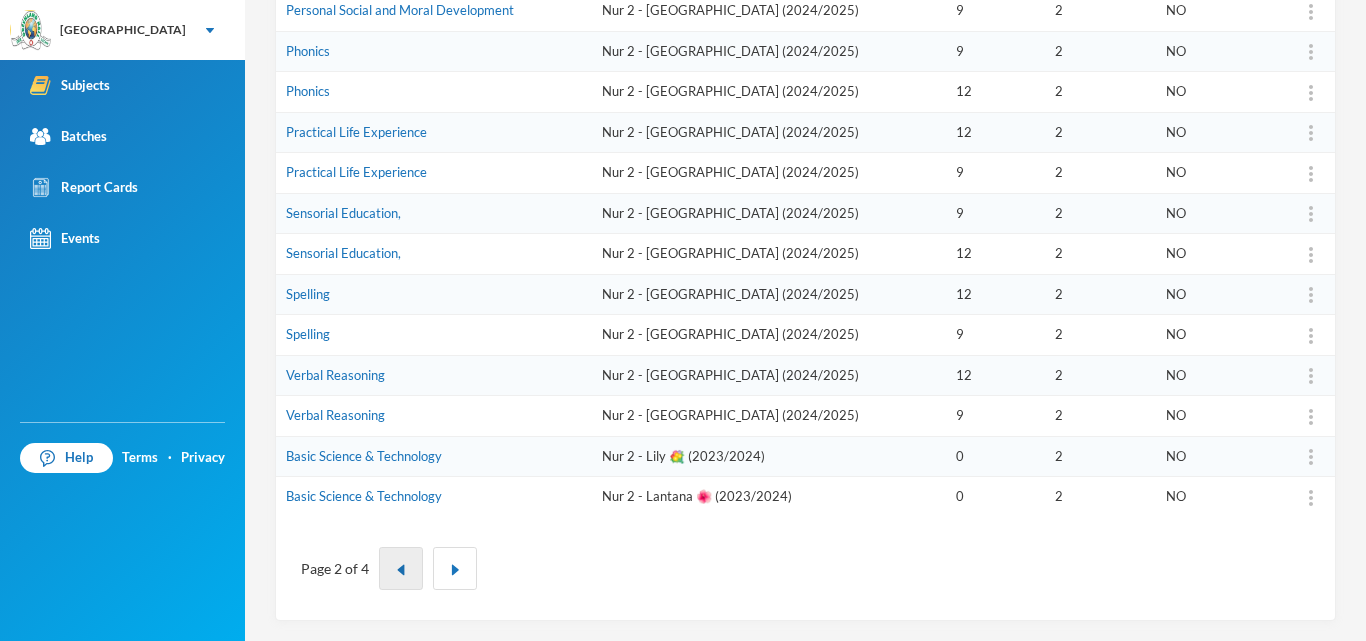 click at bounding box center [401, 568] 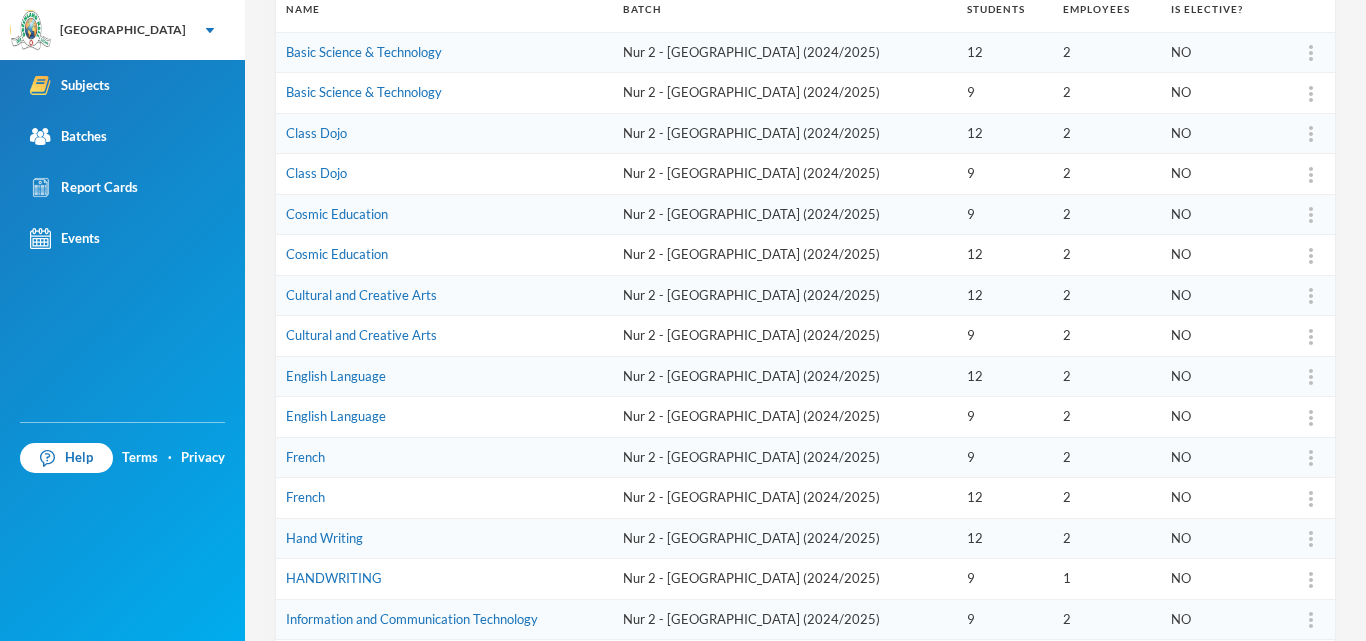 scroll, scrollTop: 245, scrollLeft: 0, axis: vertical 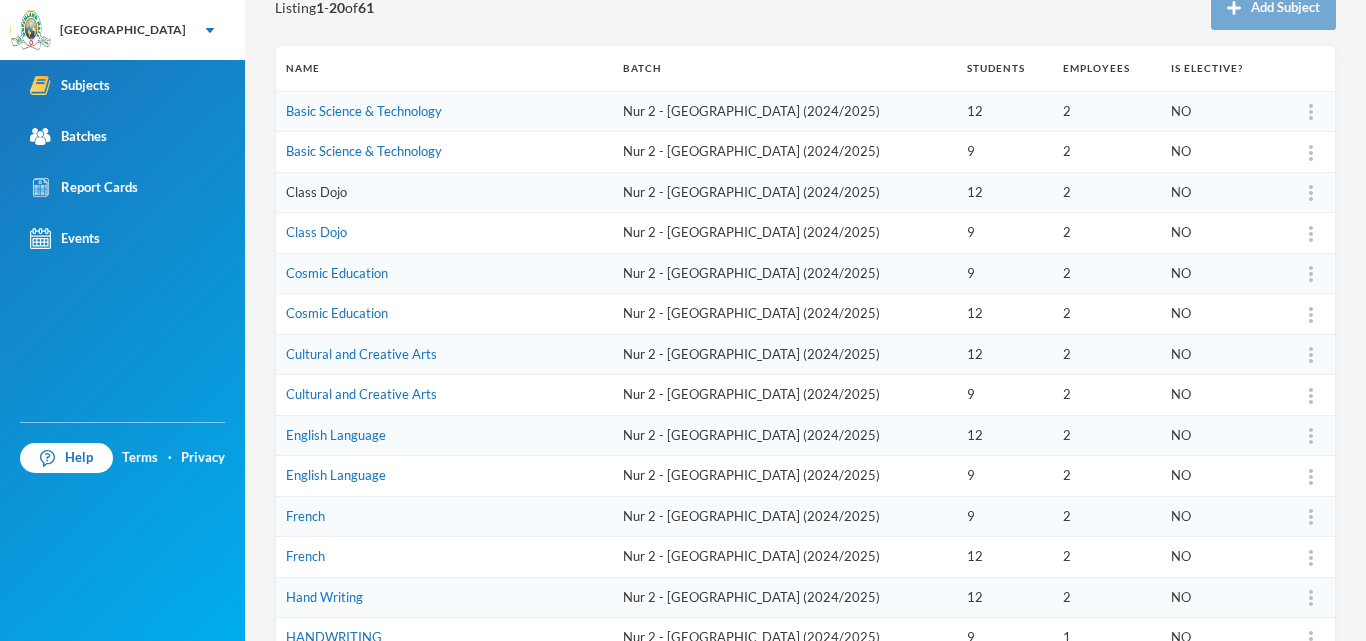 click on "Class Dojo" at bounding box center [316, 192] 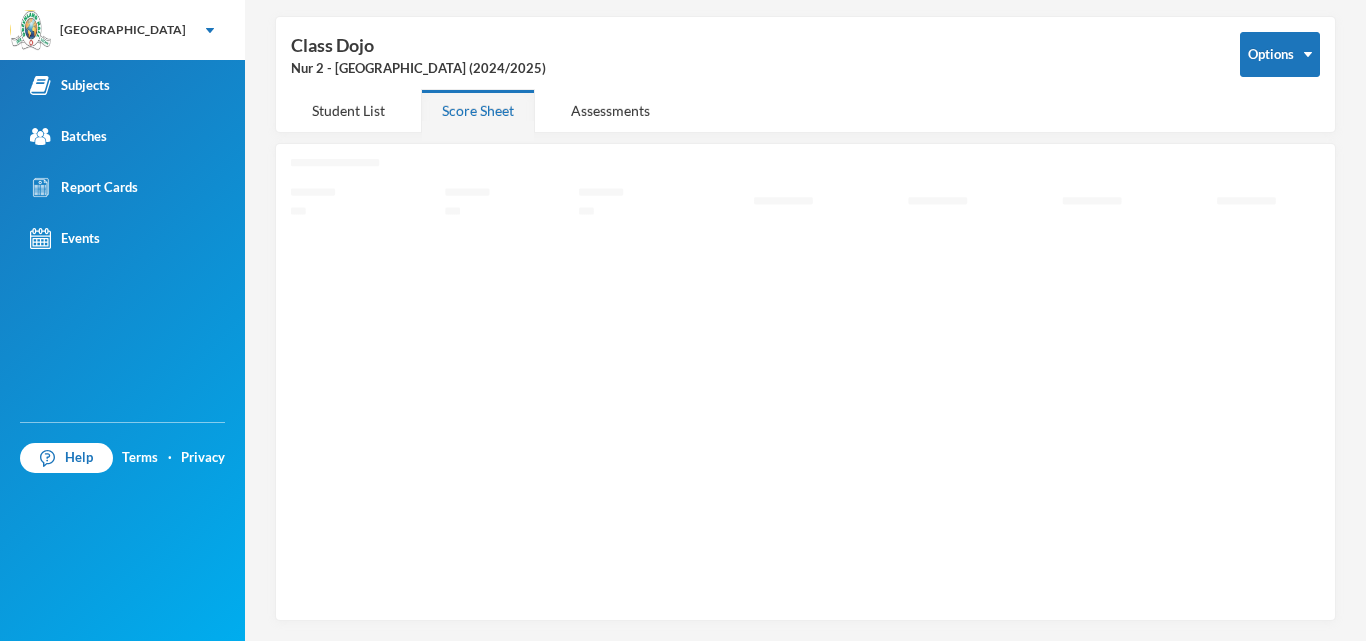 scroll, scrollTop: 72, scrollLeft: 0, axis: vertical 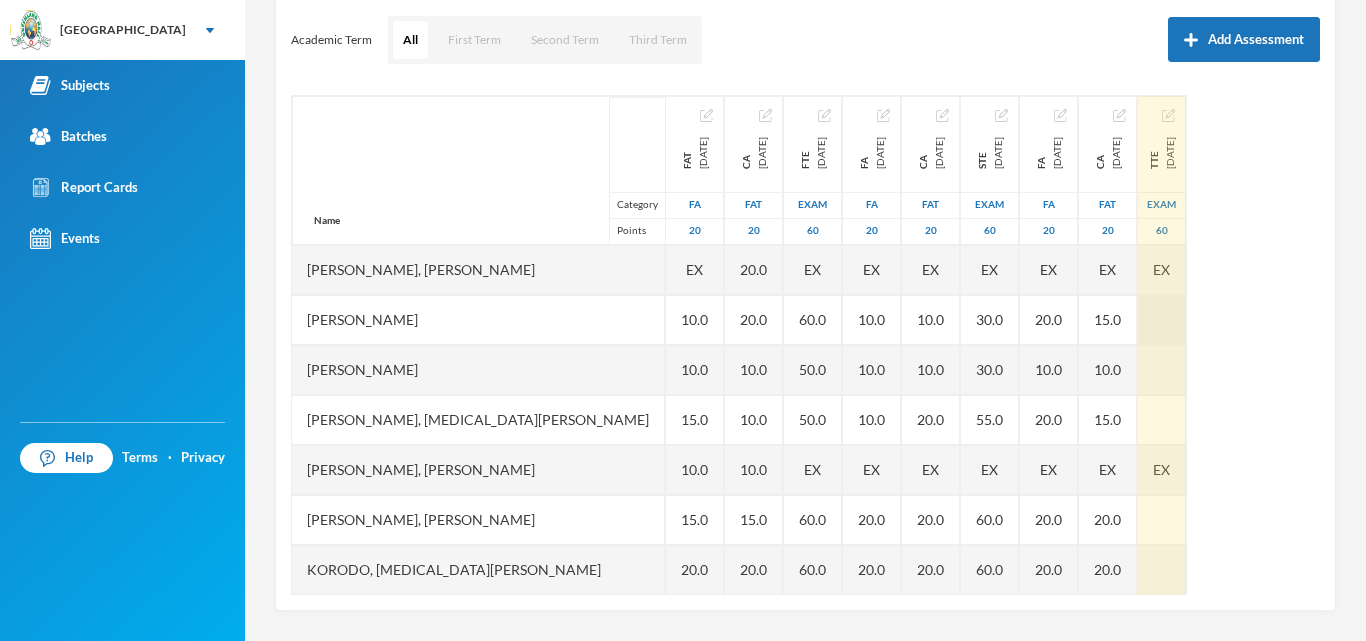 click at bounding box center (1162, 320) 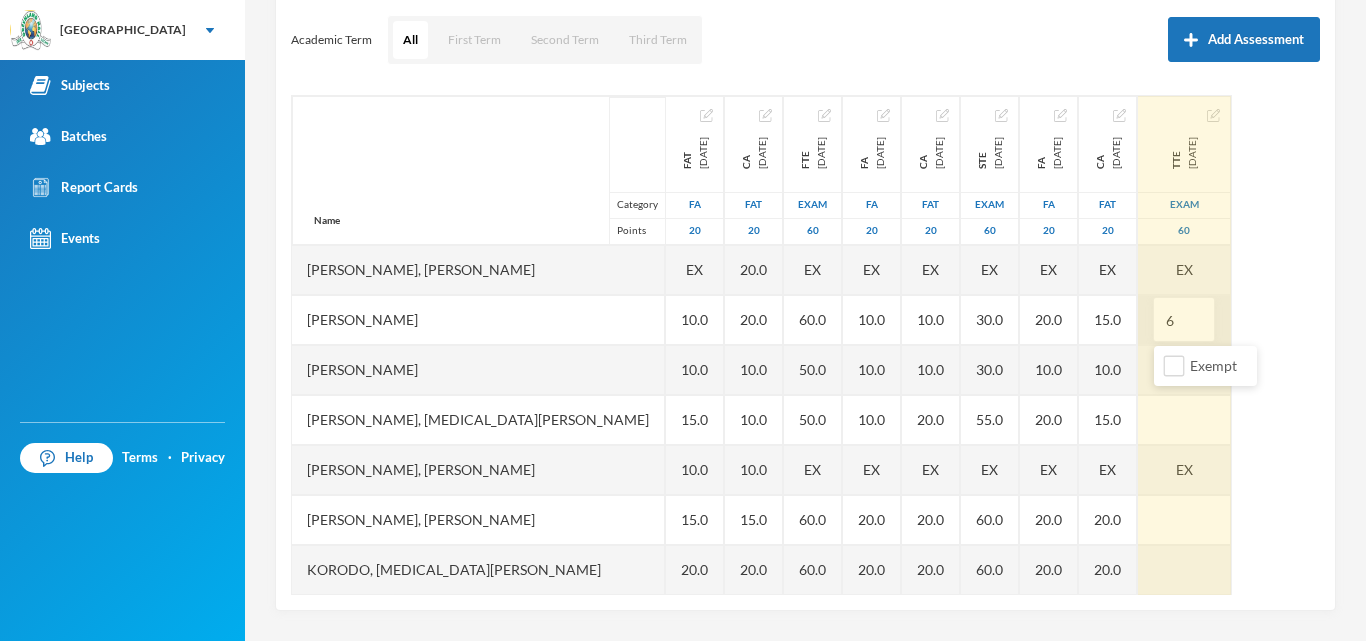 type on "60" 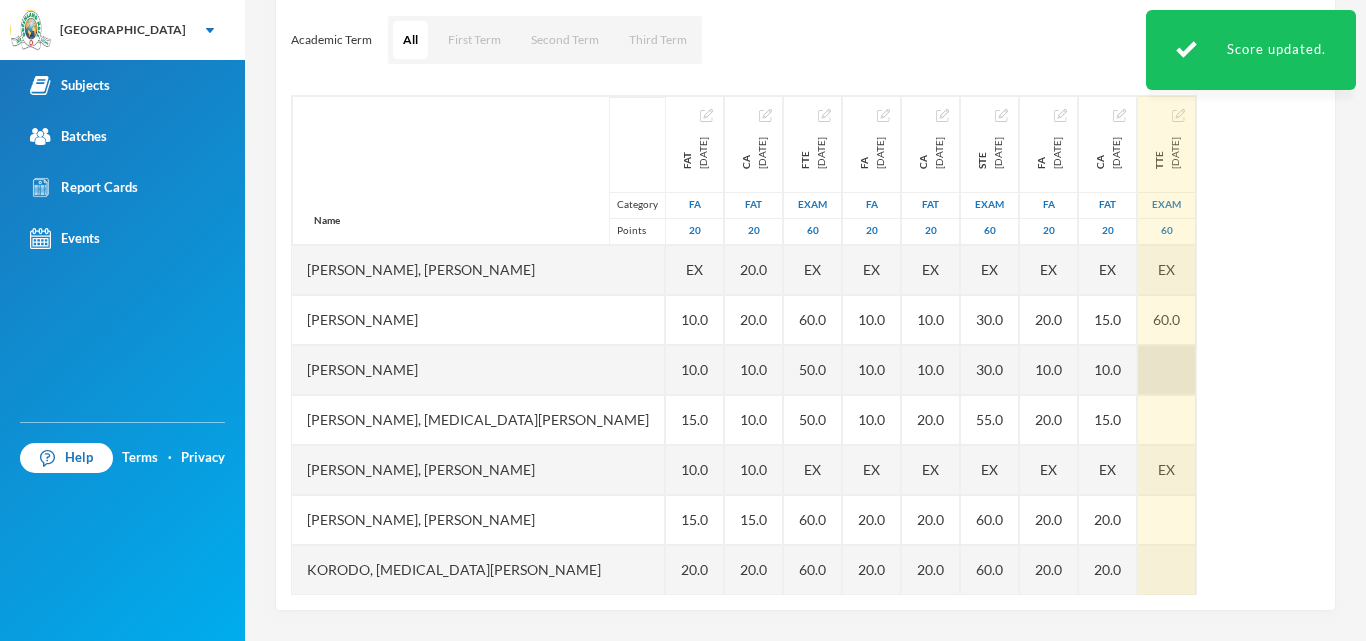 click at bounding box center (1167, 370) 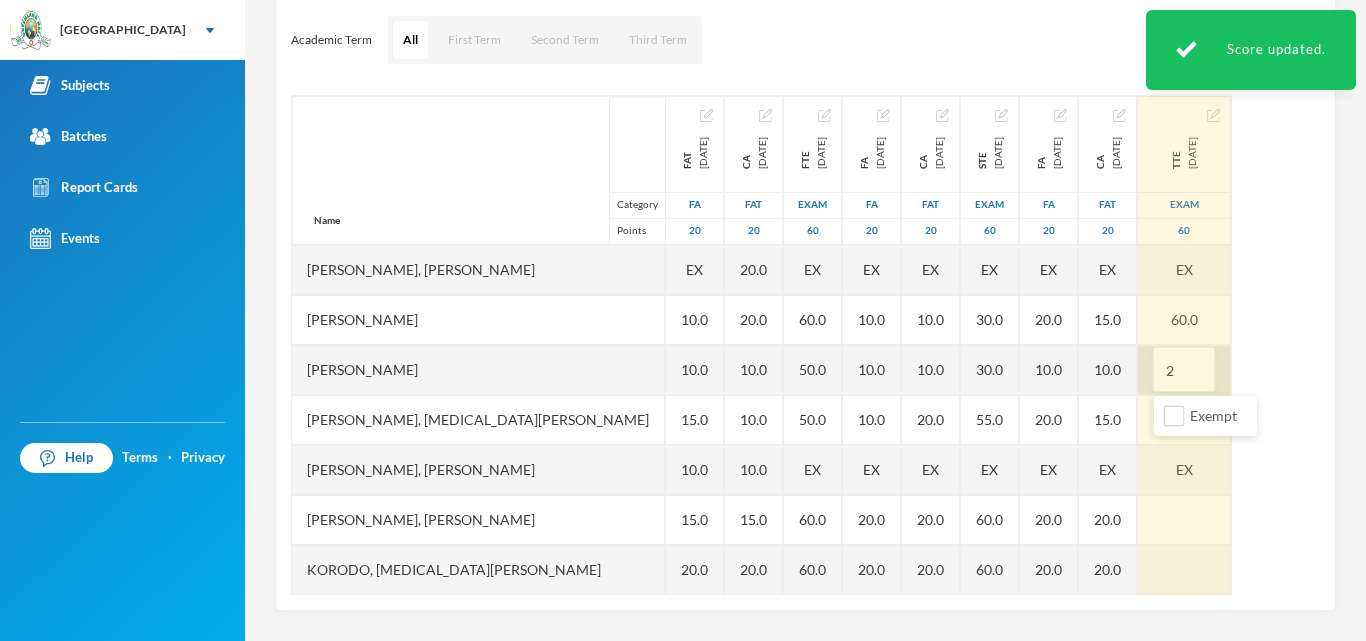 type on "20" 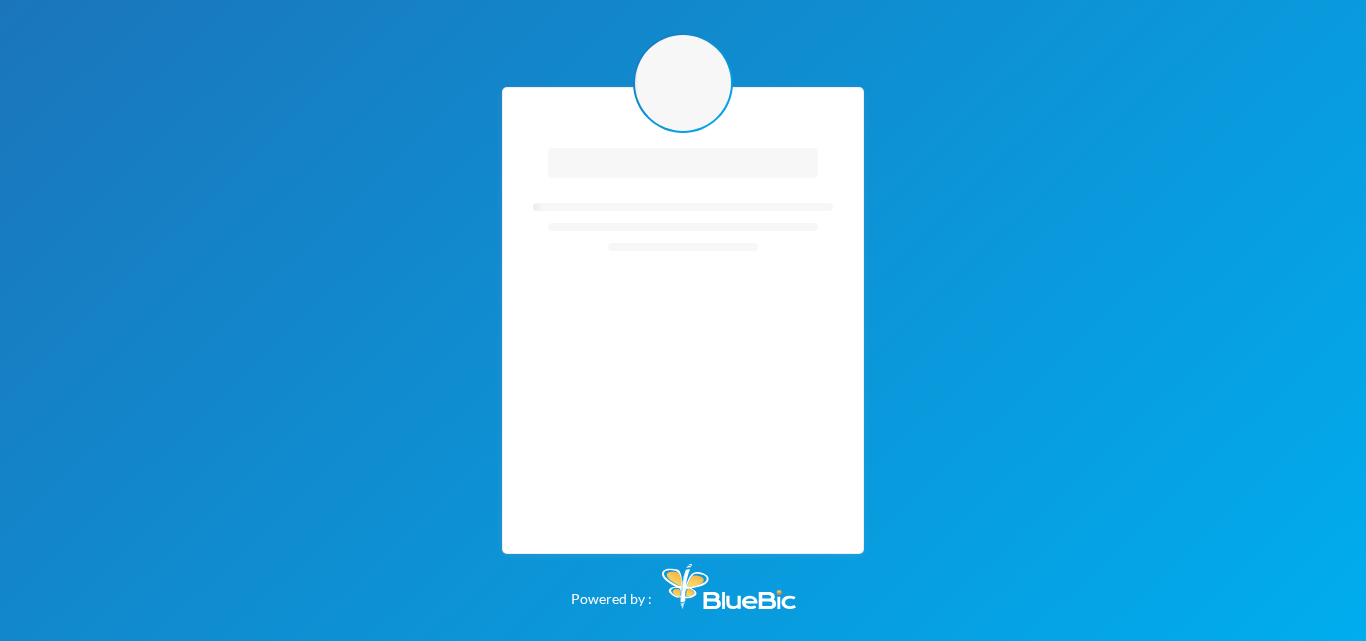 scroll, scrollTop: 0, scrollLeft: 0, axis: both 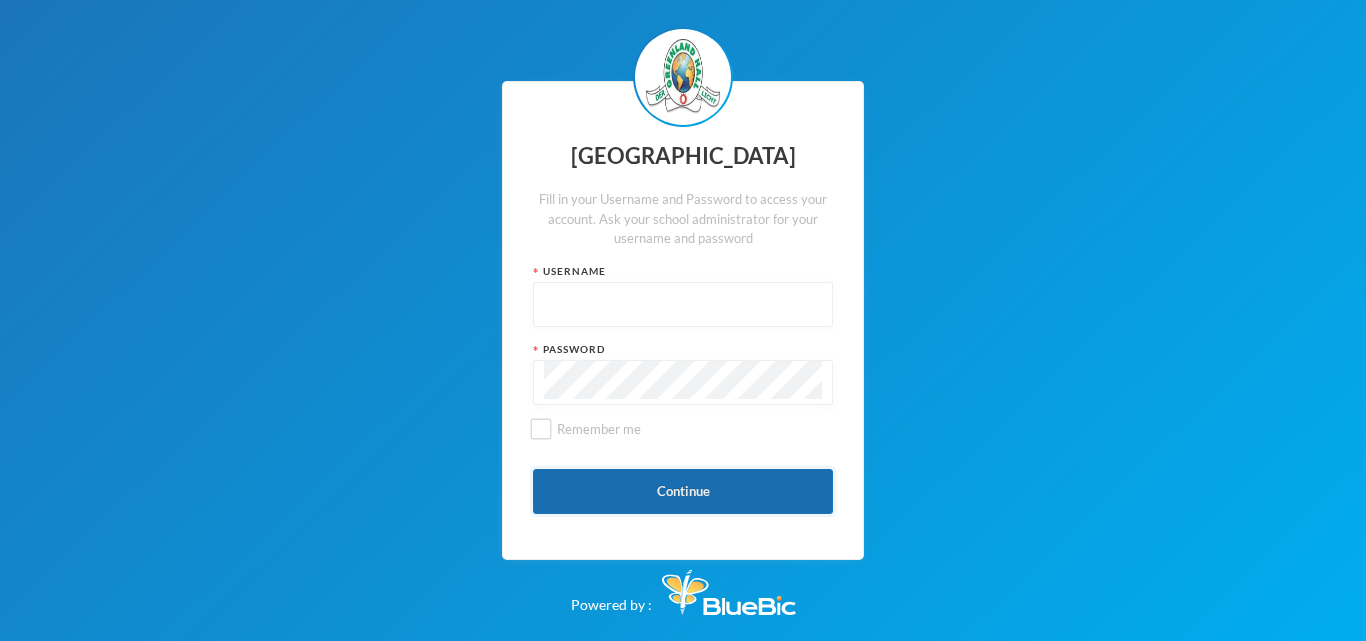type on "glh23es30" 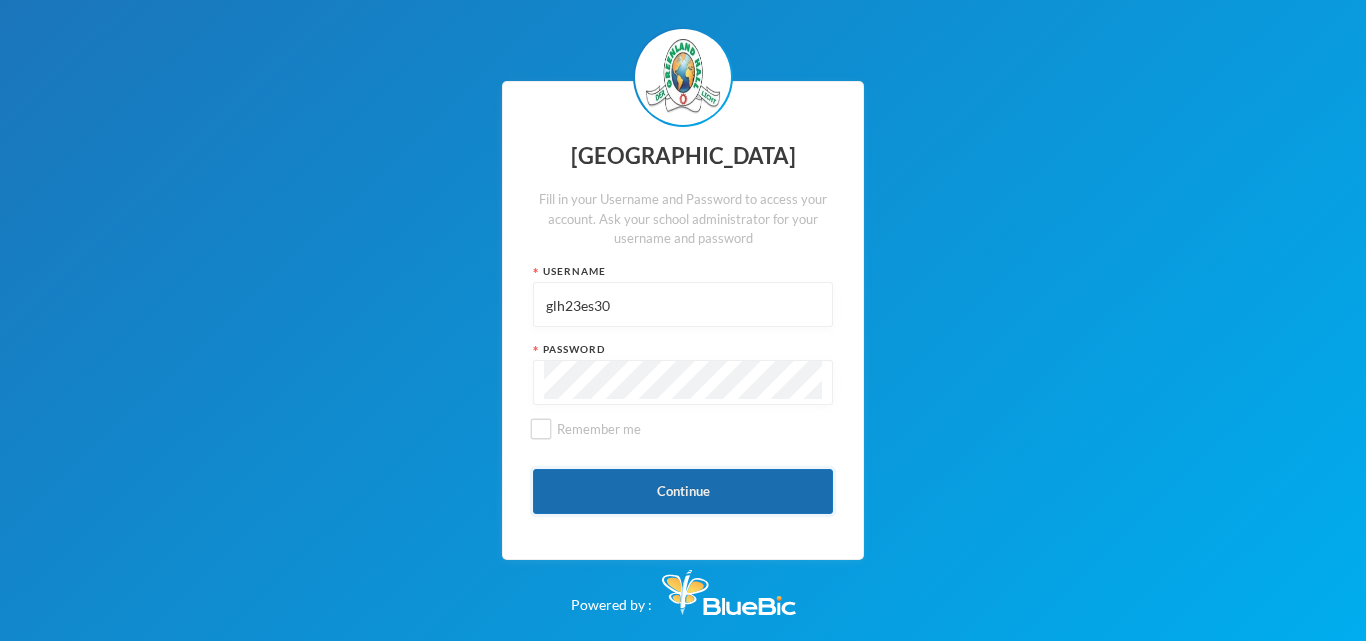 click on "Continue" at bounding box center (683, 491) 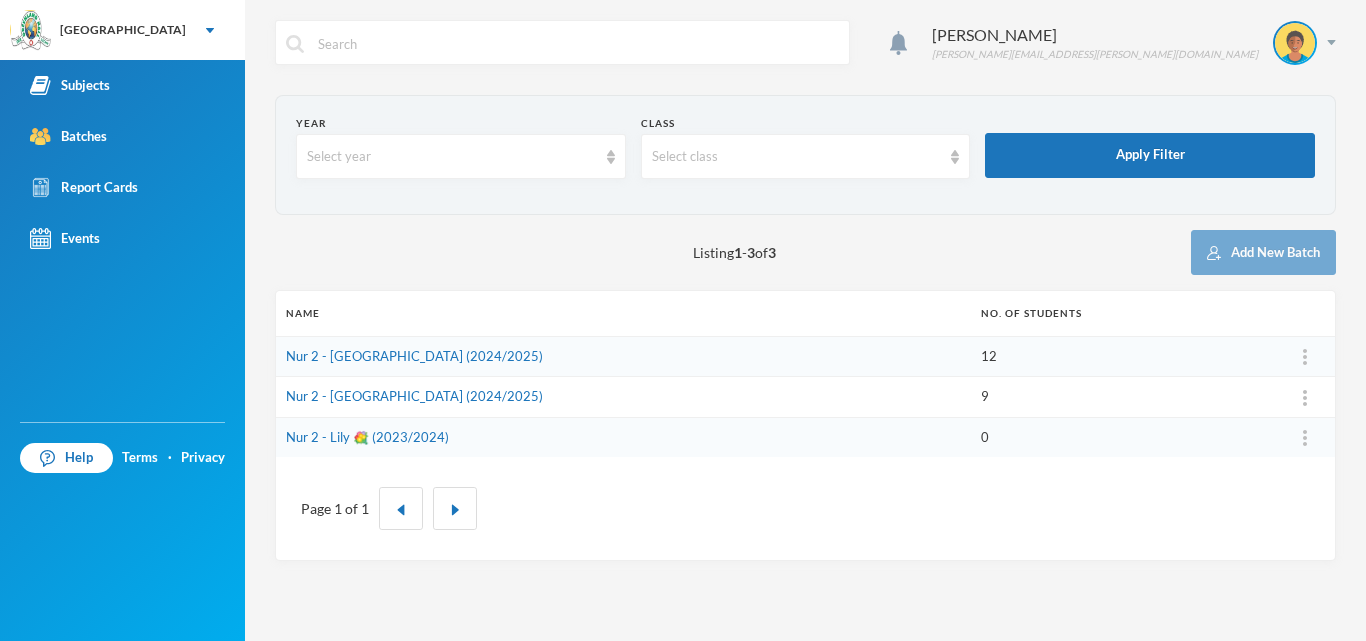 click on "Nur 2 - Lily  💐 (2023/2024)" at bounding box center (623, 437) 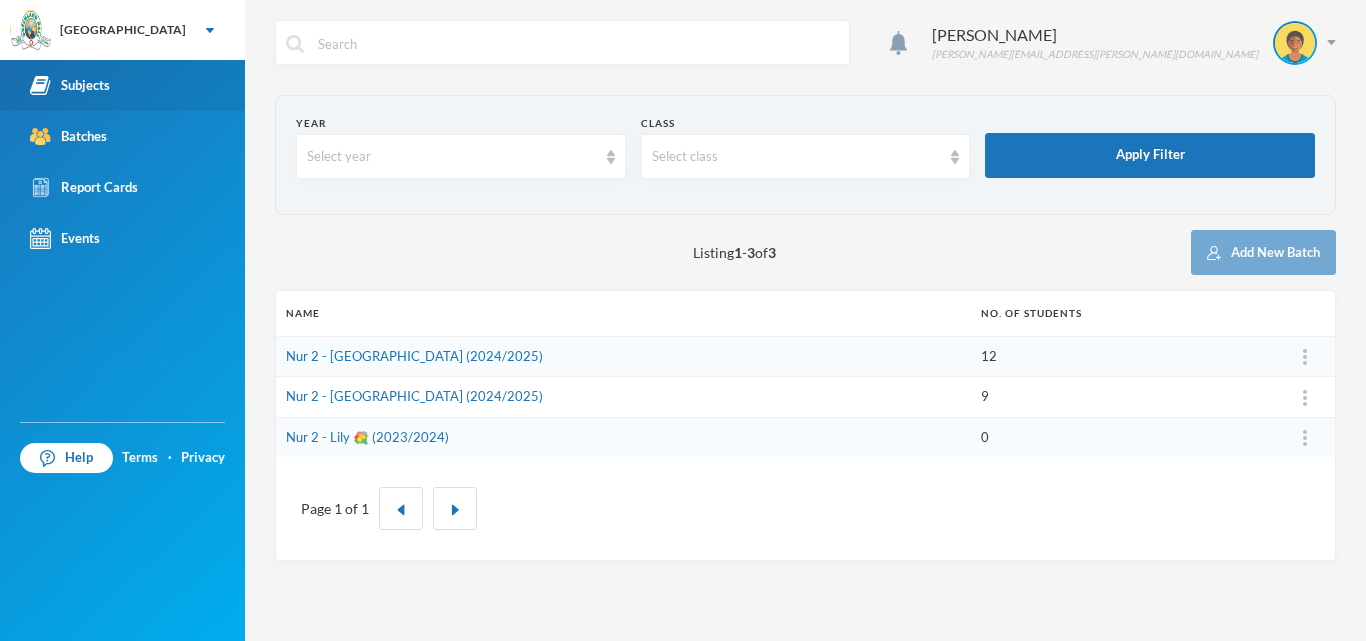 click on "Report Cards" at bounding box center (122, 187) 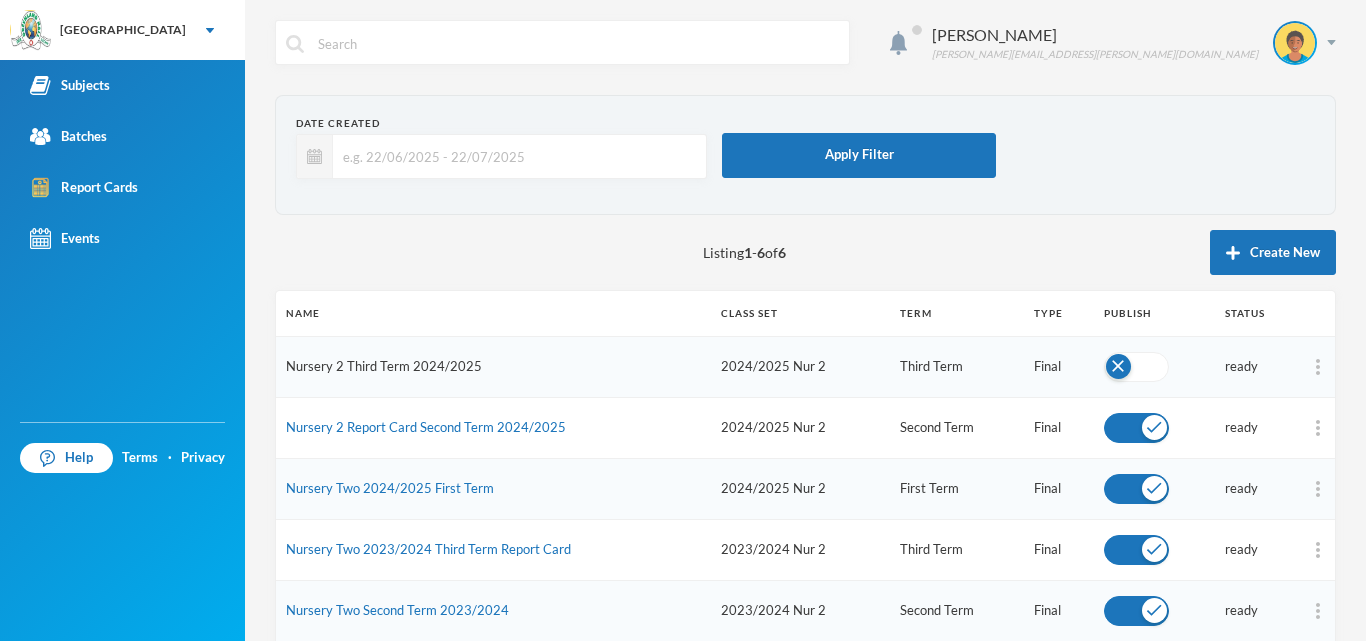click on "Nursery 2 Third Term 2024/2025" at bounding box center (384, 366) 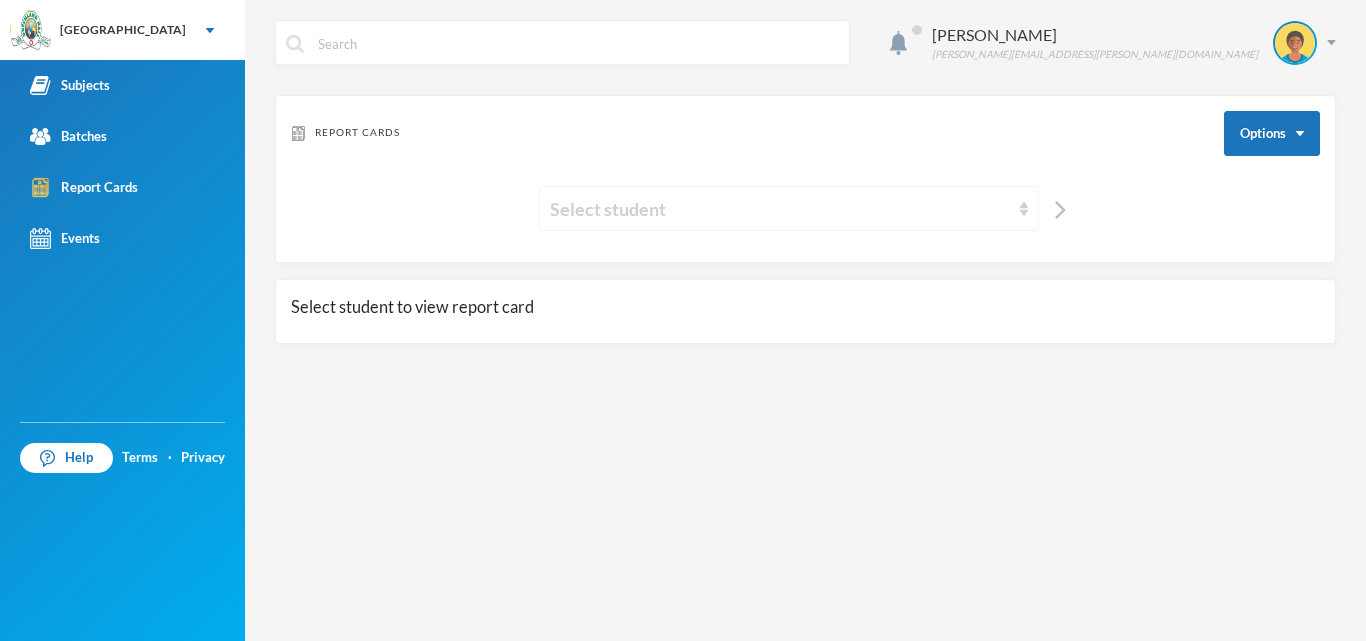 click on "Select student" at bounding box center (789, 208) 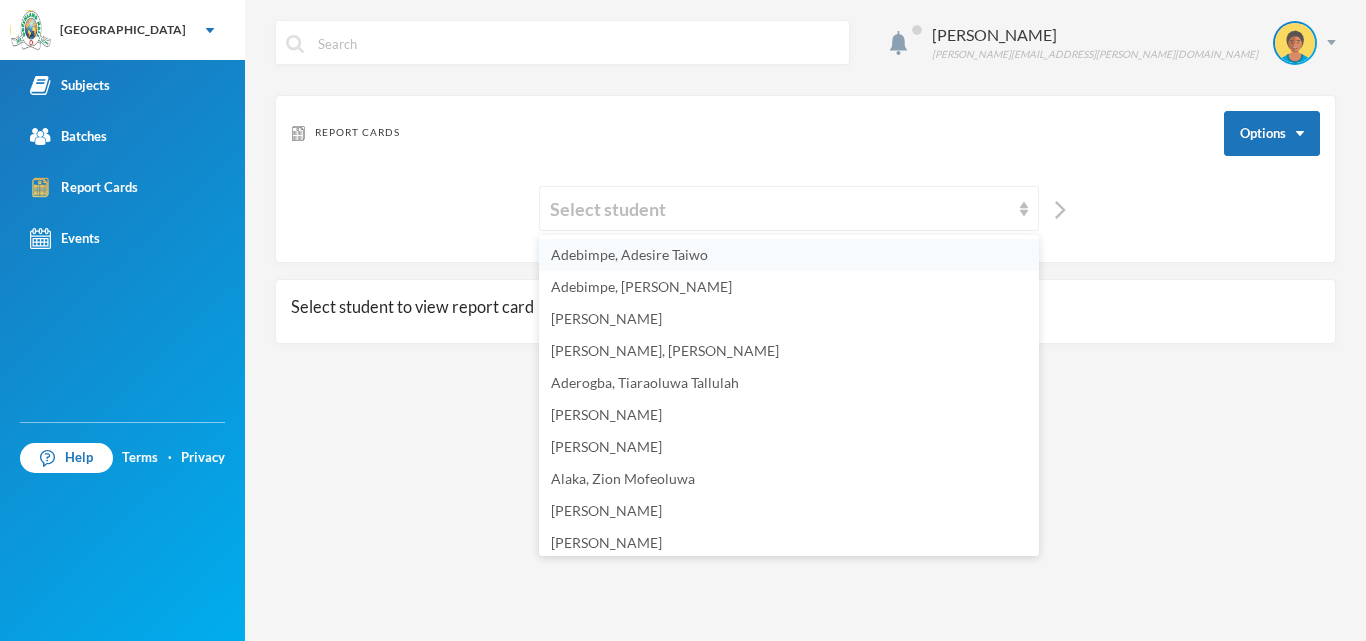 click on "Adebimpe, Adesire Taiwo" at bounding box center [789, 255] 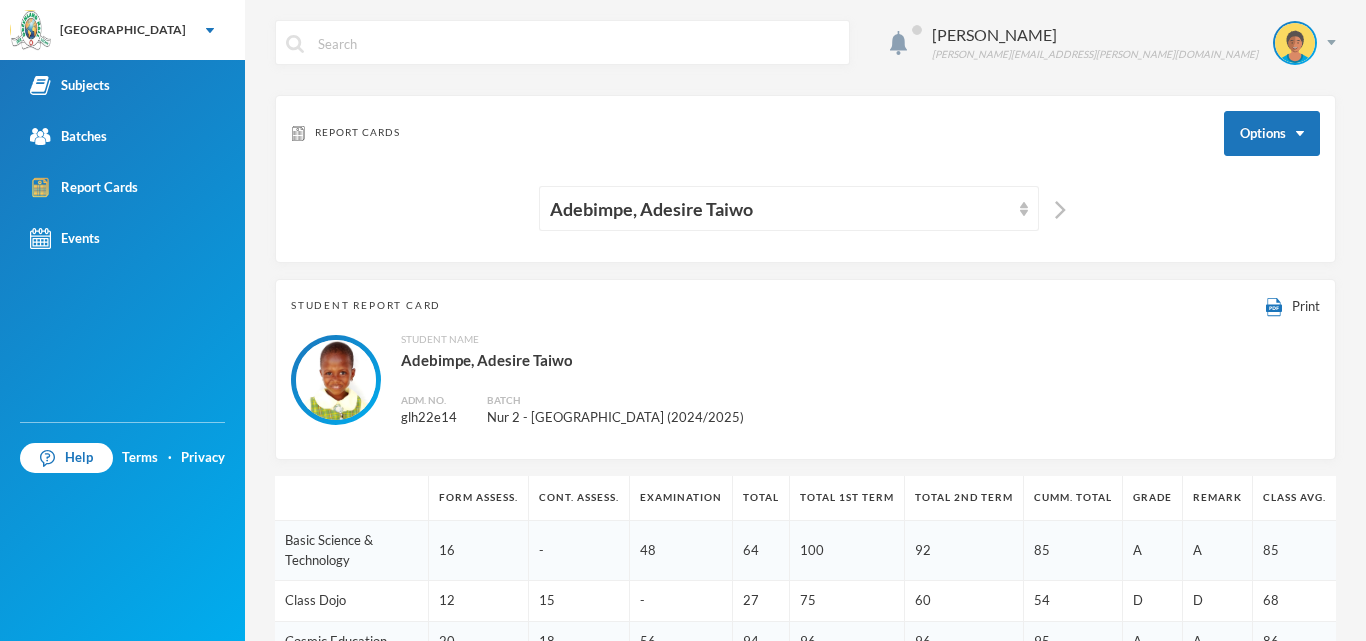 click on "Okpara Esther esther.okpara@greenlandhall.org Report Cards Options Adebimpe, Adesire Taiwo Student Report Card Print Student Name Adebimpe, Adesire Taiwo Adm. No. glh22e14 Batch Nur 2 - Kilimanjaro (2024/2025) Form Assess. Cont. Assess. Examination Total Total 1st Term Total 2nd Term Cumm. Total Grade Remark Class Avg. Basic Science & Technology 16 - 48 64 100 92 85 A A 85 Class Dojo 12 15 - 27 75 60 54 D D 68 Cosmic Education 20 18 56 94 96 96 95 A A 86 Cultural and Creative Arts 20 20 44 84 80 86 83 A A 84 English Language 20 16 56 92 87 96 92 A A 90 French 15 60 94 92 88 91 A A 80 Information and Communication Technology 12 20 44 76 92 92 87 A A 85 Literacy Reading 12 10 40 62 98 87 82 A A 85 Logical Reasoning 20 20 55 95 94 84 91 A A 88 Music & Rhymes 20 20 60 100 83 79 87 A A 92 Numeracy 19 18 - 37 100 93 77 B B 76 Outdoor Learning 16 16 58 90 98 93 94 A A 90 Personal Social and Moral Development 20 20 52 92 94 92 93 A A 86 Phonics 11 48 74 84 92 83 A A 85 Practical Life Experience 14 18 44 76 91 92 86 A" at bounding box center (805, 320) 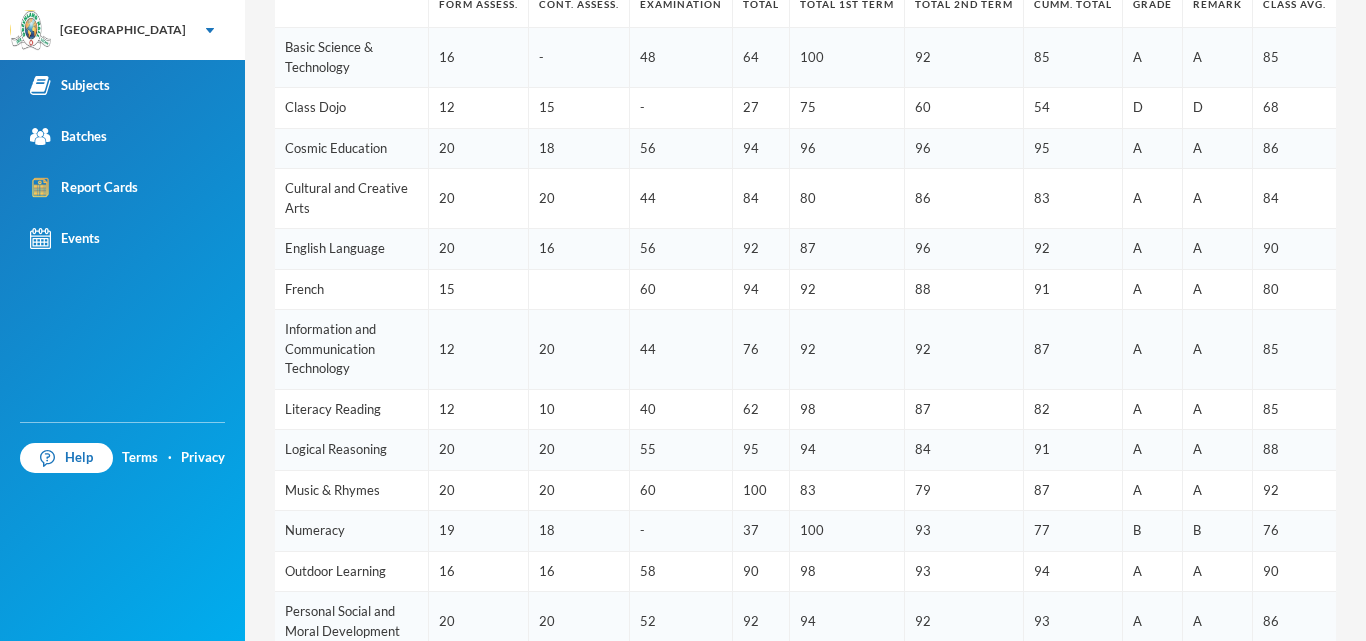 scroll, scrollTop: 571, scrollLeft: 0, axis: vertical 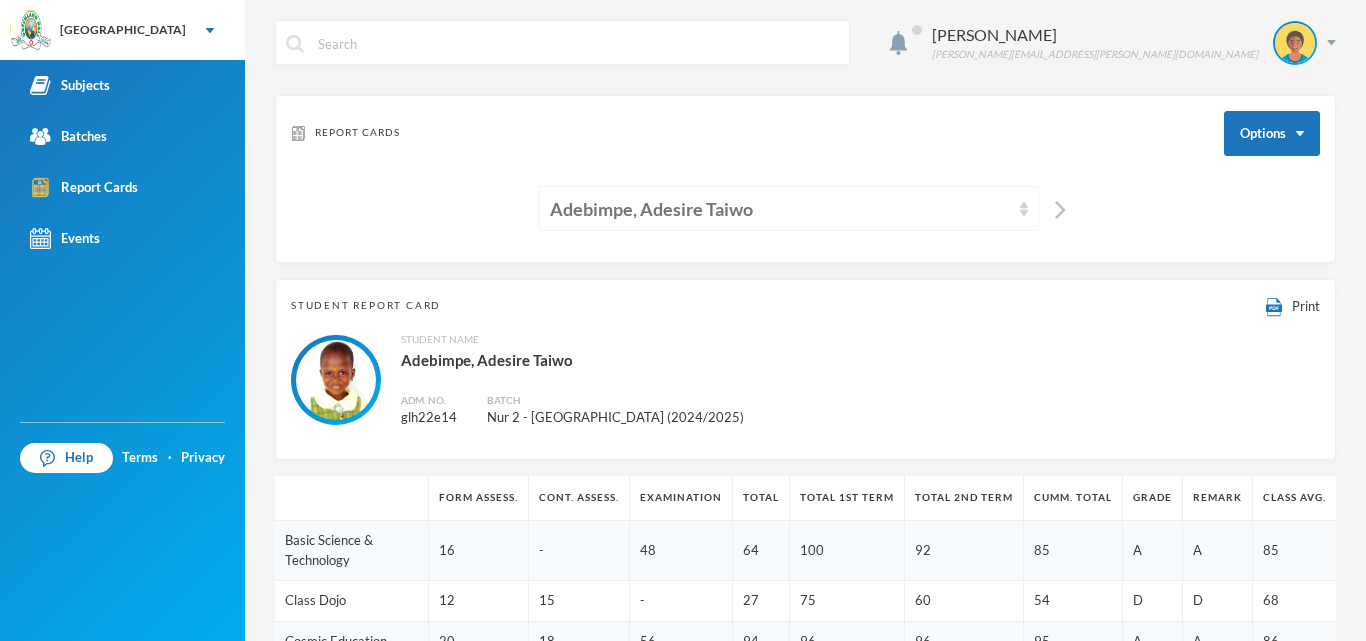 click on "Adebimpe, Adesire Taiwo" at bounding box center (780, 209) 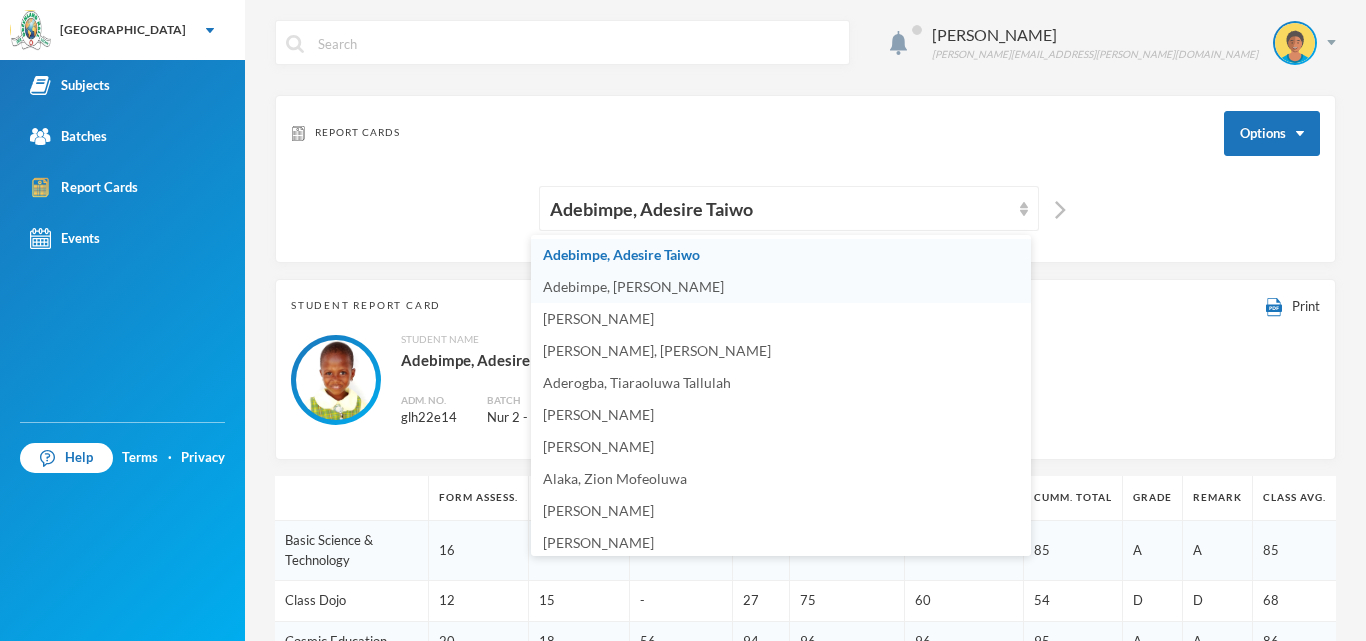 click on "Adebimpe, [PERSON_NAME]" at bounding box center (781, 287) 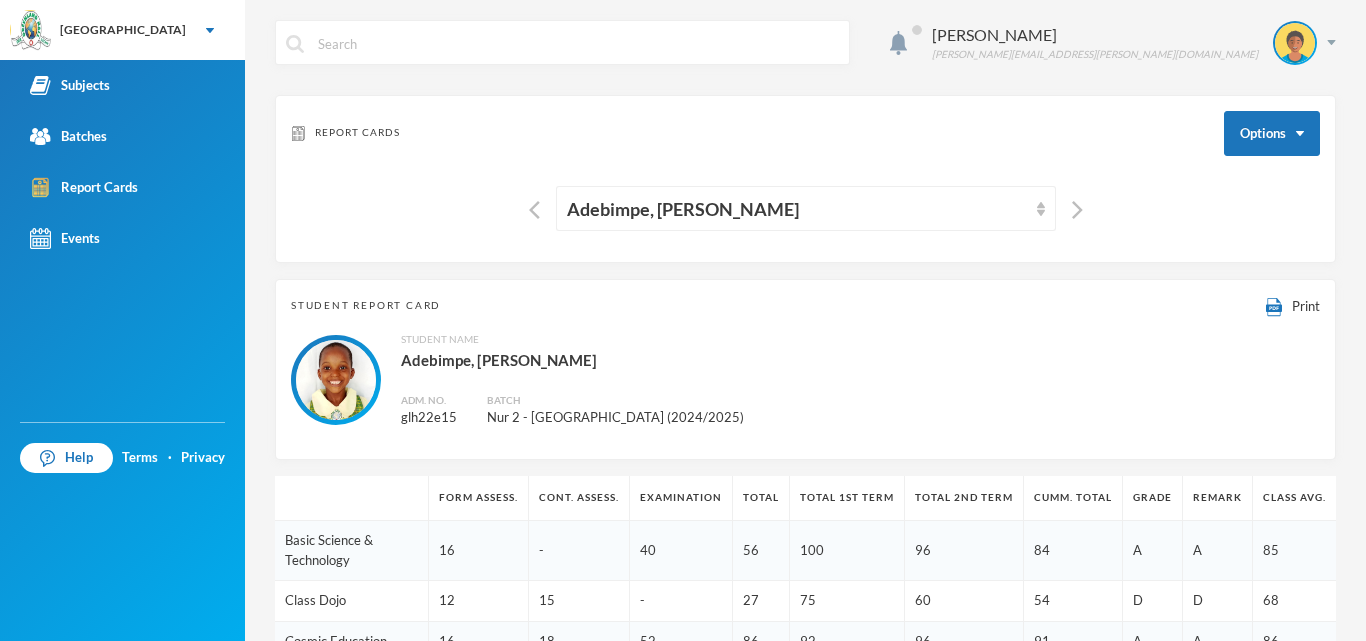 click on "Student Report Card Print Student Name Adebimpe, Adesola Kehinde Adm. No. glh22e15 Batch Nur 2 - Kilimanjaro (2024/2025)" at bounding box center [805, 369] 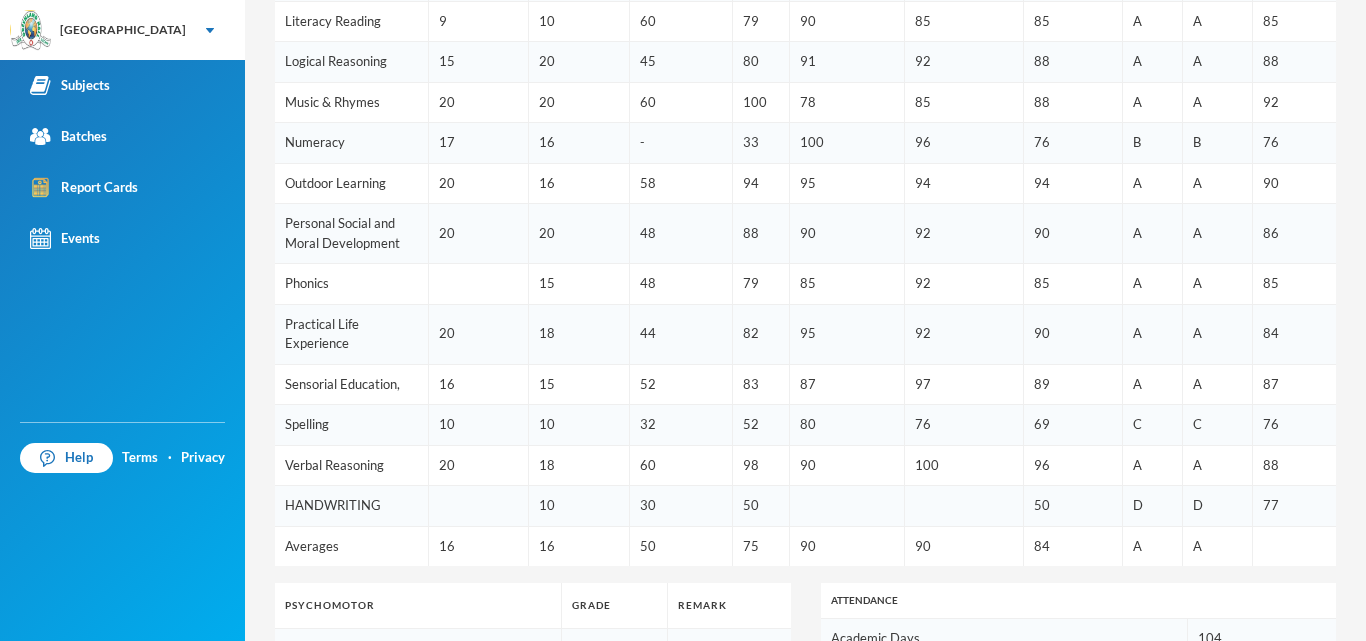 scroll, scrollTop: 111, scrollLeft: 0, axis: vertical 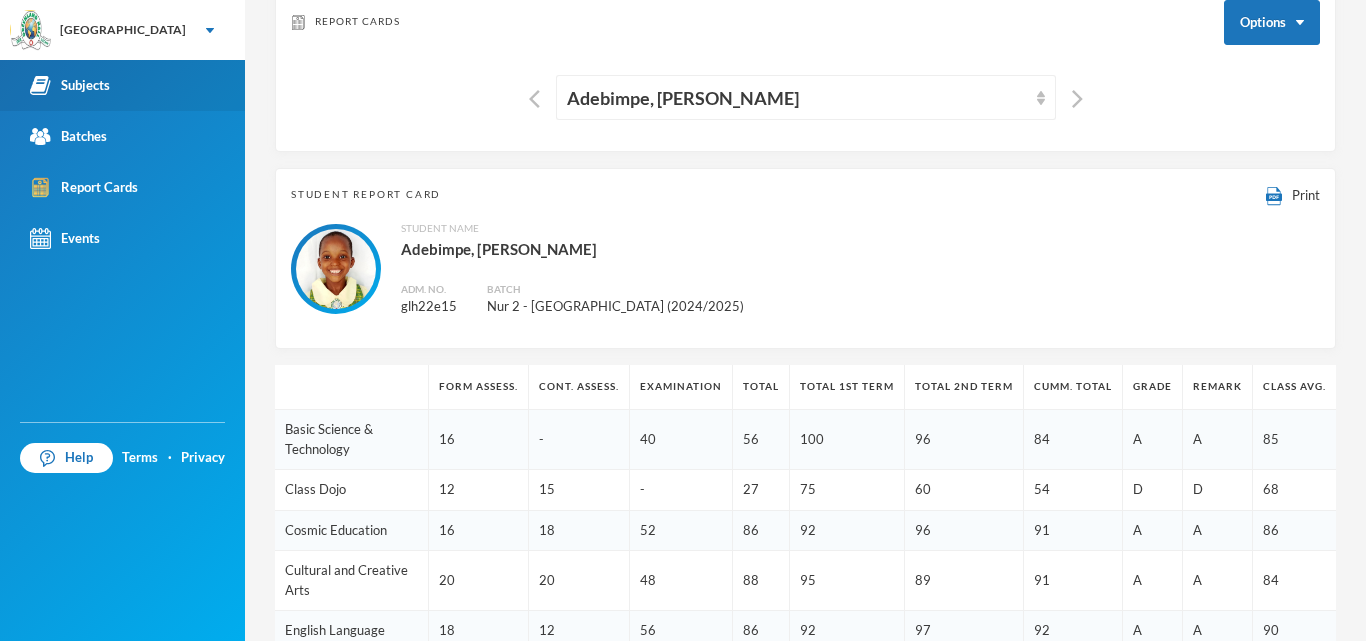 click on "Subjects" at bounding box center [122, 85] 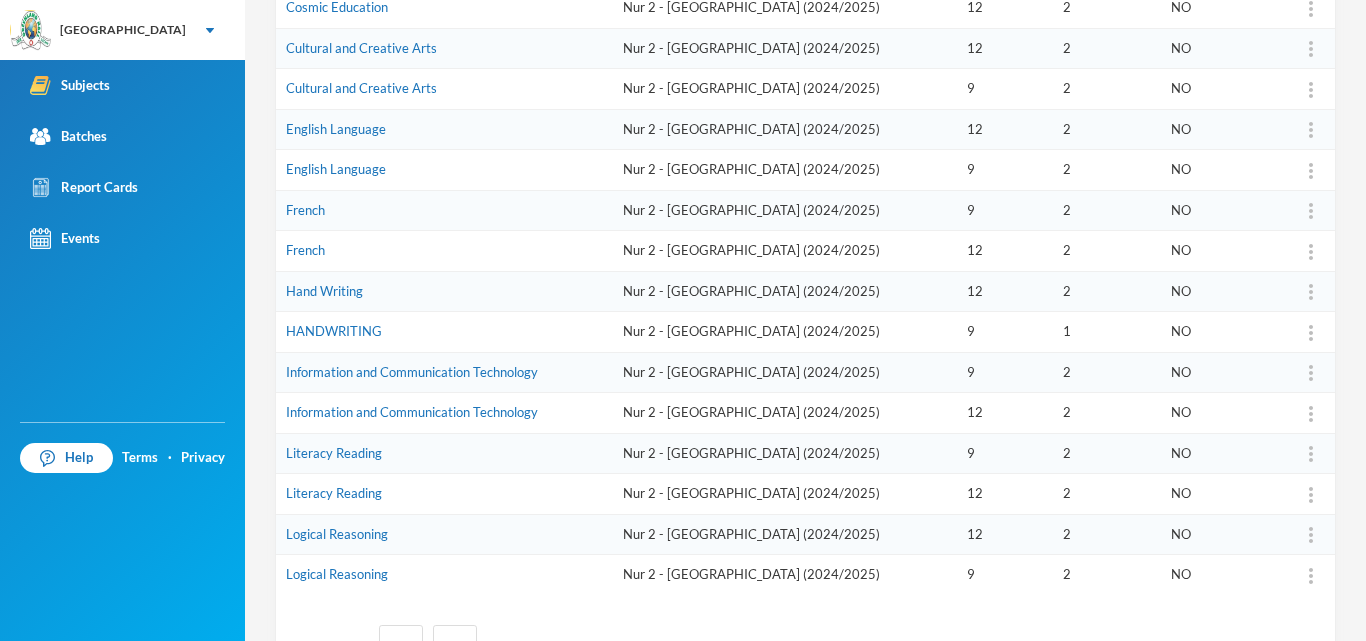scroll, scrollTop: 562, scrollLeft: 0, axis: vertical 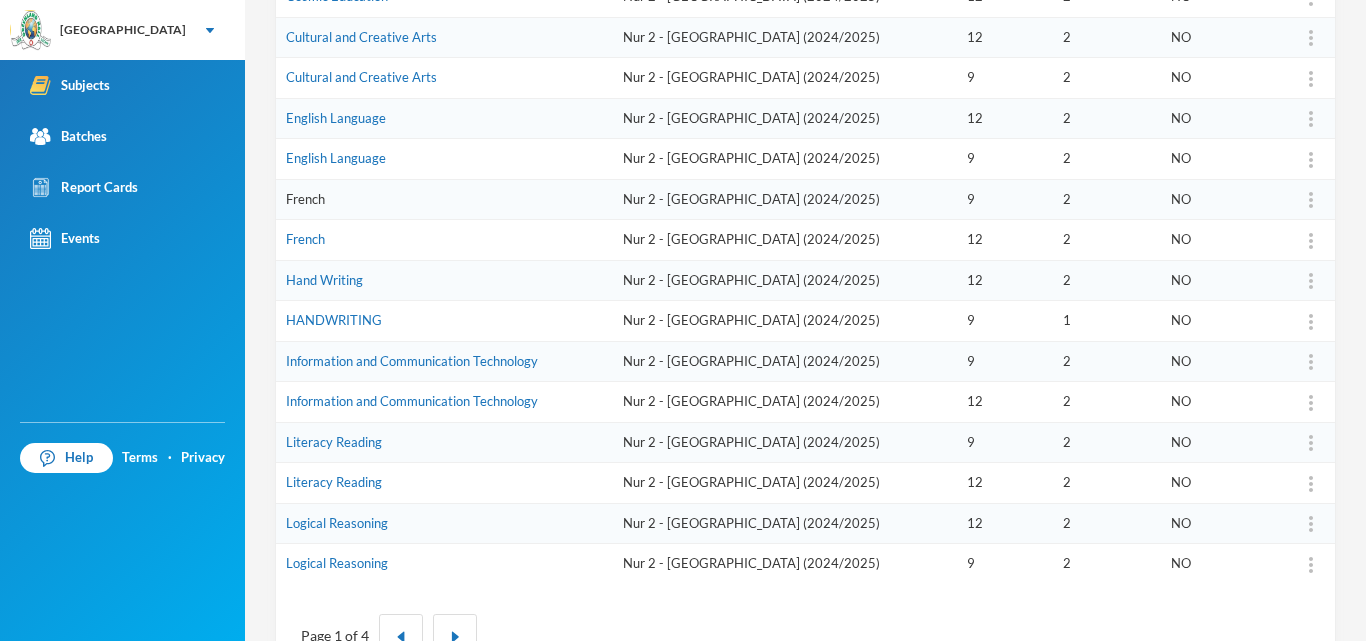 click on "French" at bounding box center (305, 199) 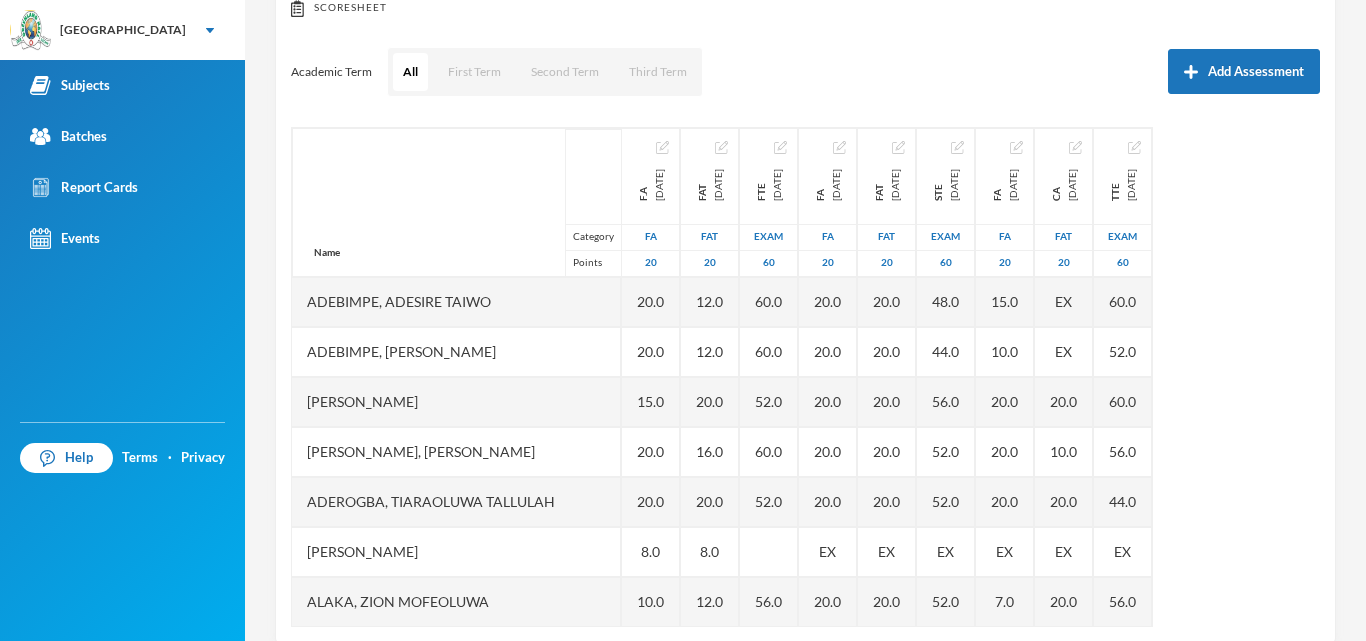 scroll, scrollTop: 271, scrollLeft: 0, axis: vertical 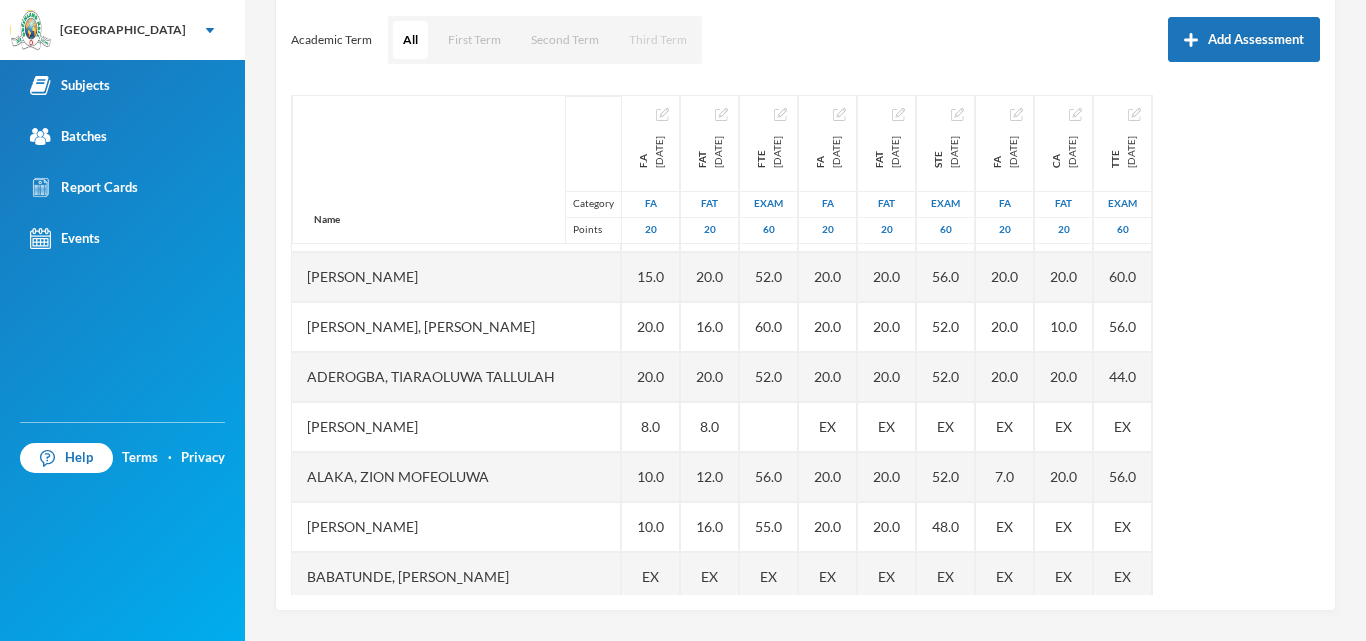 click on "Third Term" at bounding box center [658, 40] 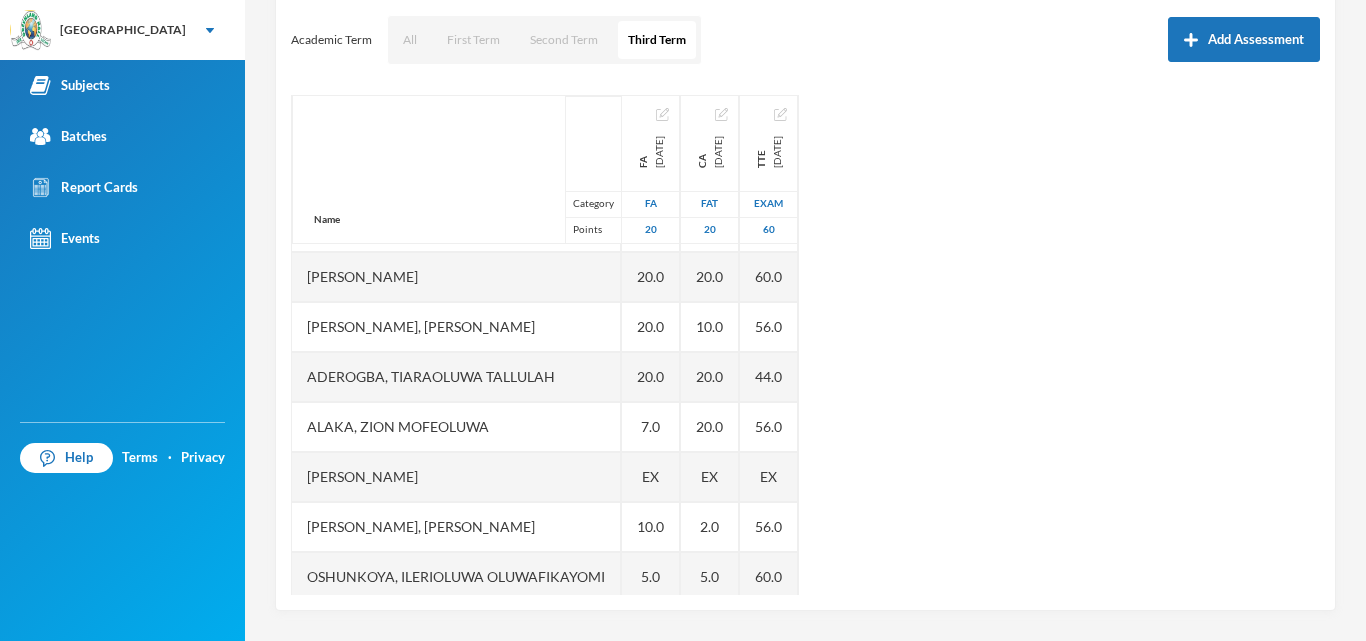 scroll, scrollTop: 0, scrollLeft: 0, axis: both 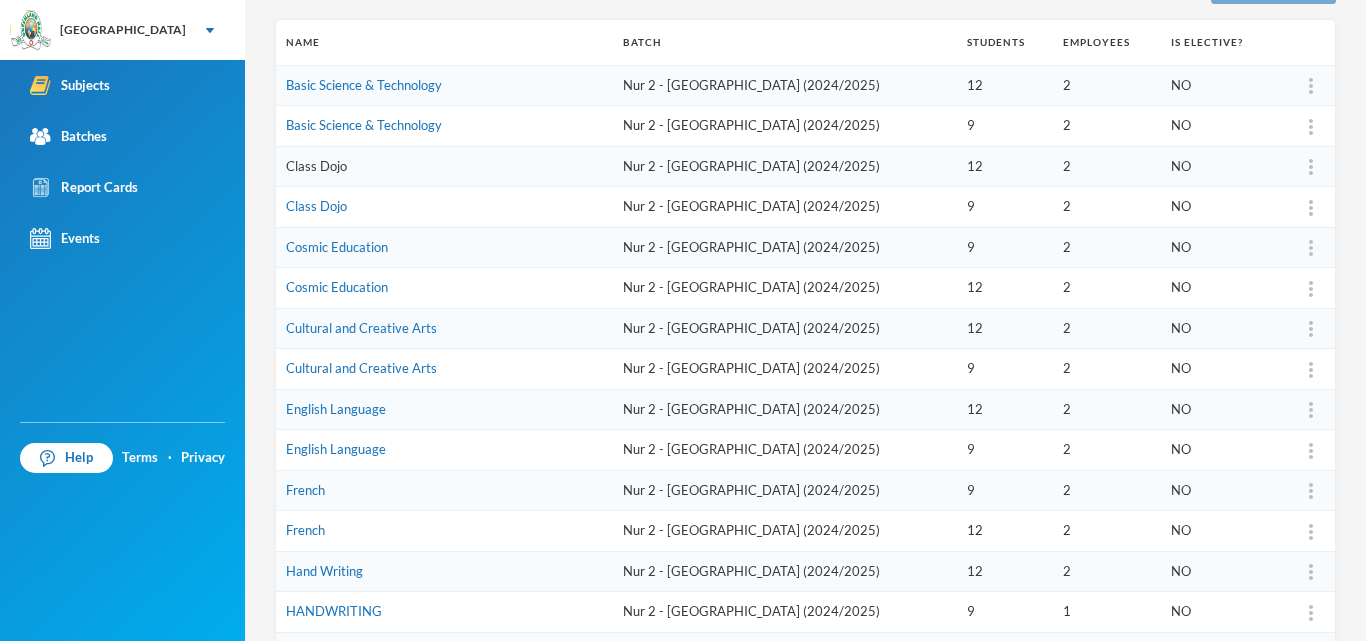 click on "Class Dojo" at bounding box center [316, 166] 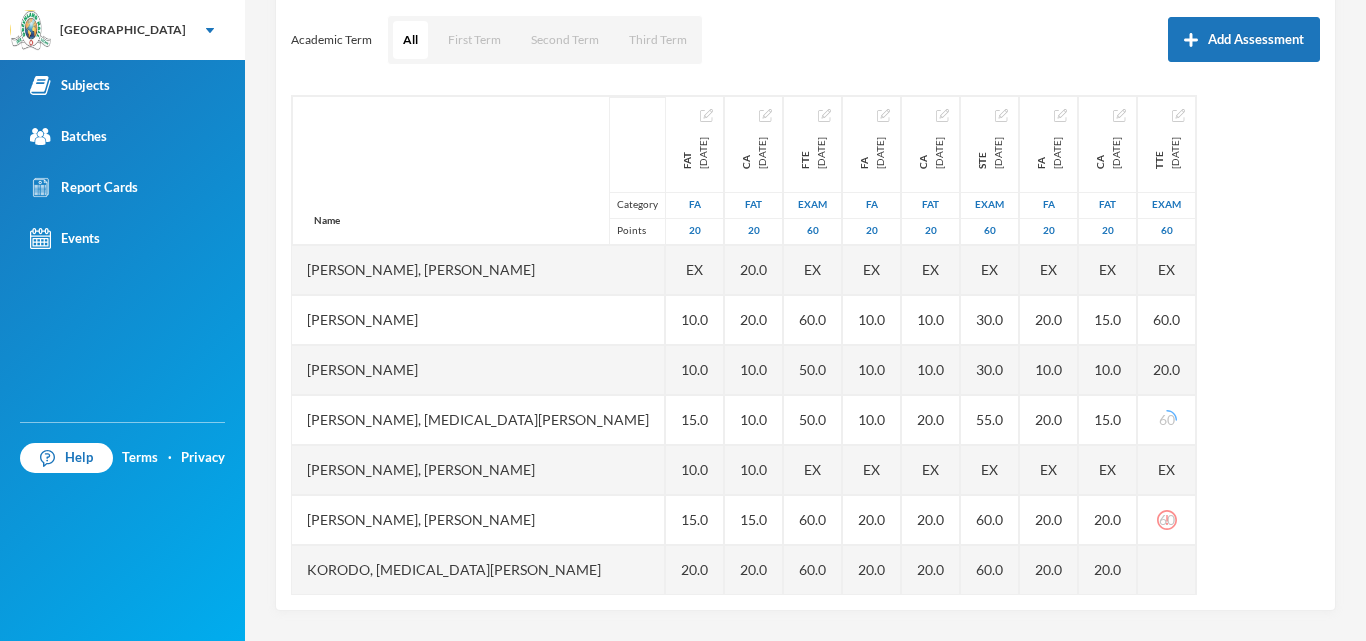 scroll, scrollTop: 271, scrollLeft: 0, axis: vertical 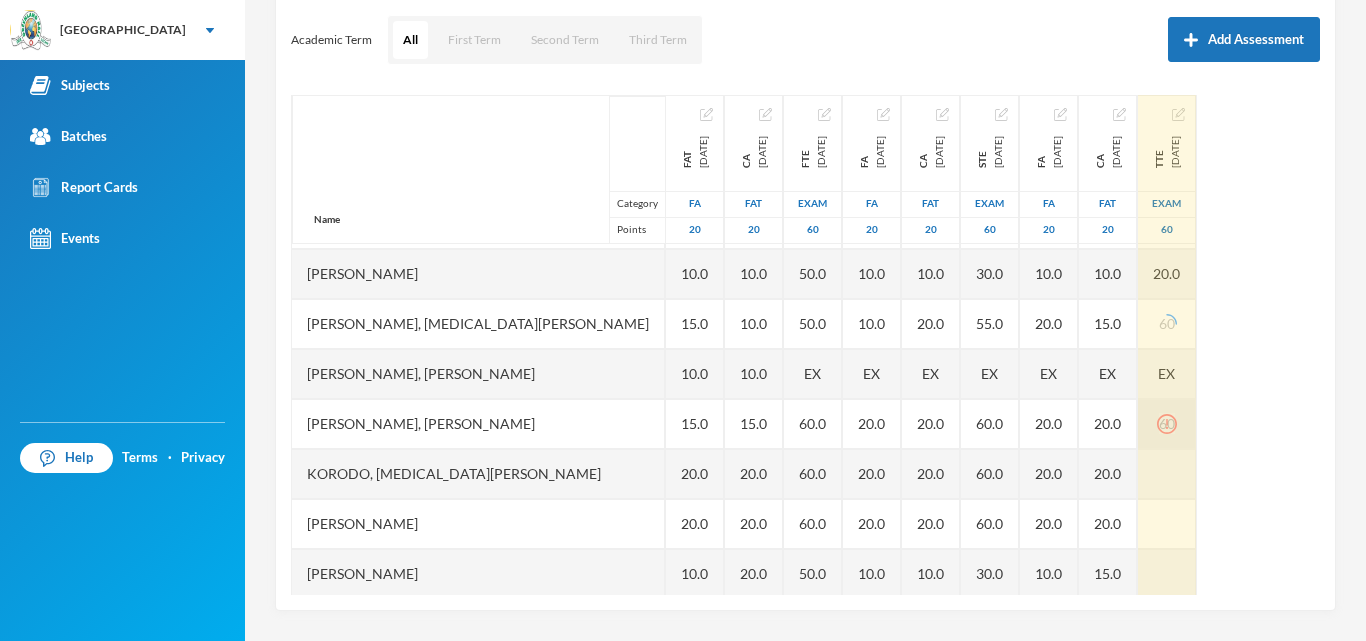 click 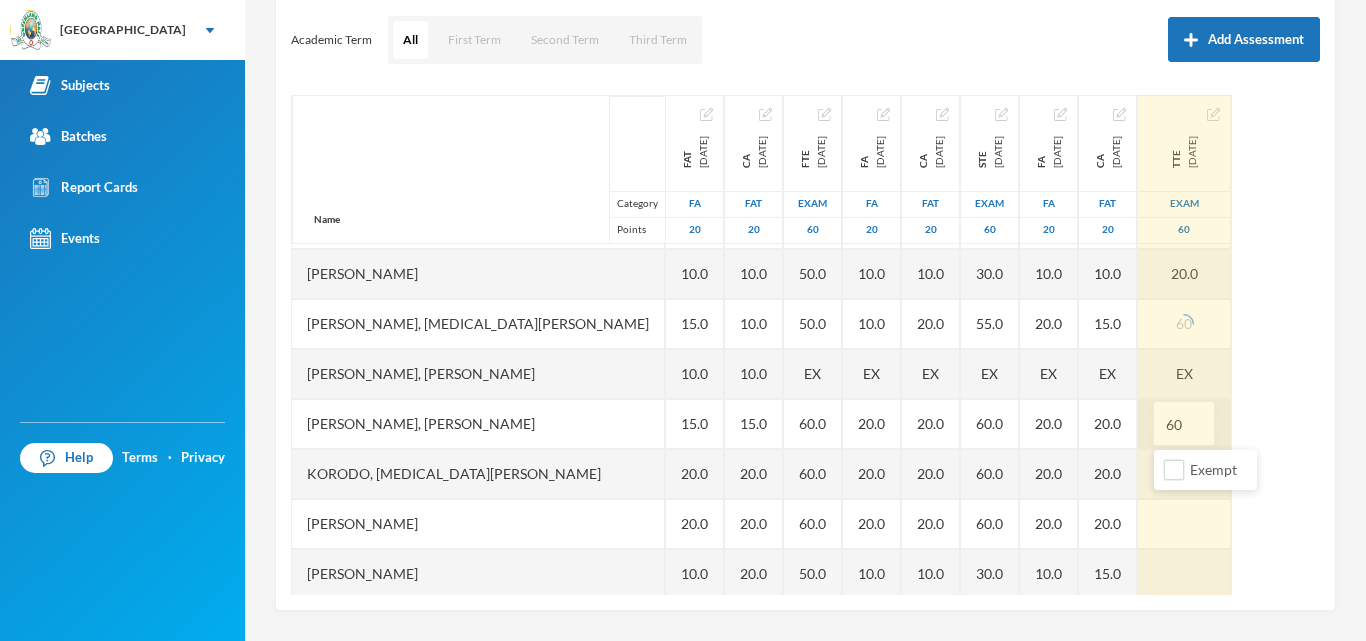 type on "6" 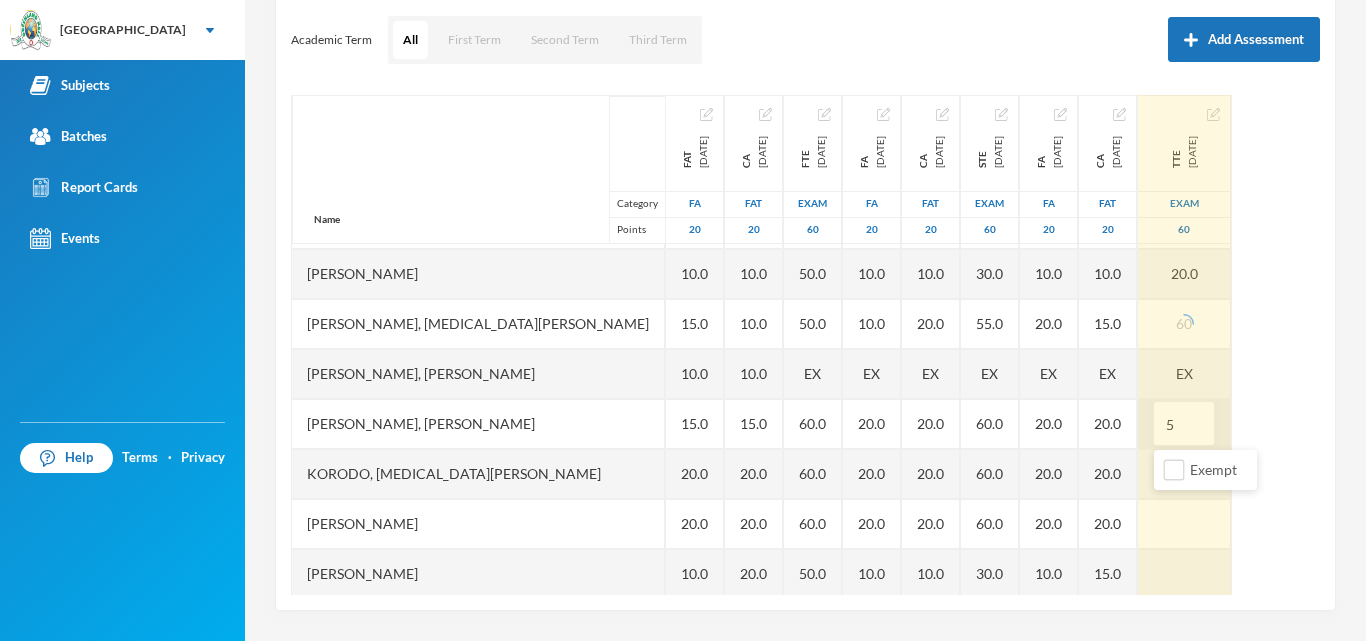 type on "50" 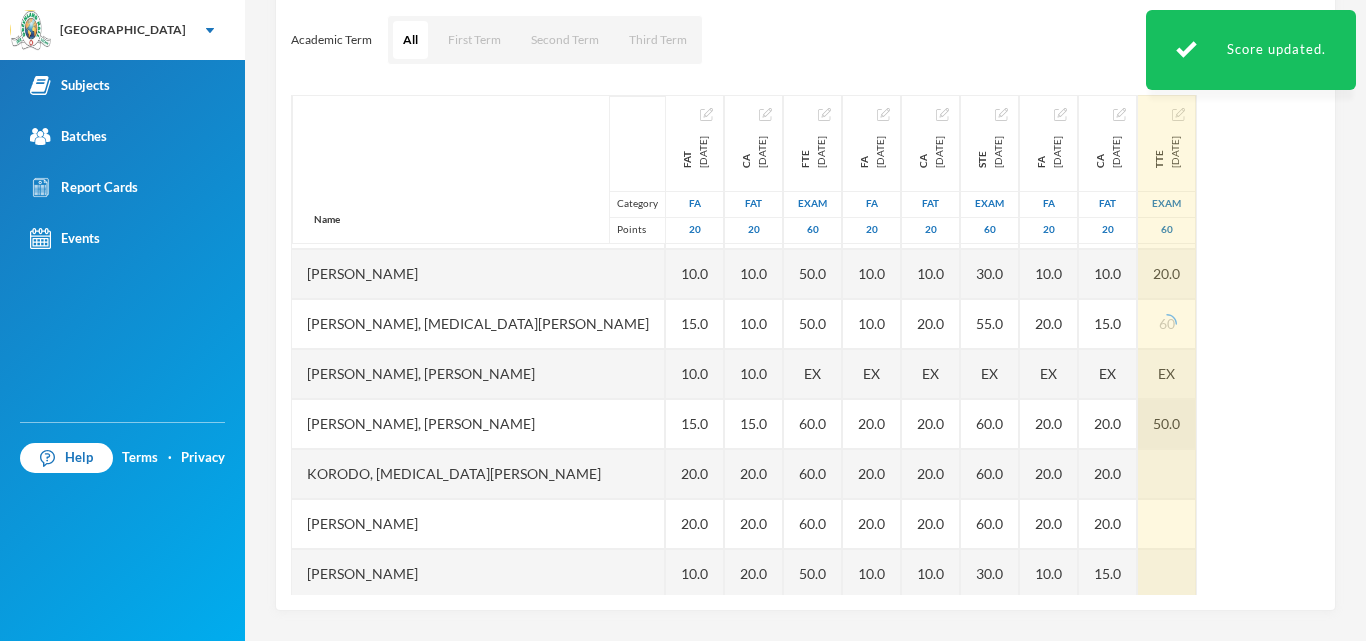 click on "50.0" at bounding box center [1167, 424] 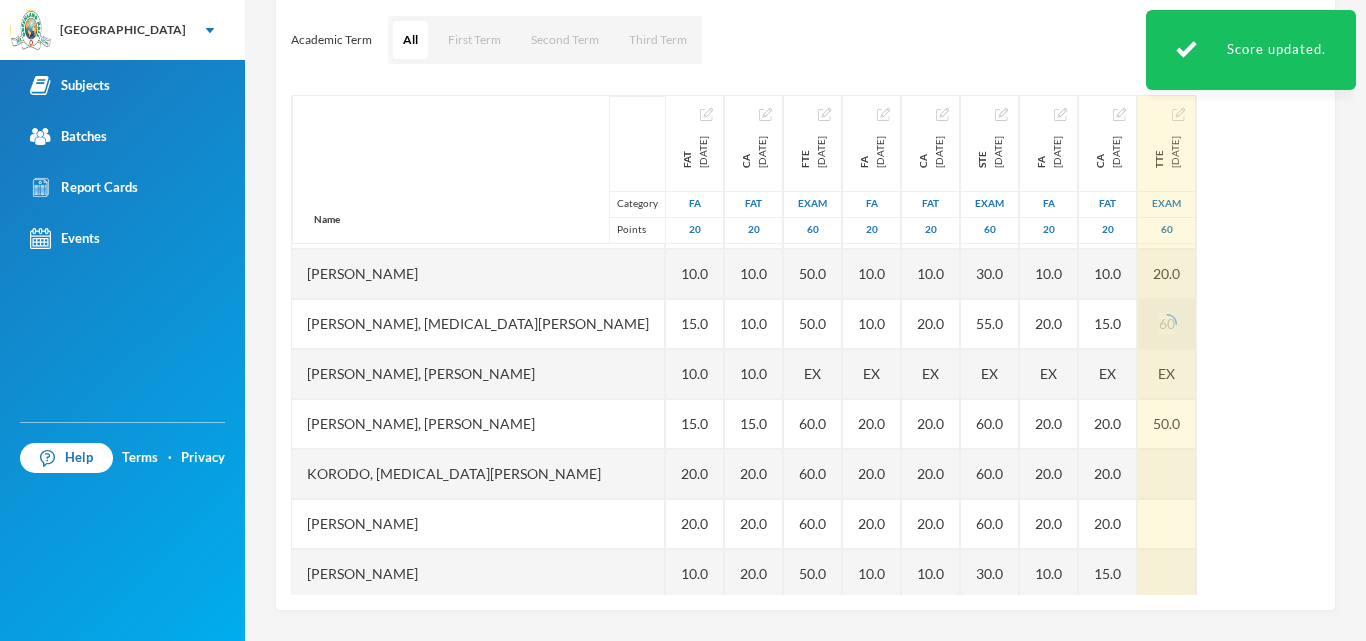 click on "60" at bounding box center (1167, 324) 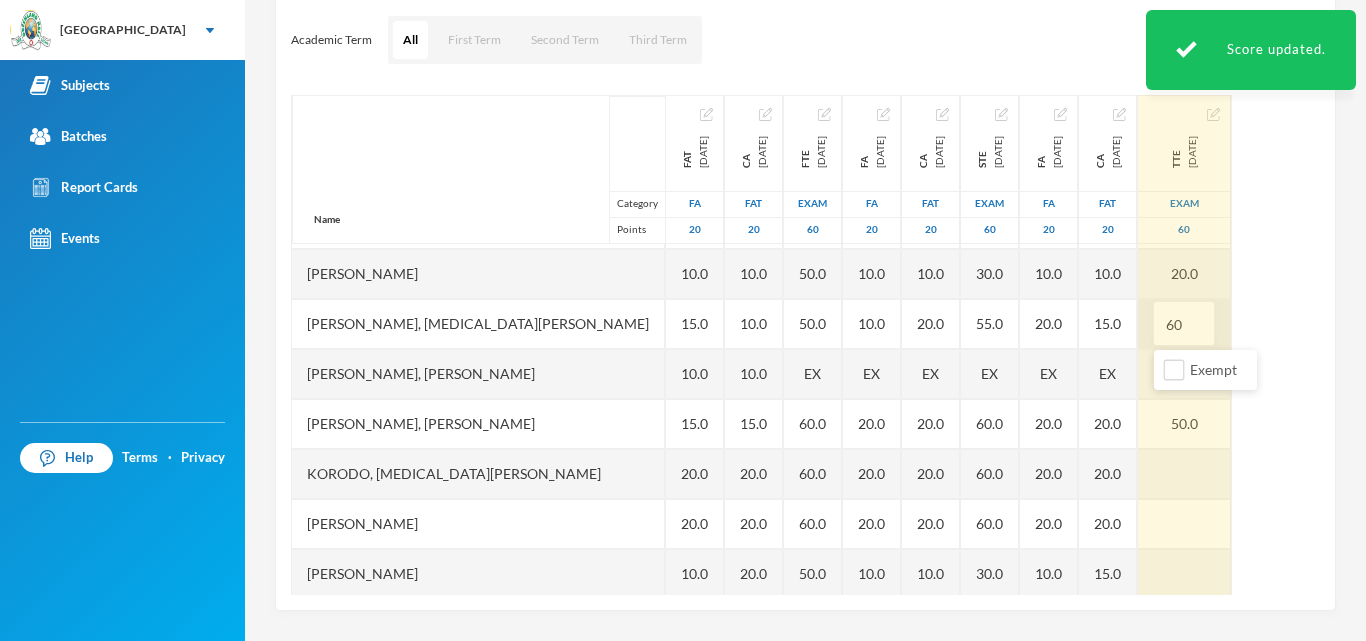 type on "6" 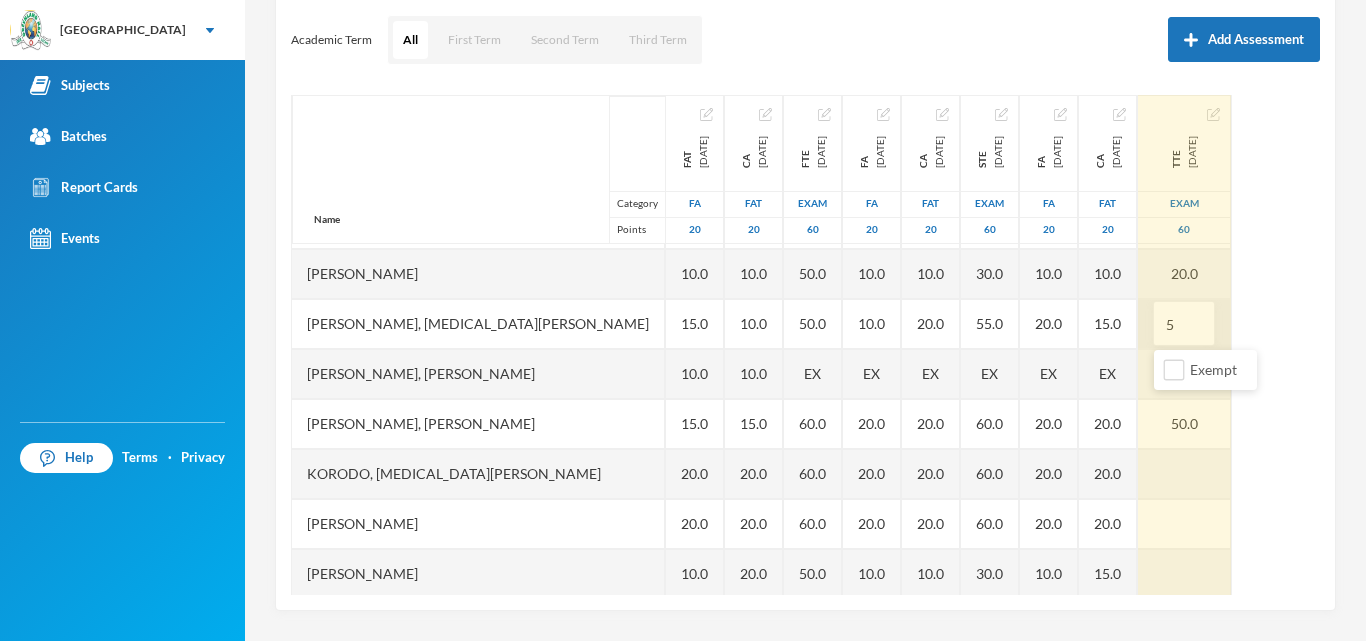 type on "50" 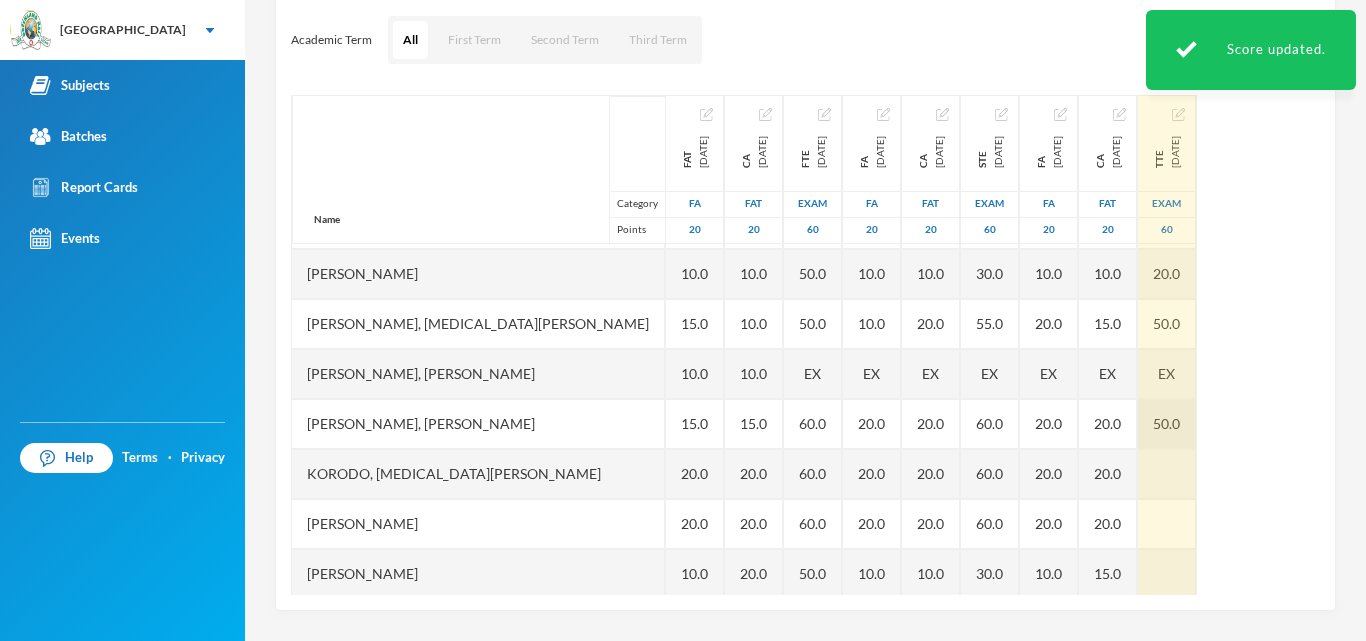 click on "50.0" at bounding box center (1167, 424) 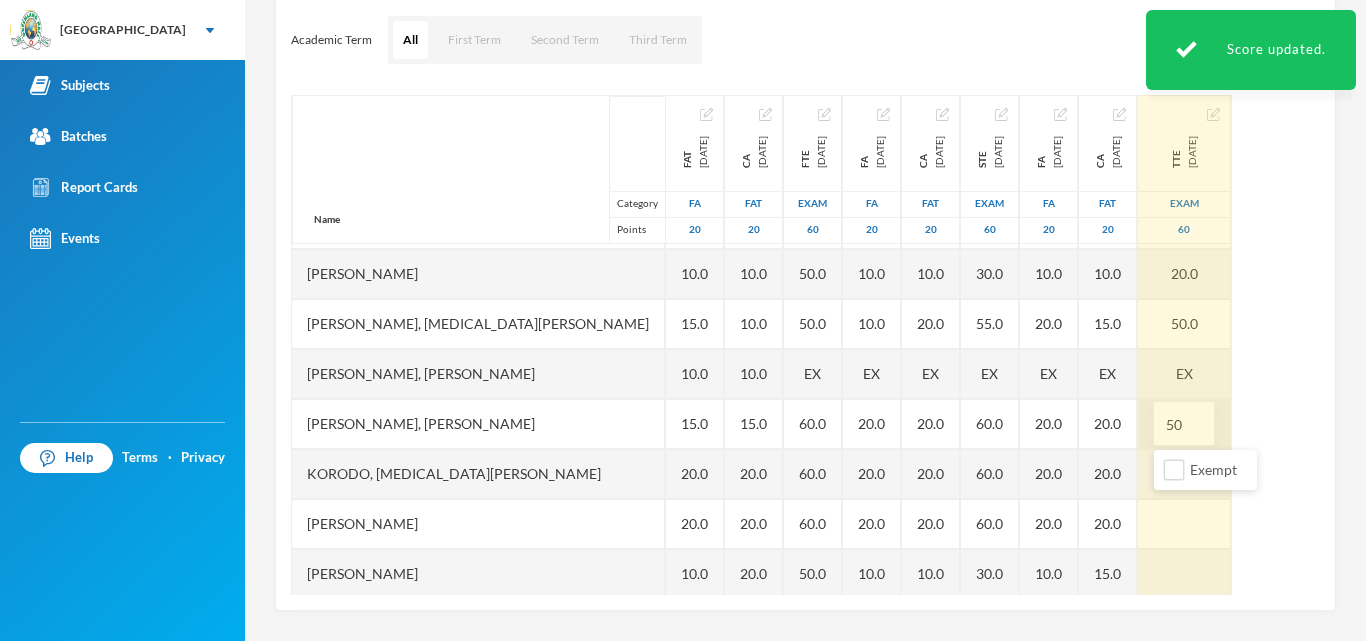 type on "5" 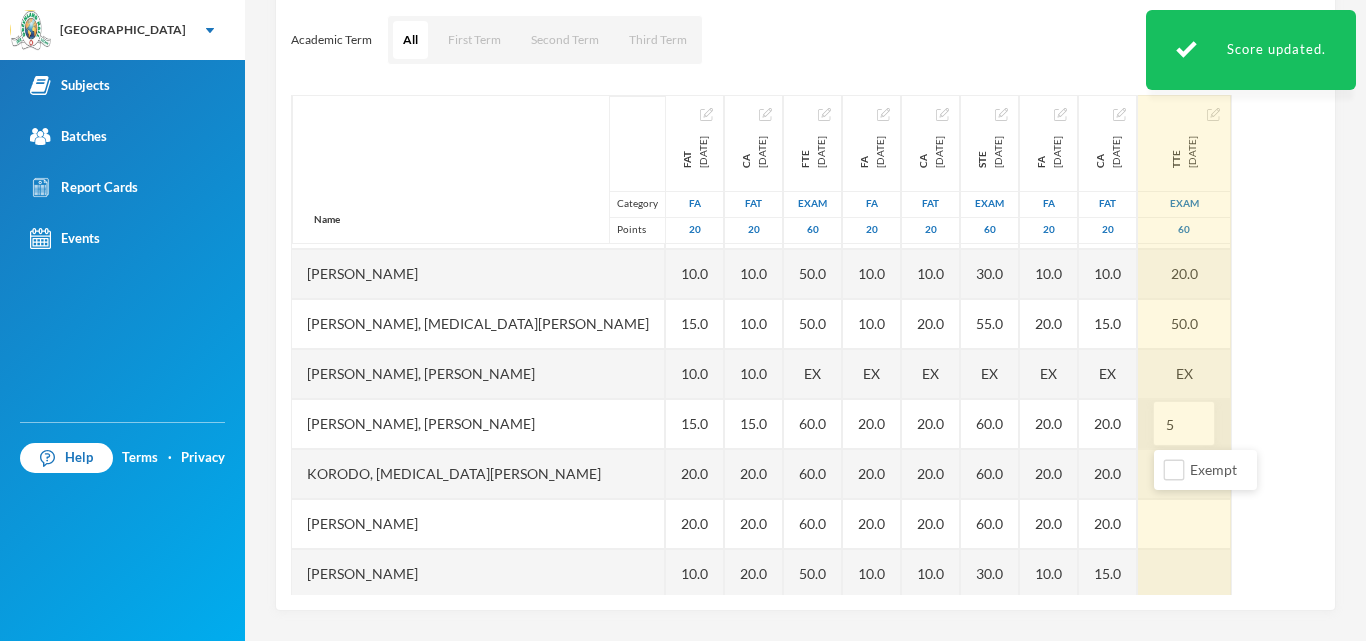 type on "50" 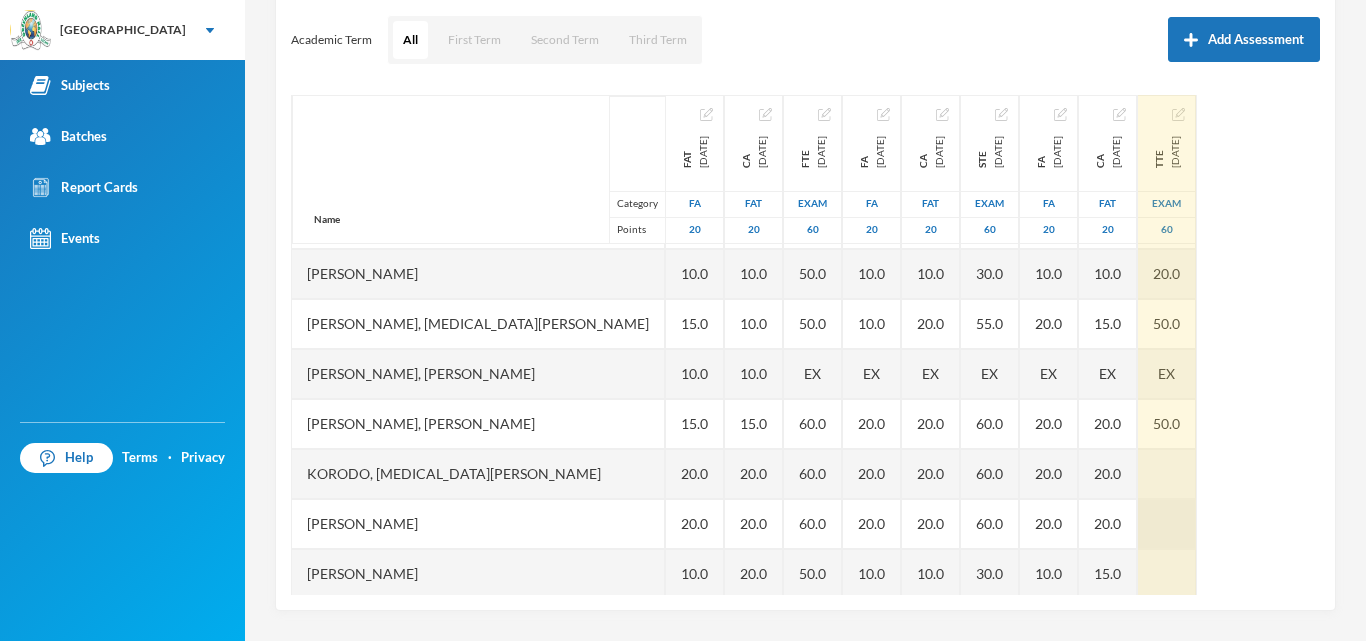 click at bounding box center (1167, 474) 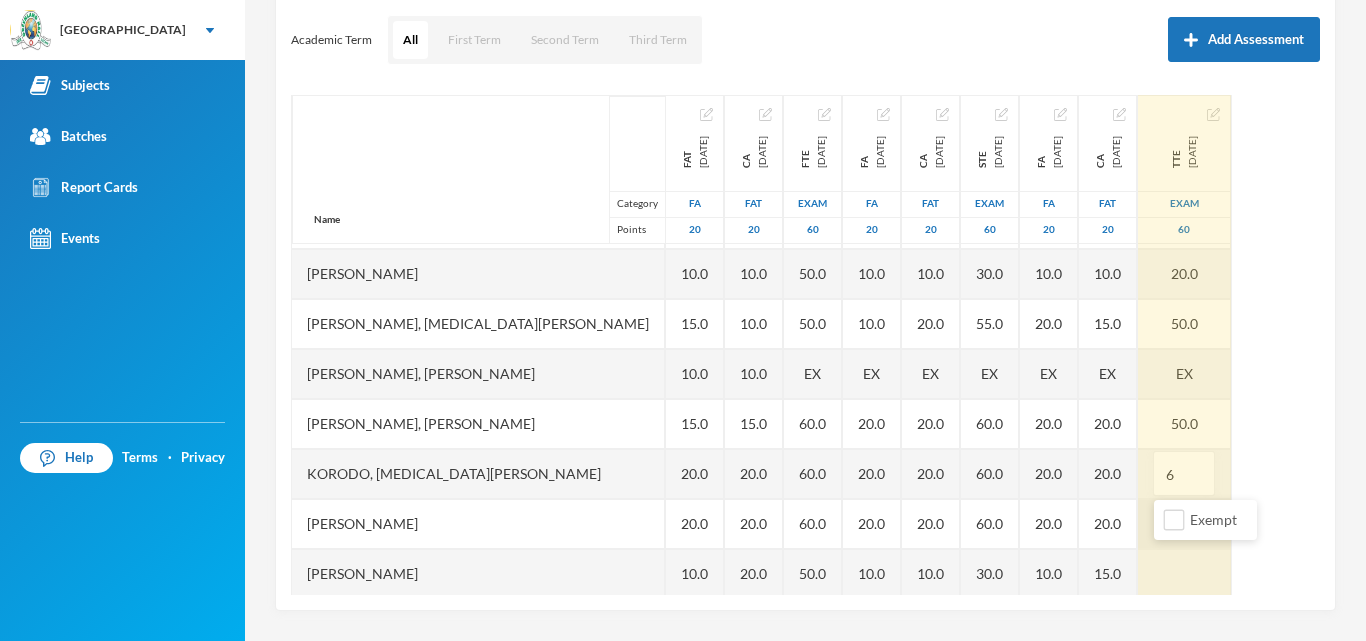 type on "60" 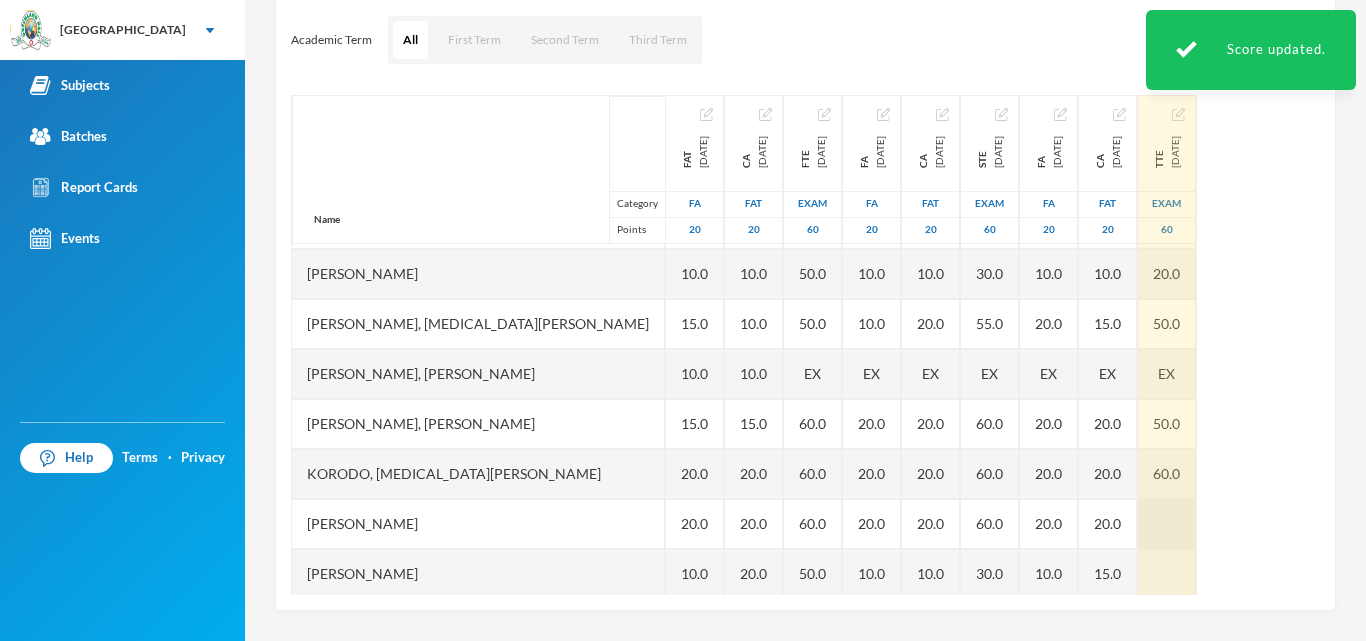 click at bounding box center [1167, 524] 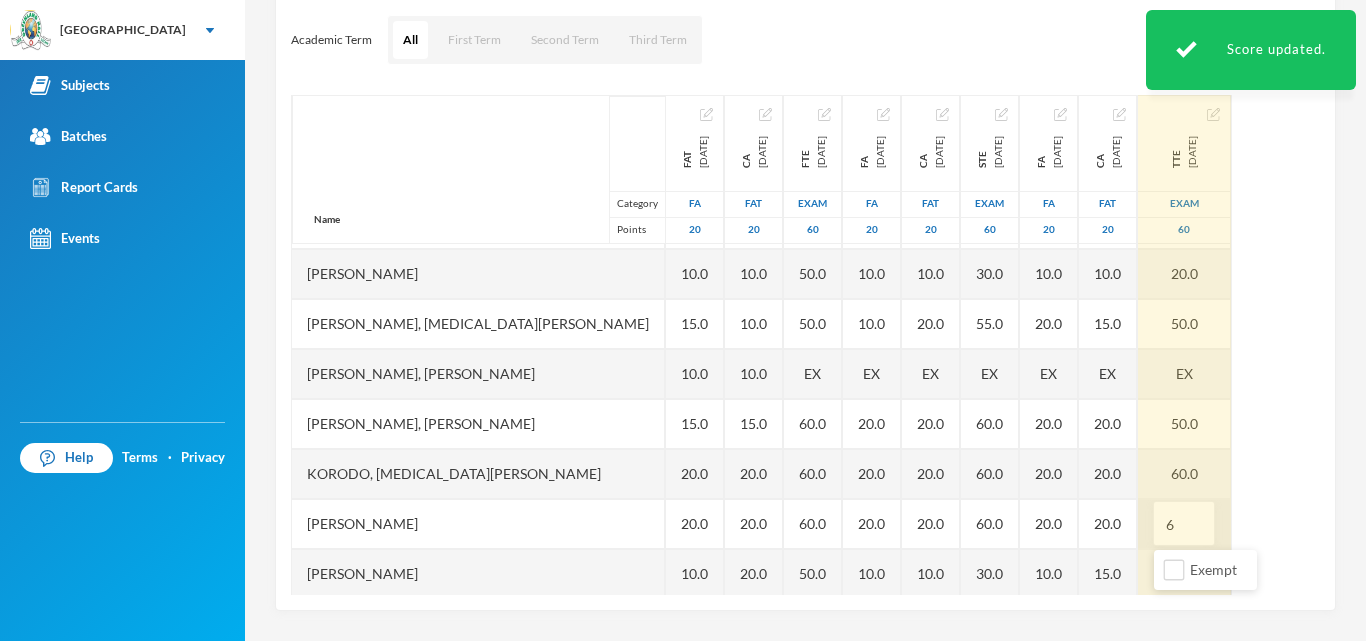 type on "60" 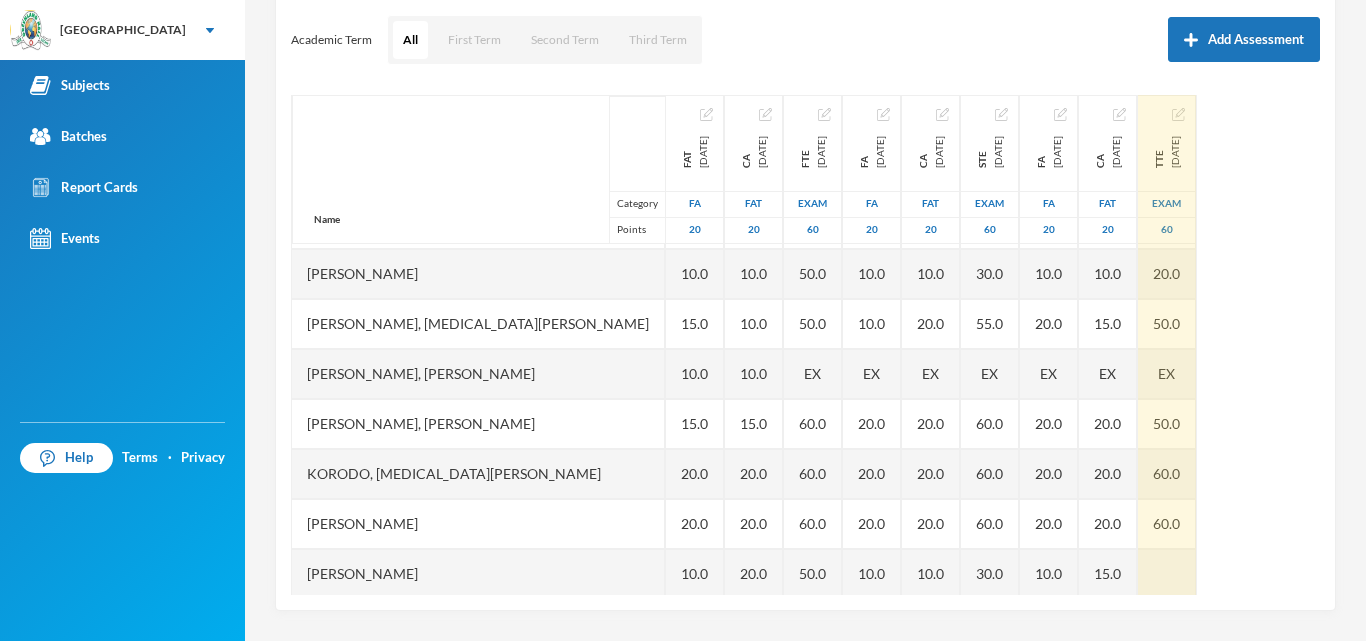 click at bounding box center [1167, 574] 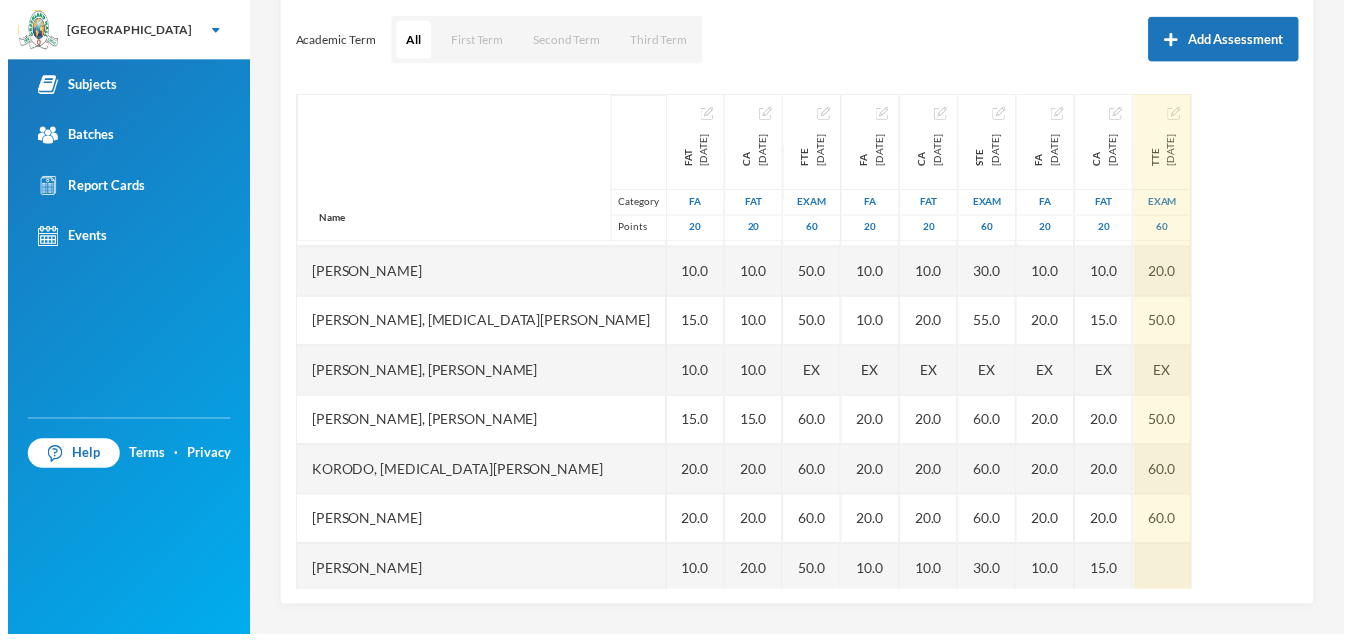 scroll, scrollTop: 99, scrollLeft: 0, axis: vertical 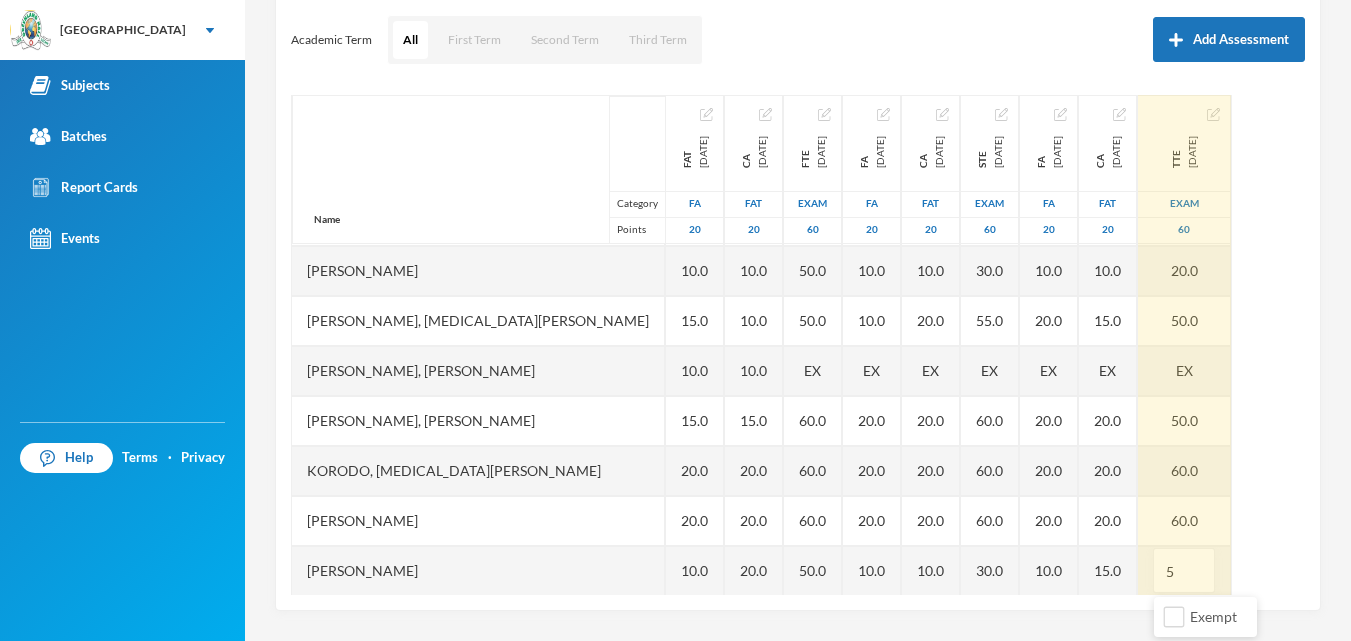 type on "50" 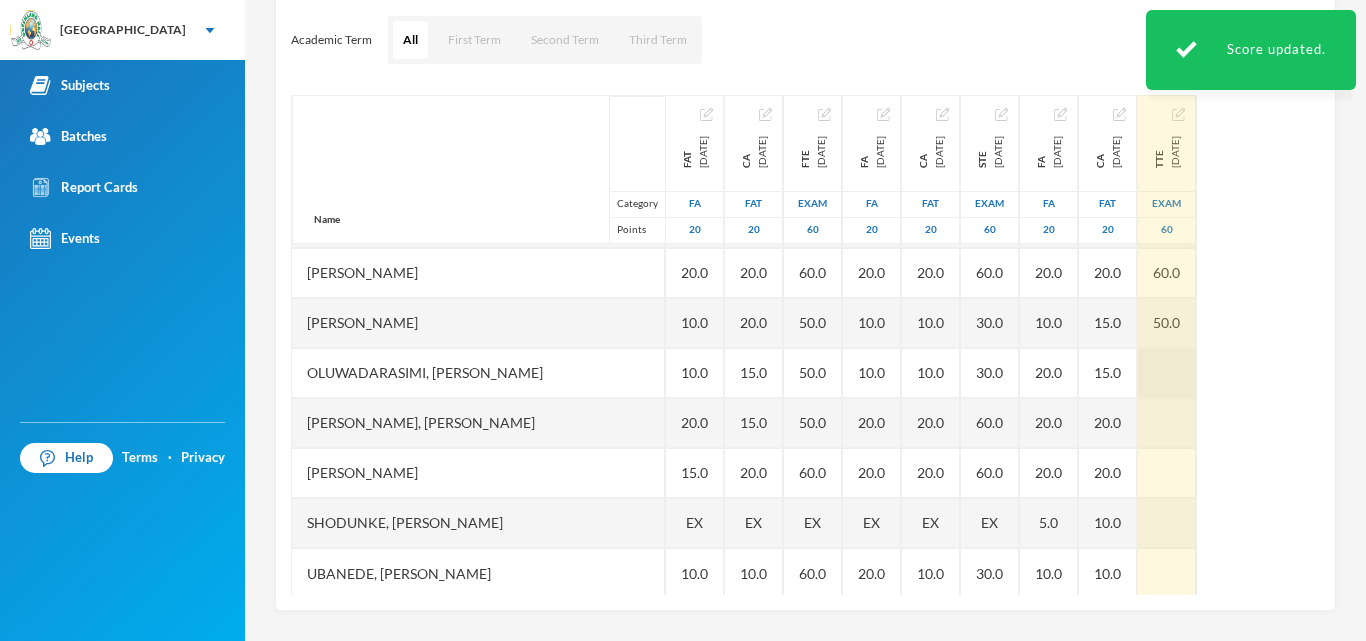 scroll, scrollTop: 351, scrollLeft: 0, axis: vertical 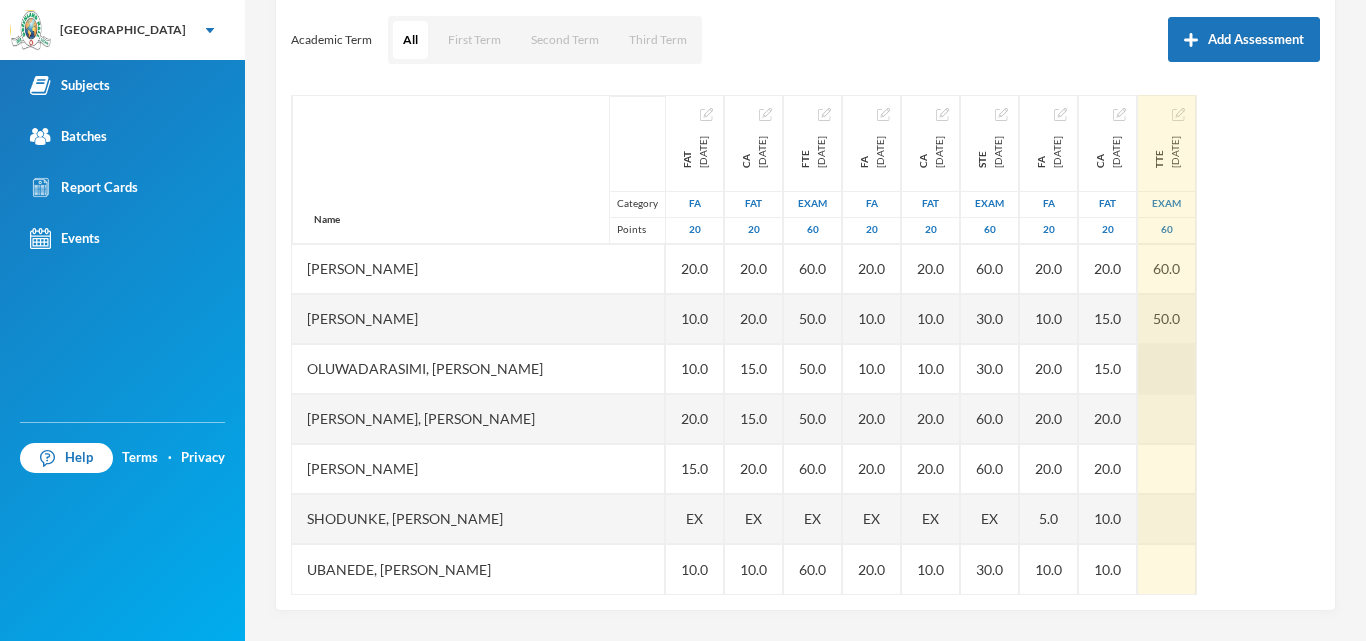 click at bounding box center (1167, 369) 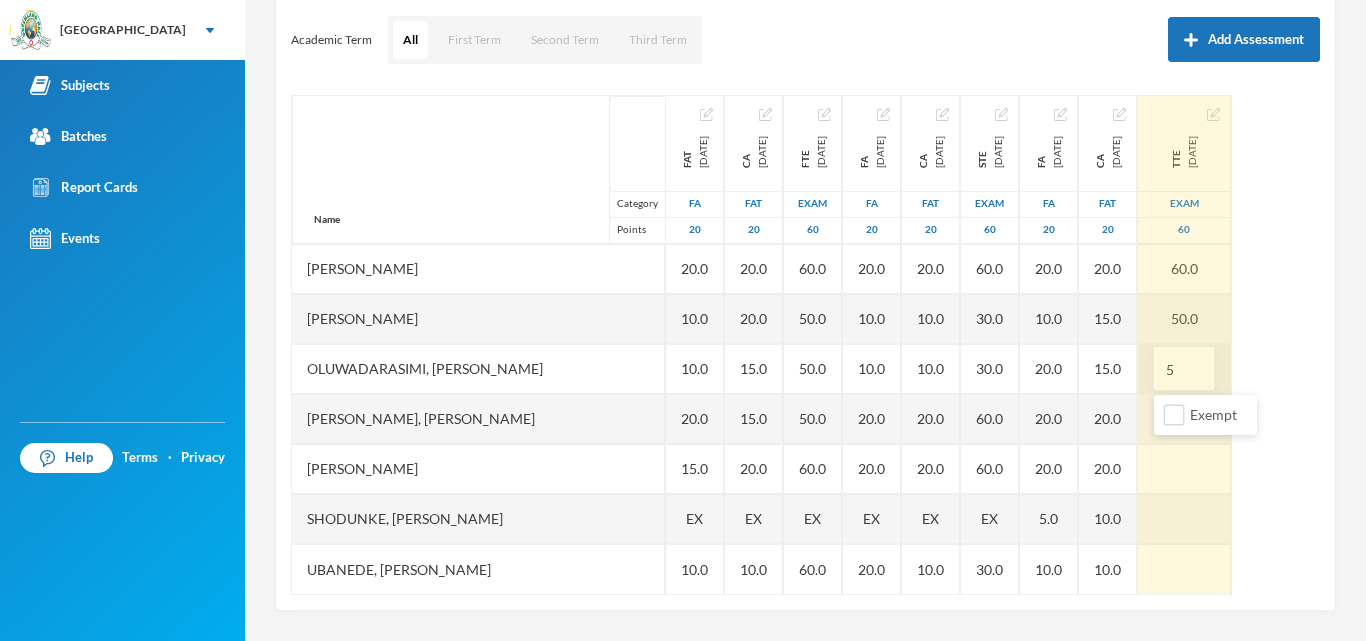 type on "50" 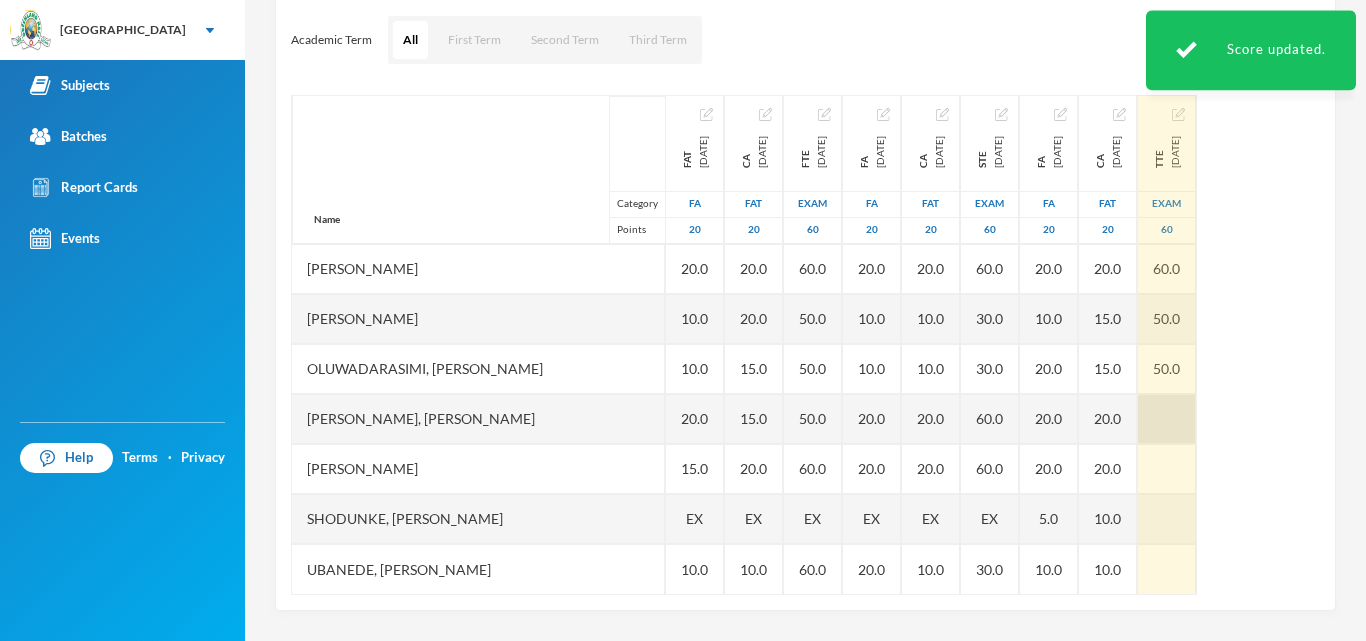click at bounding box center (1167, 419) 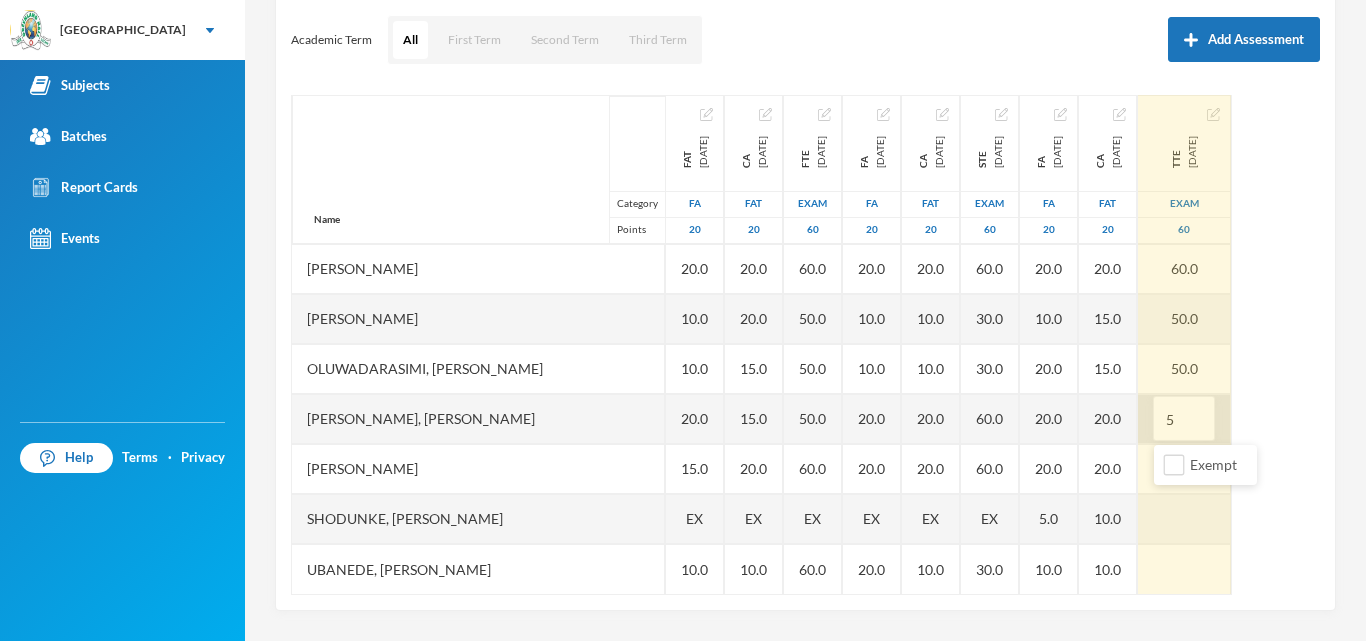 type on "50" 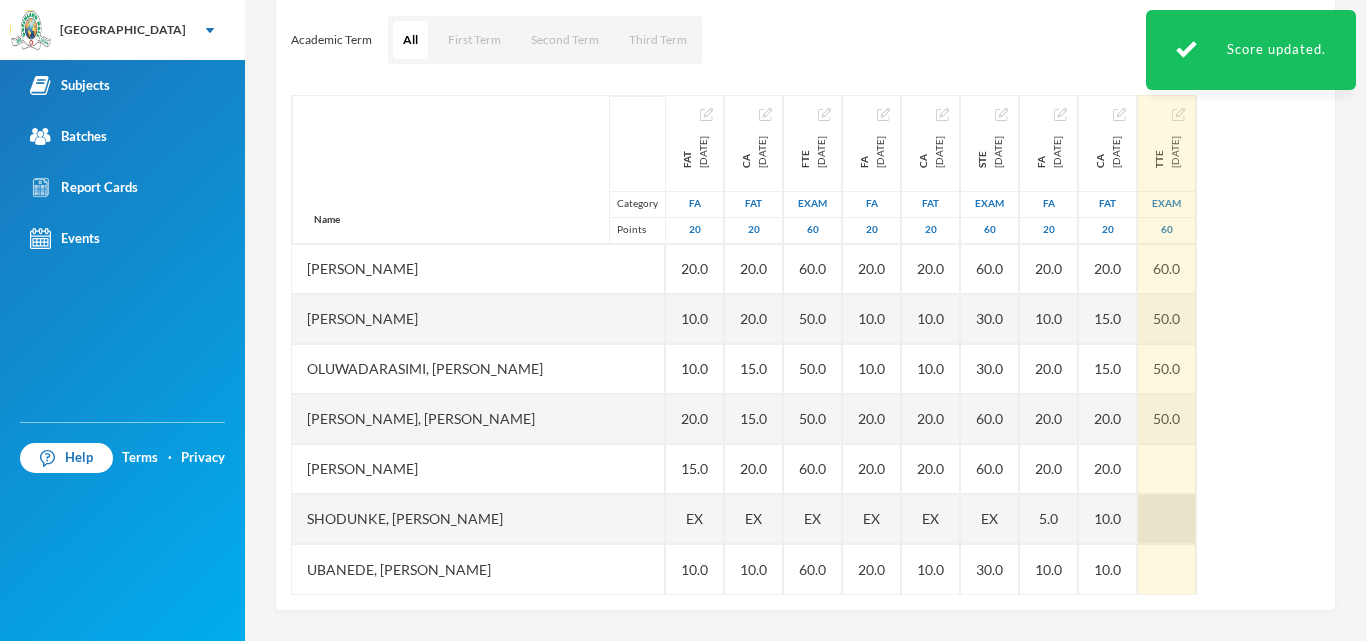 click at bounding box center [1167, 469] 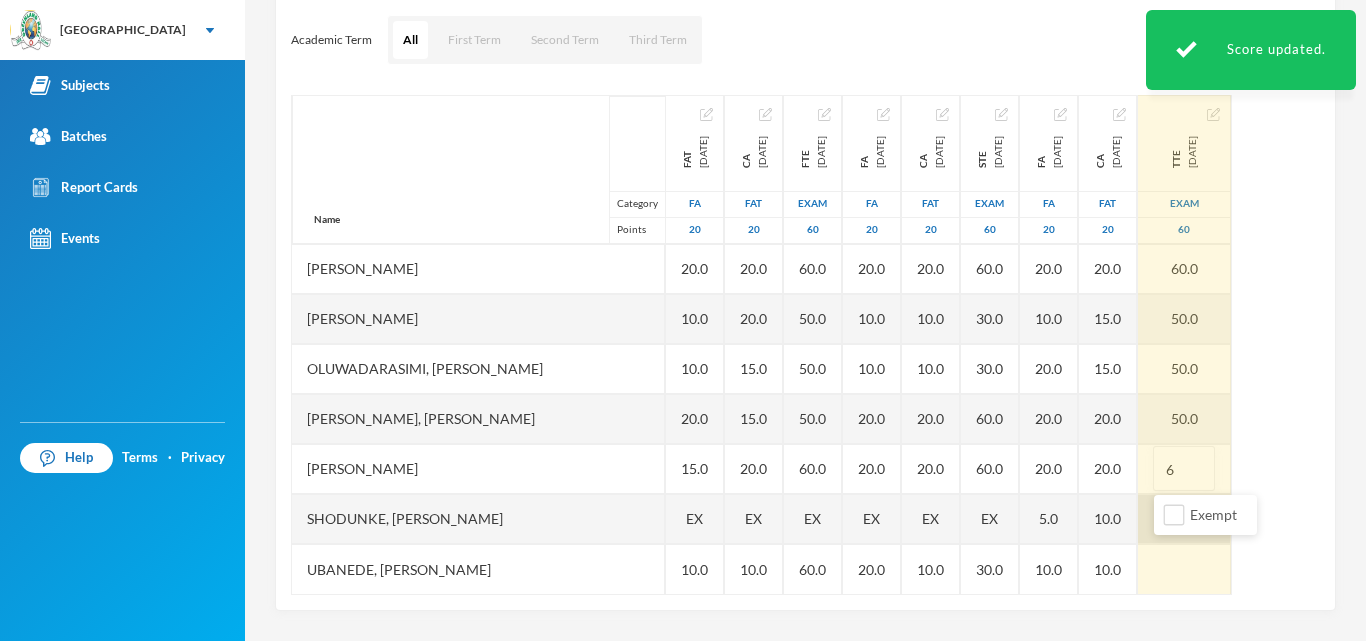 type on "60" 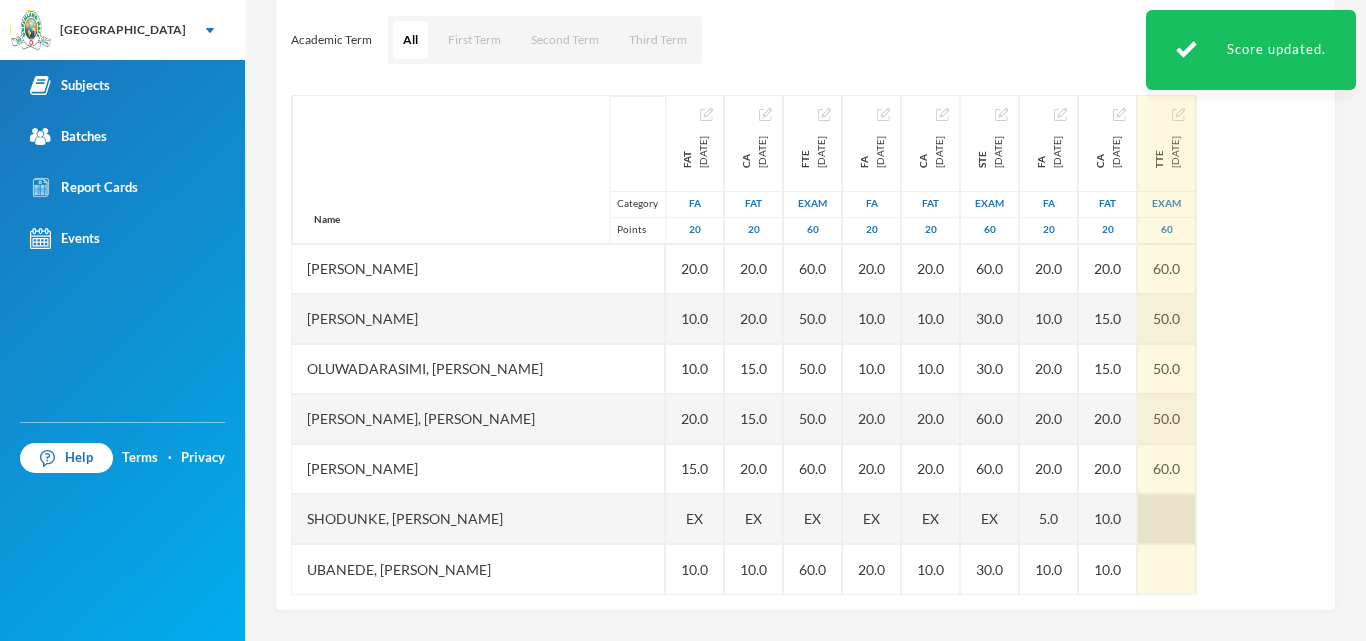 click at bounding box center (1167, 519) 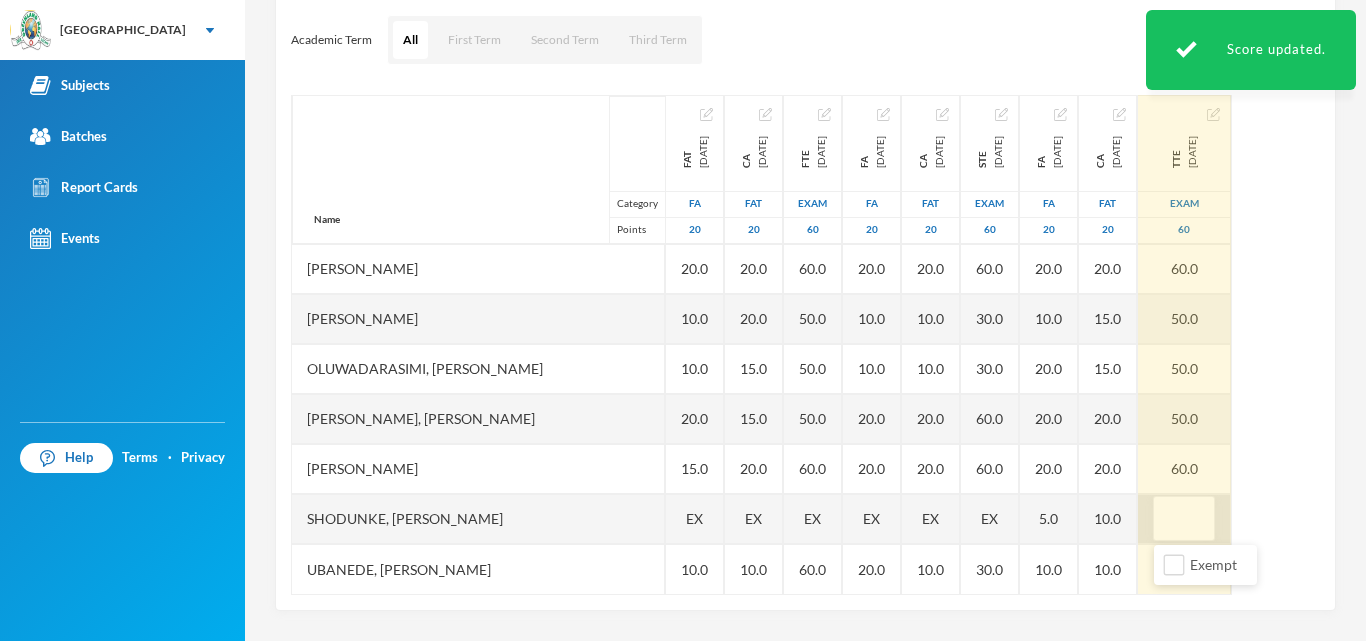 type on "2" 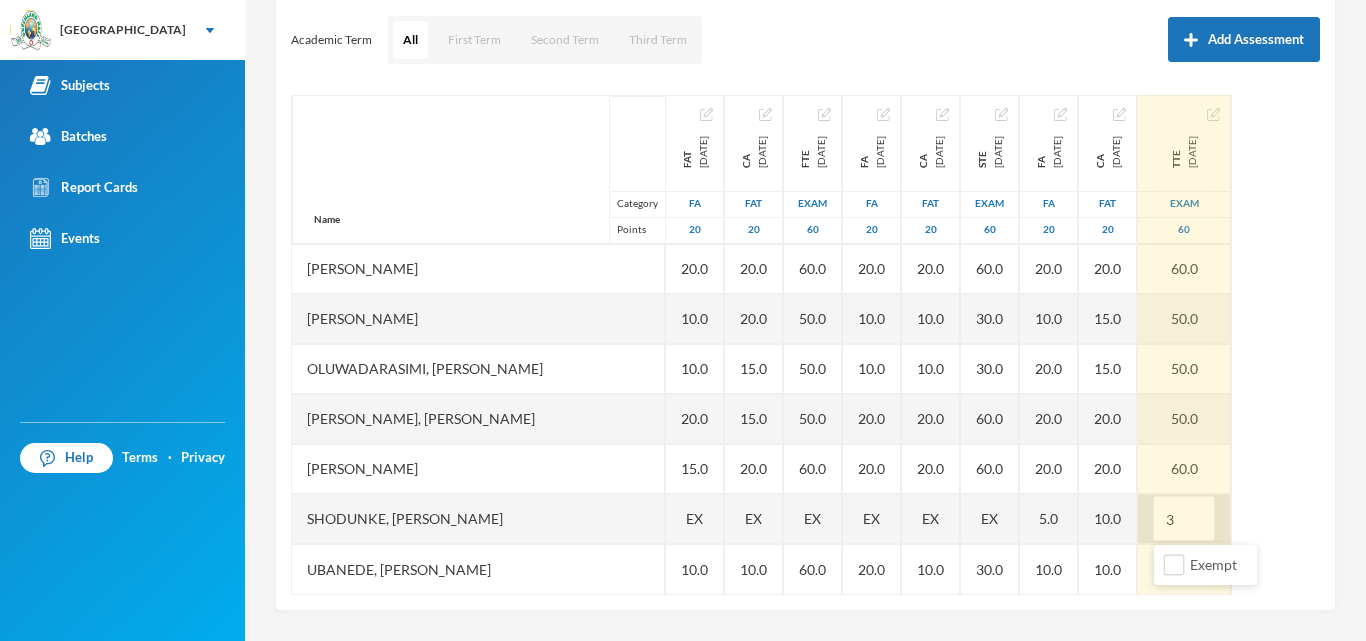 type on "30" 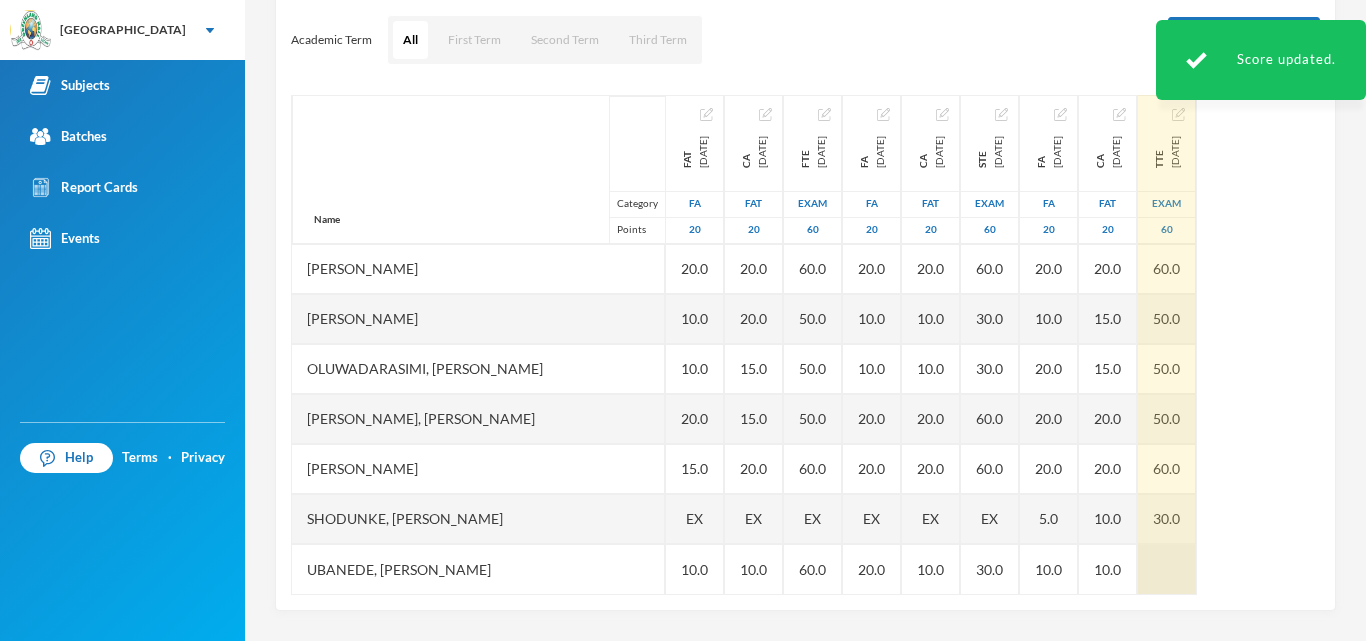 click at bounding box center [1167, 569] 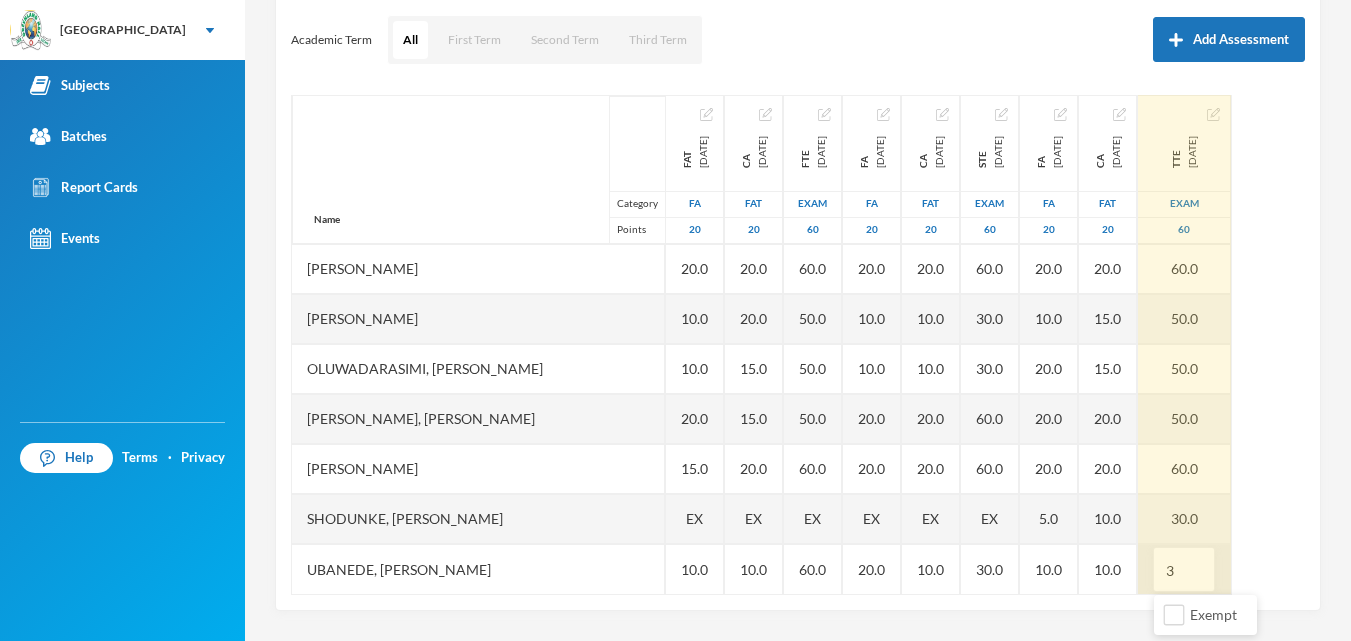 type on "30" 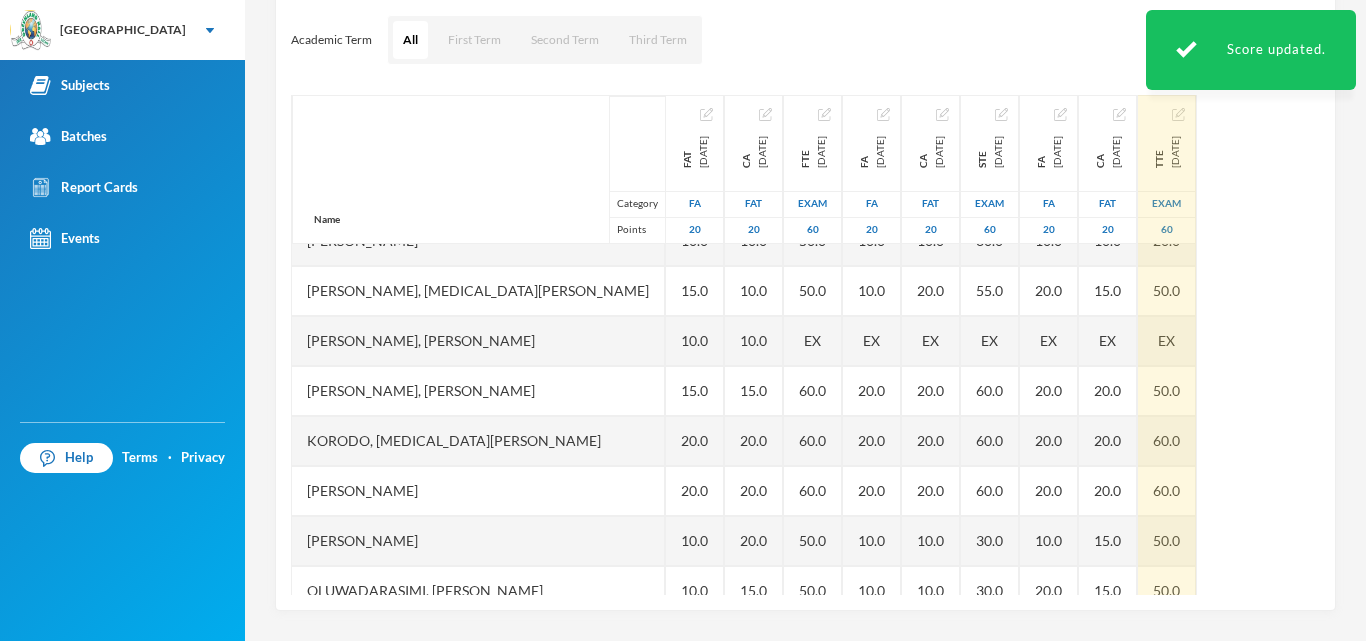 scroll, scrollTop: 0, scrollLeft: 0, axis: both 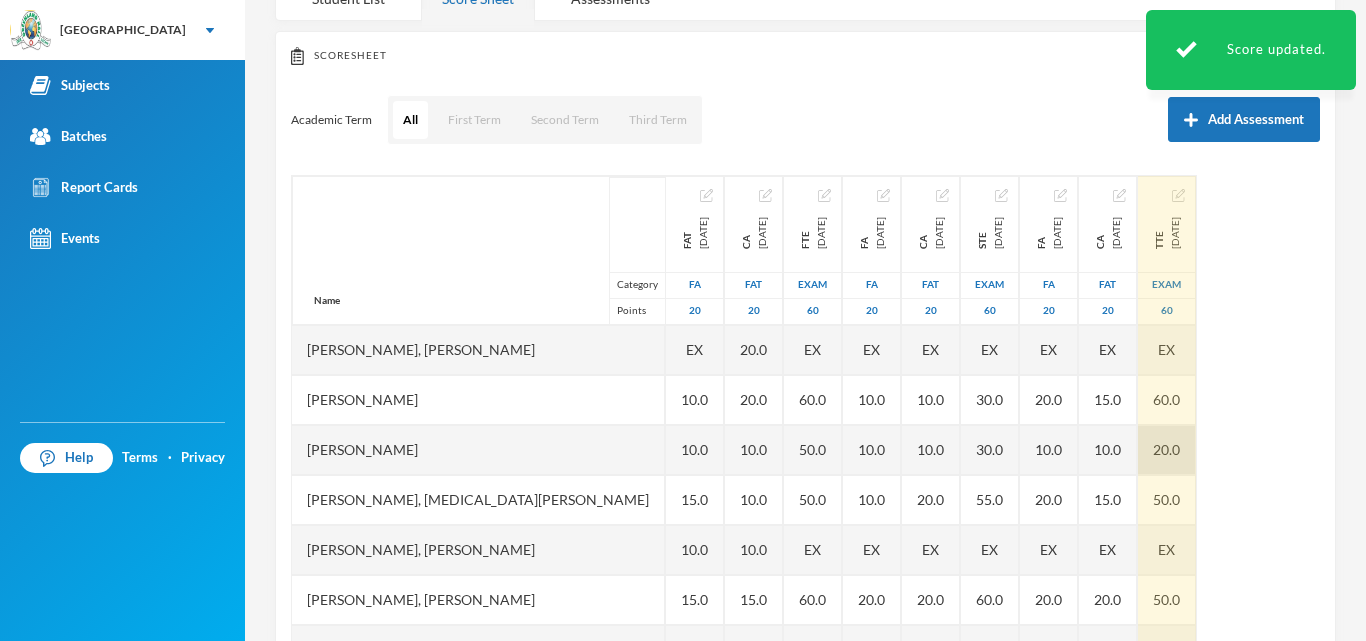 click on "20.0" at bounding box center [1167, 450] 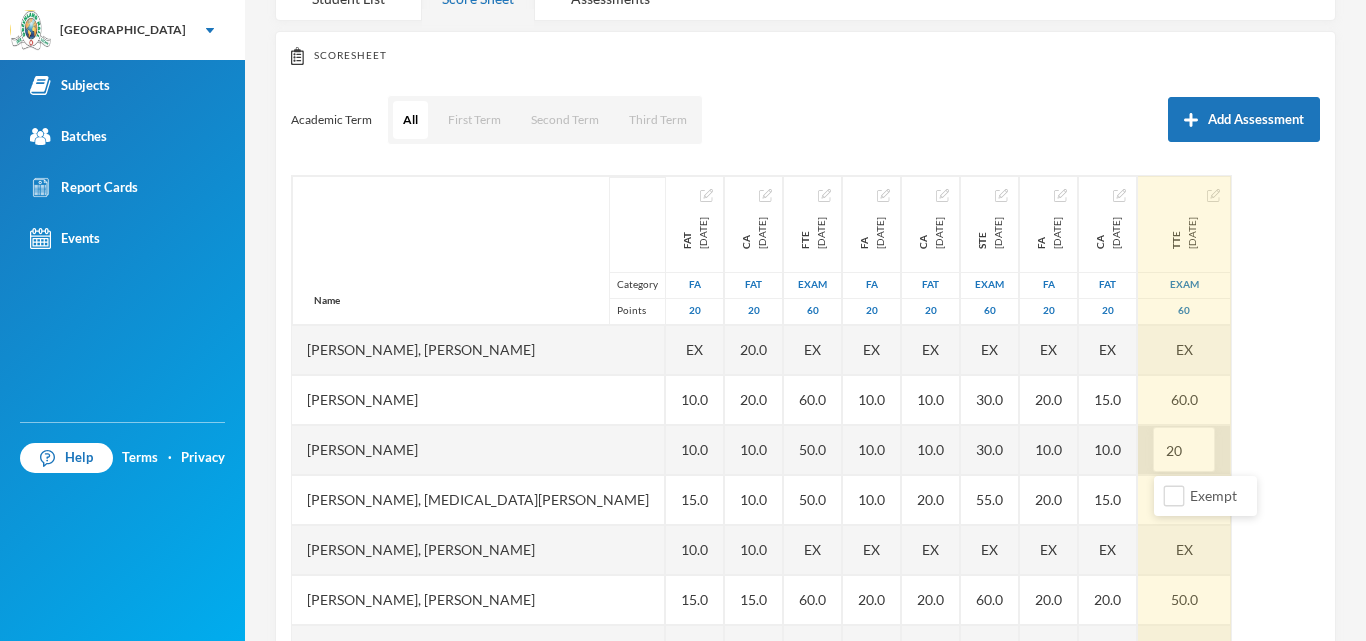 type on "2" 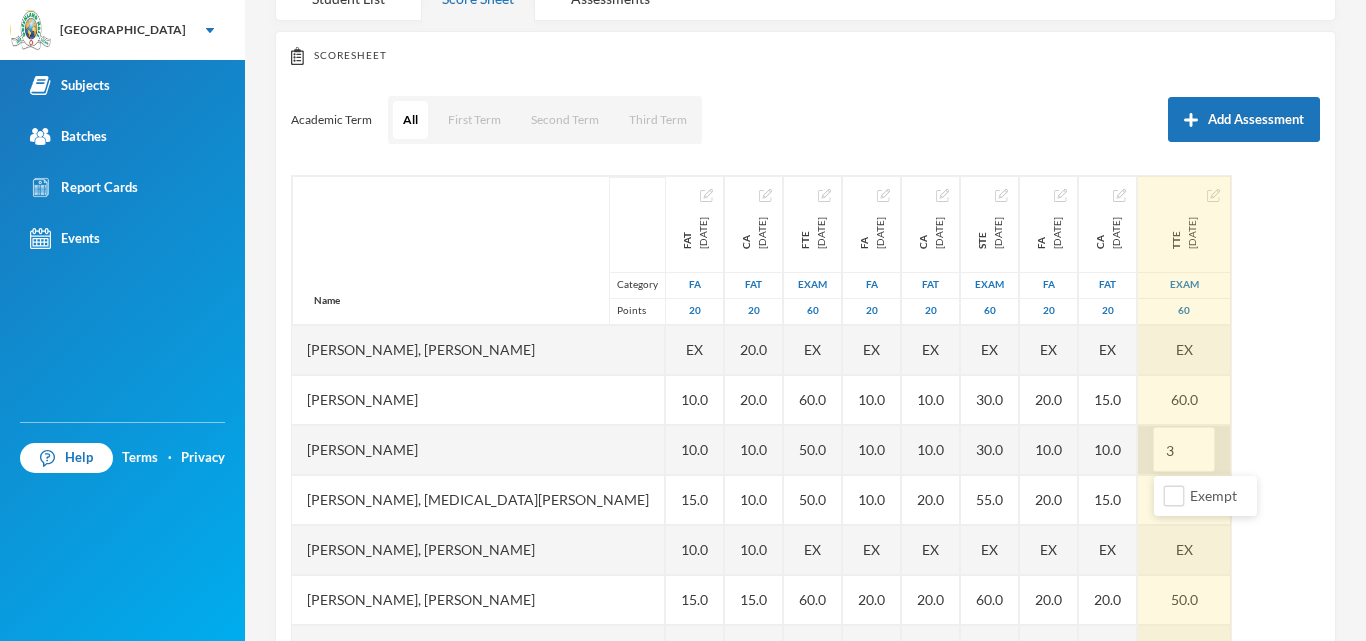 type on "30" 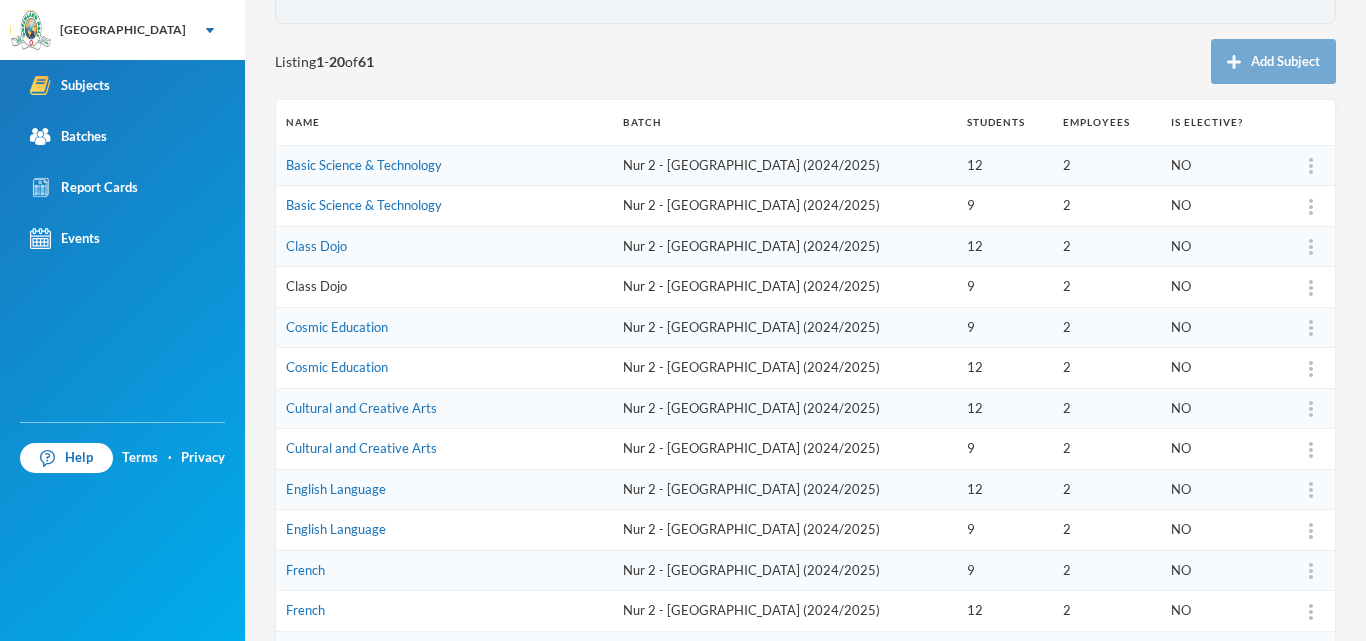 click on "Class Dojo" at bounding box center (316, 286) 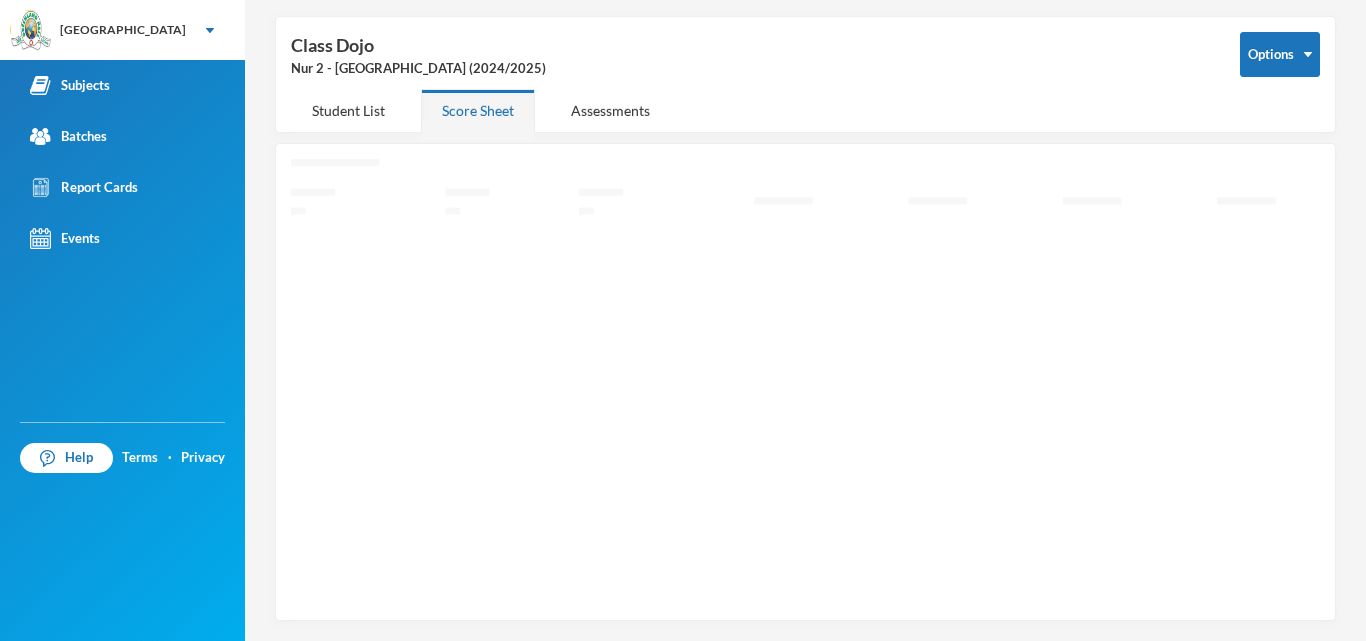 scroll, scrollTop: 72, scrollLeft: 0, axis: vertical 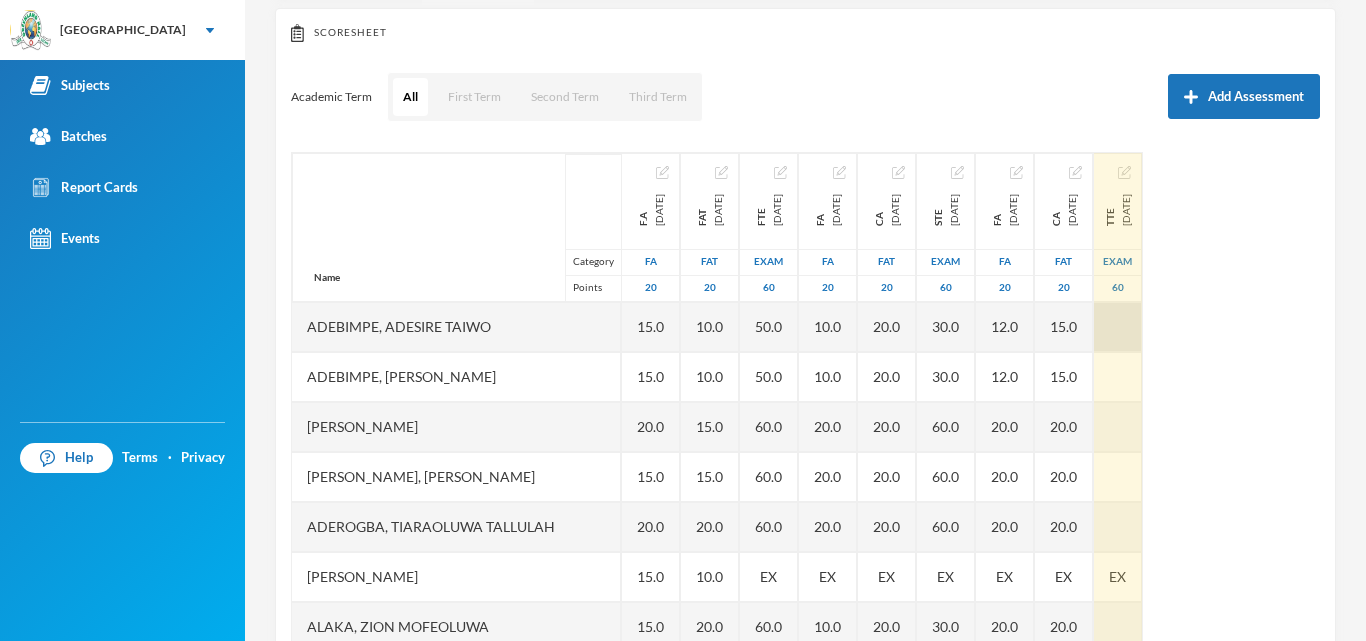 click at bounding box center [1118, 327] 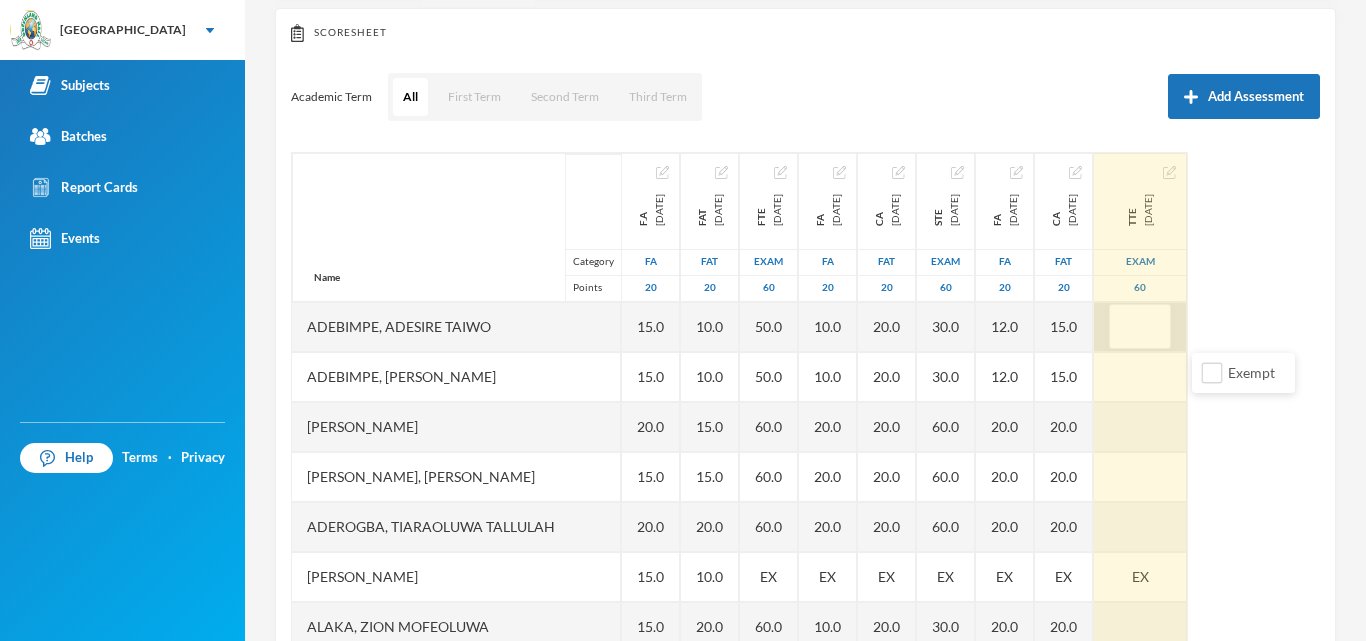 type on "5" 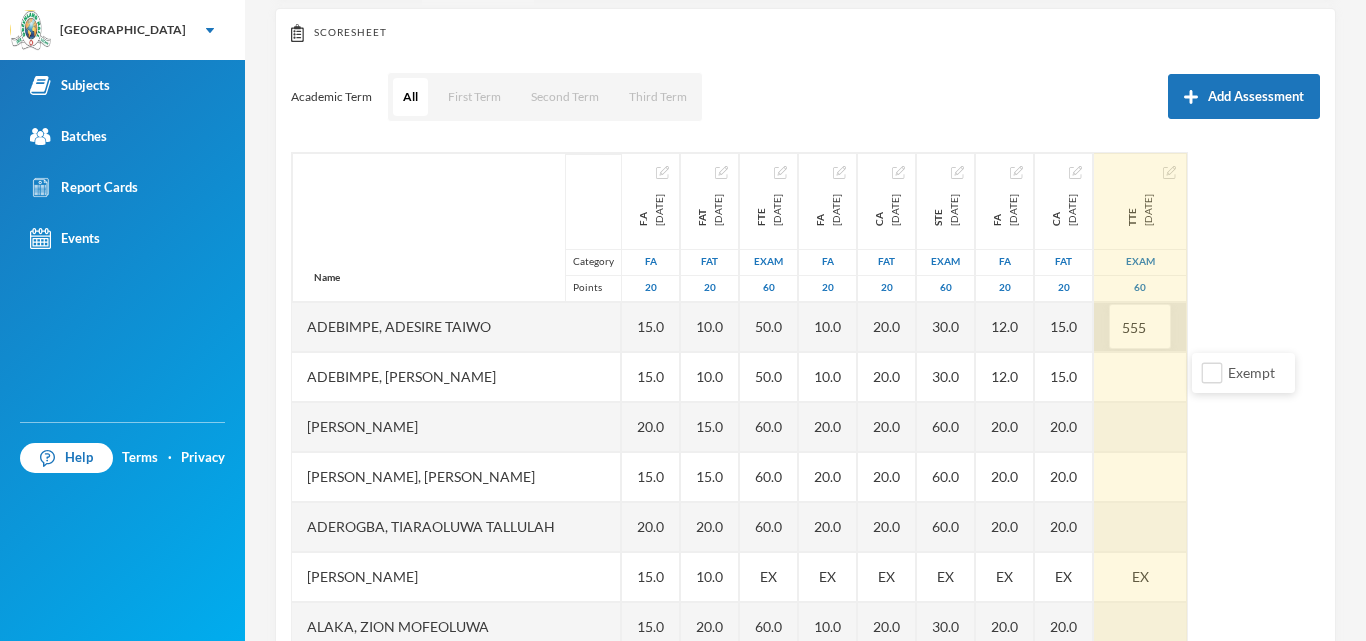 type on "55" 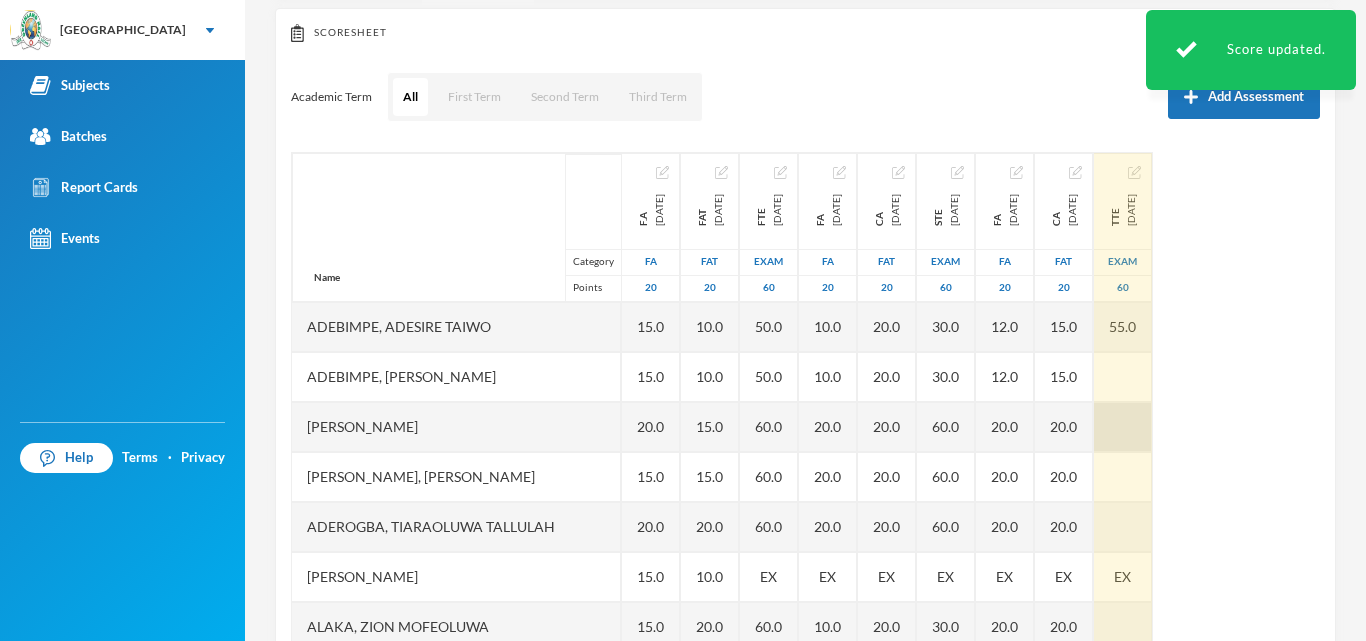 click at bounding box center [1123, 377] 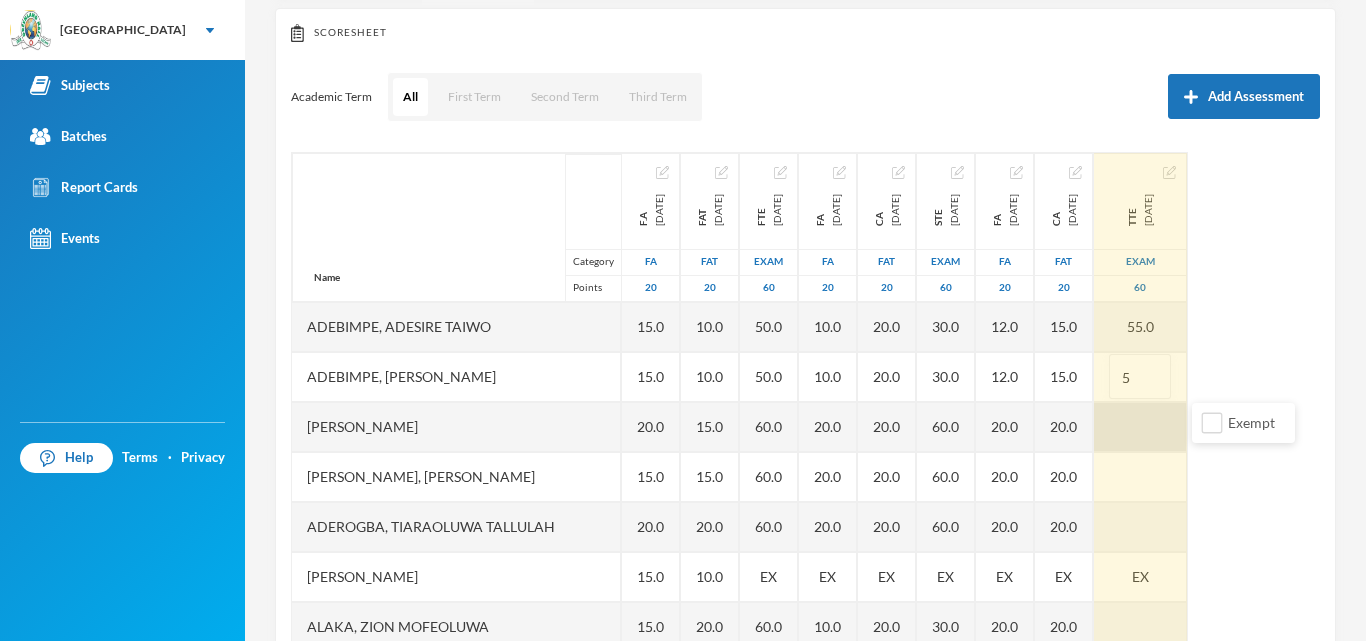 type on "54" 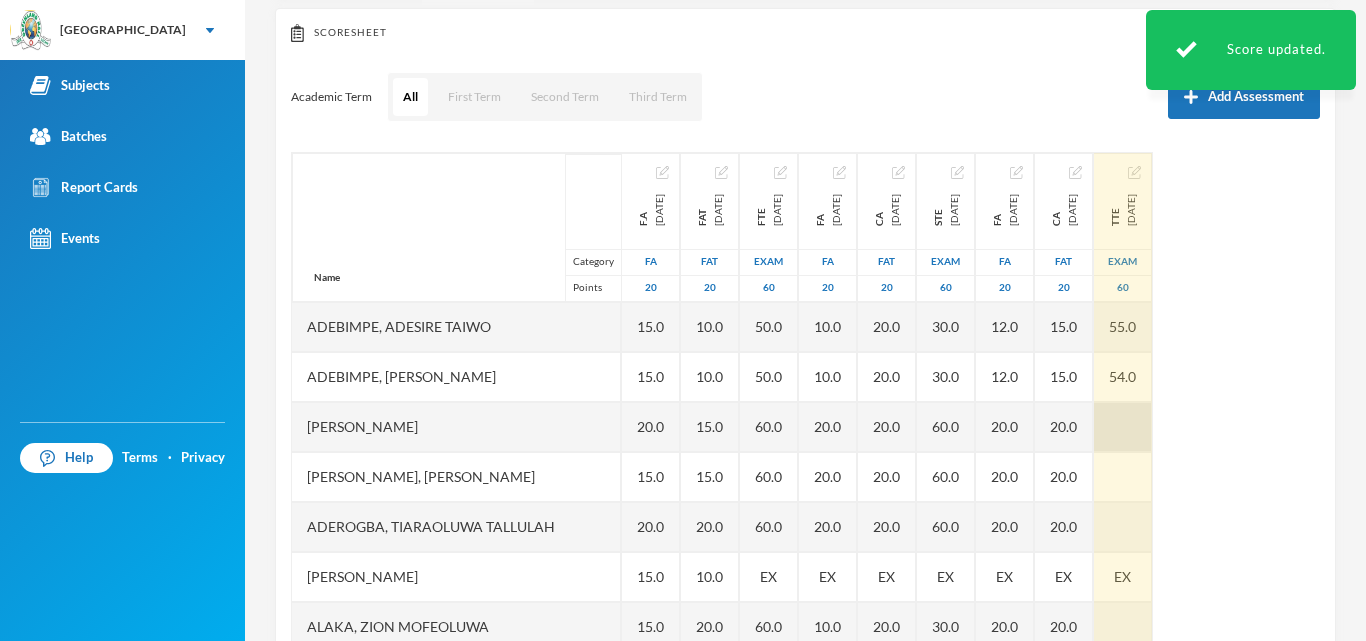 click at bounding box center (1123, 427) 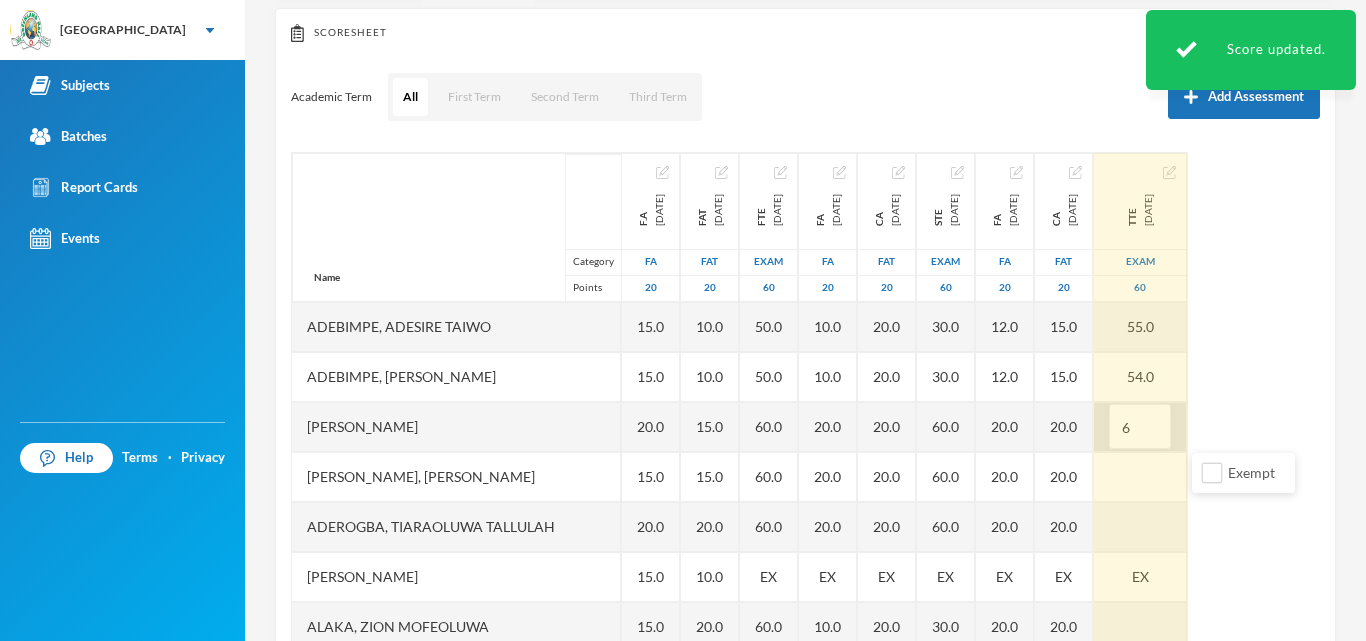 type on "60" 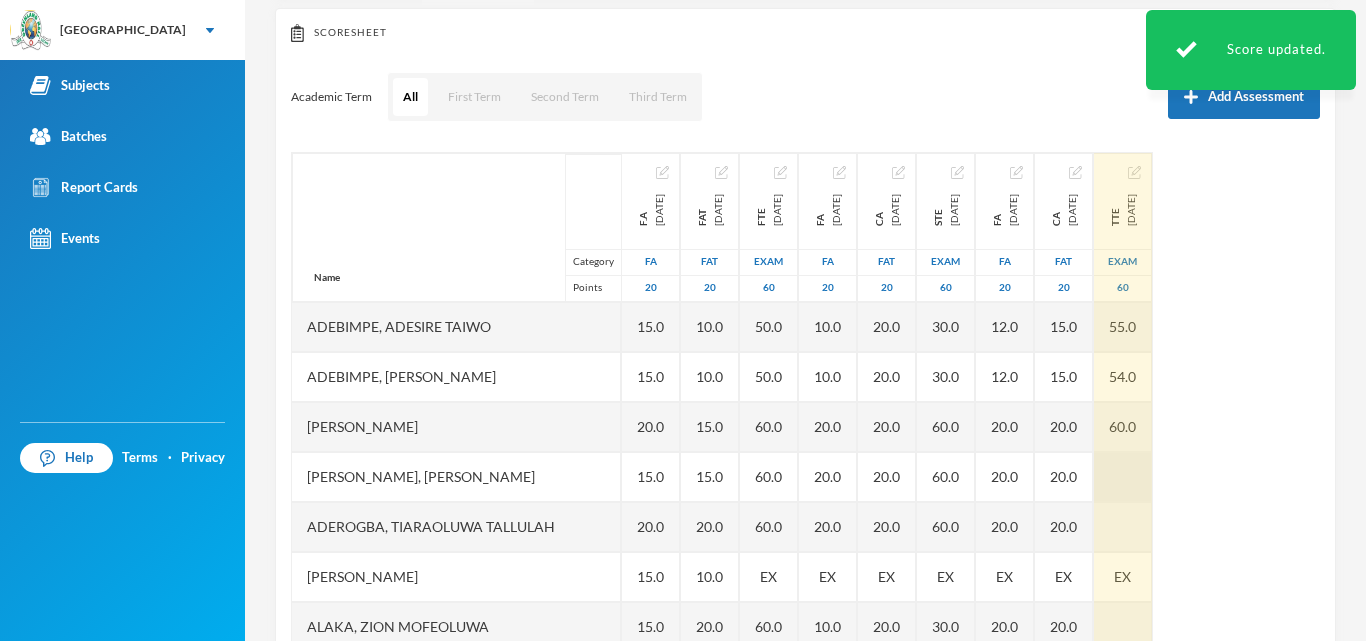 click at bounding box center [1123, 477] 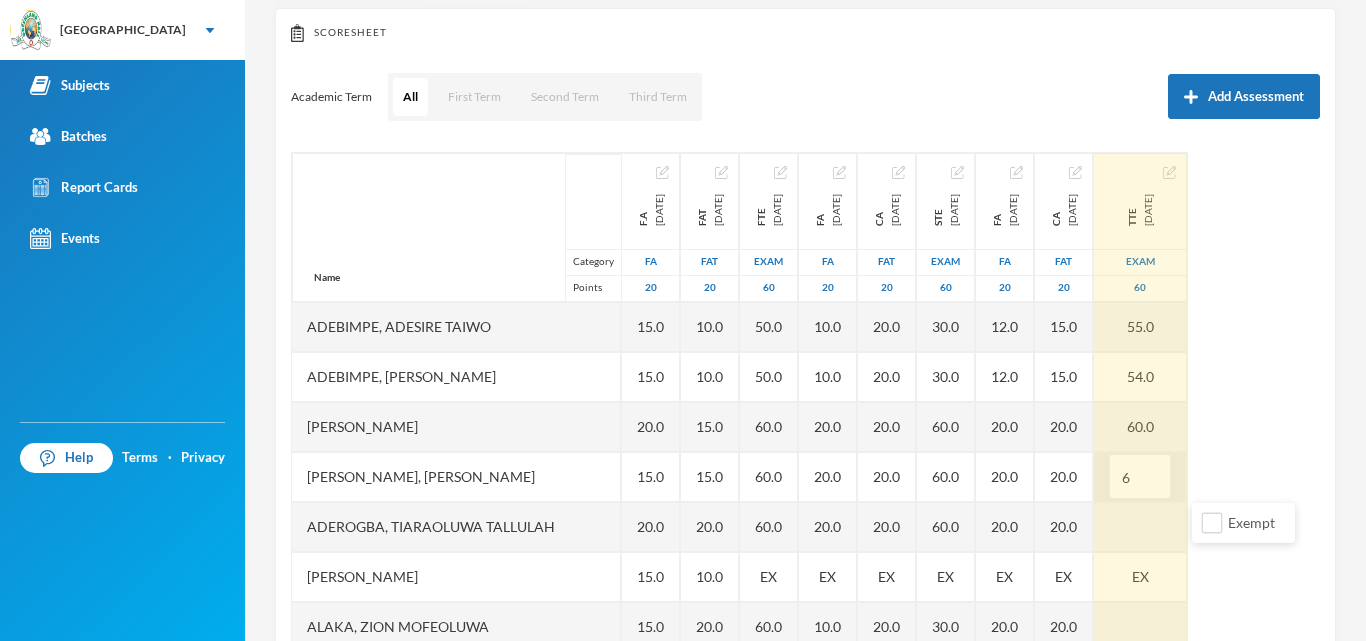 type on "60" 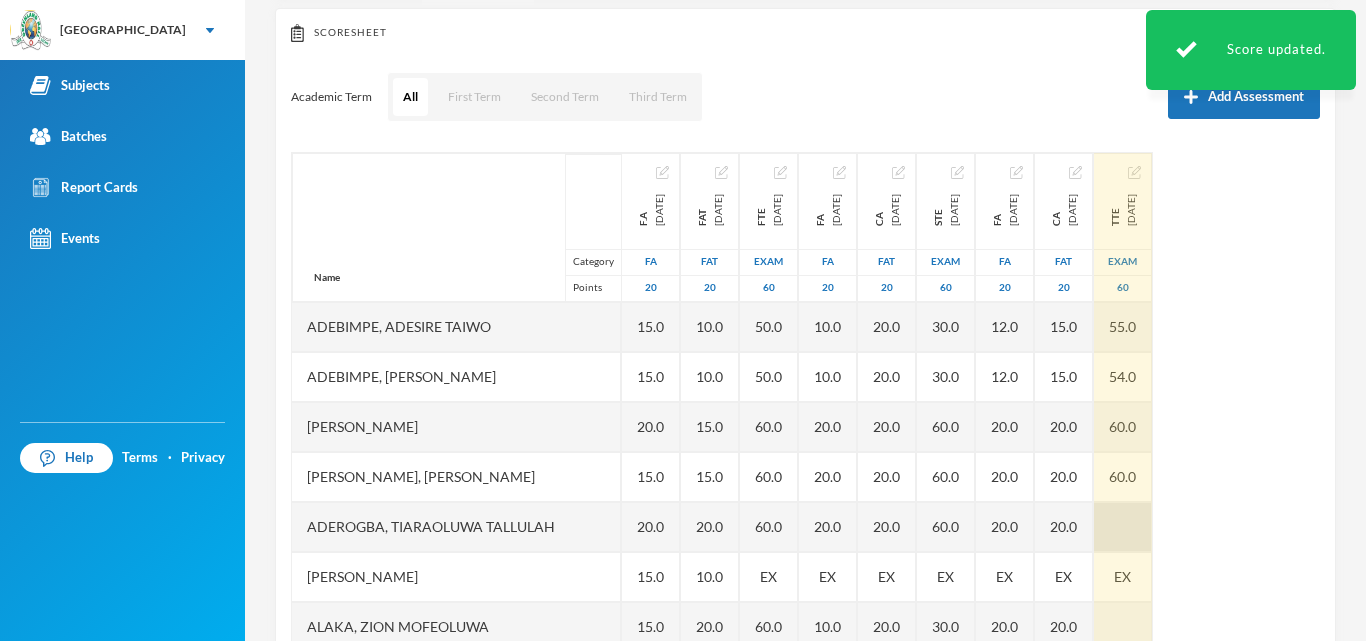 click at bounding box center (1123, 527) 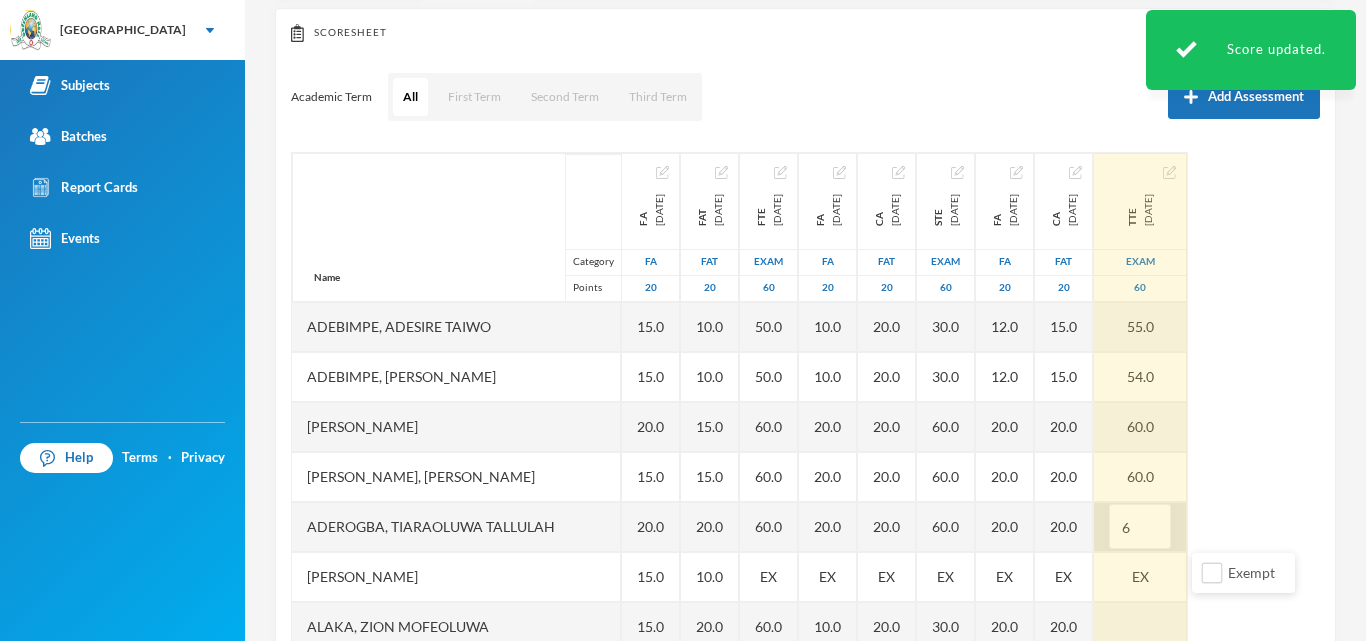 type on "60" 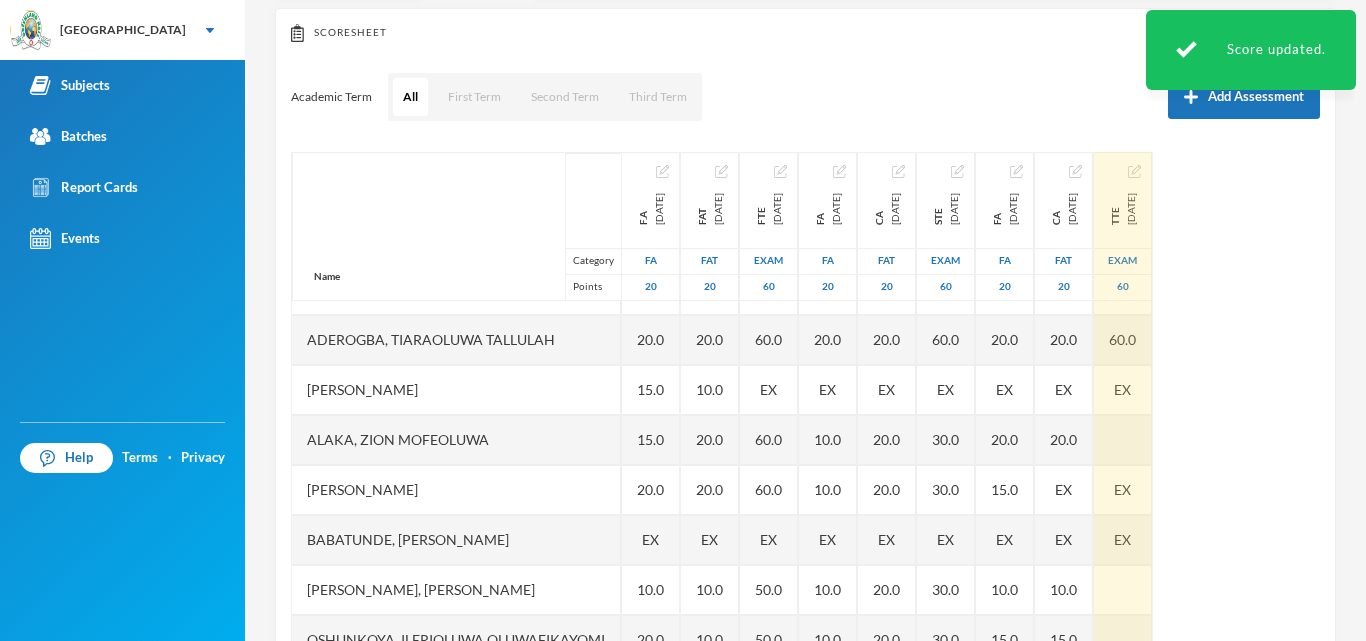 scroll, scrollTop: 240, scrollLeft: 0, axis: vertical 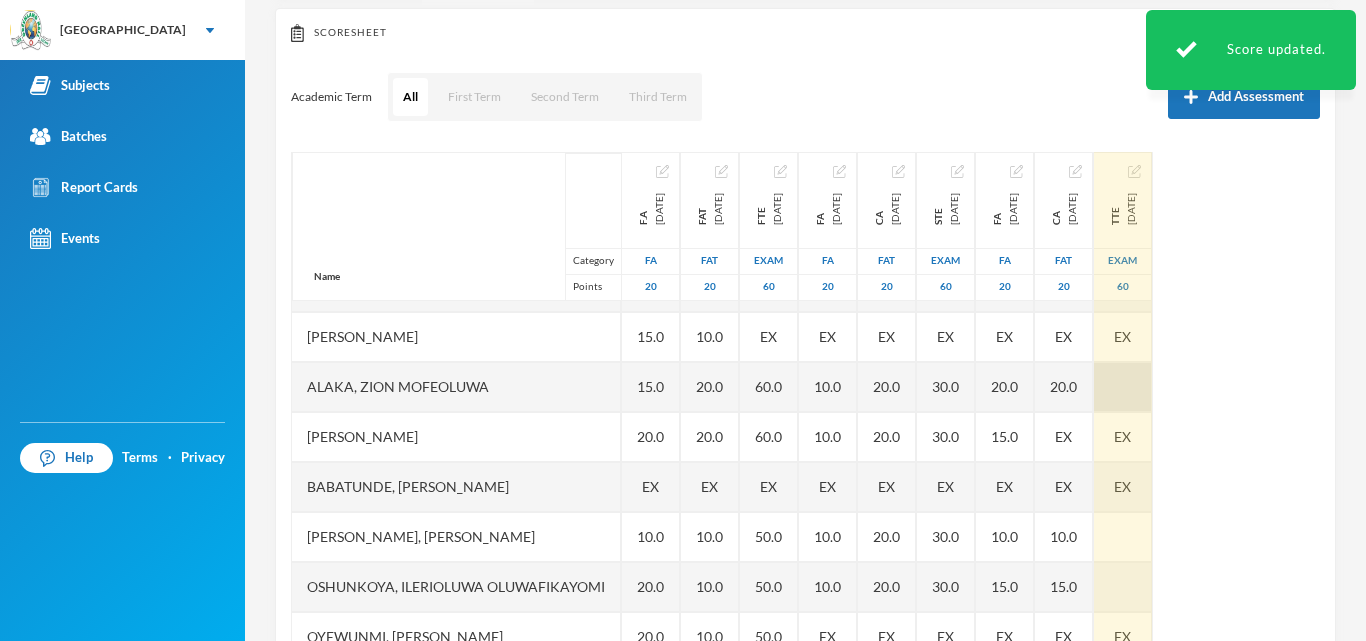 click at bounding box center (1123, 387) 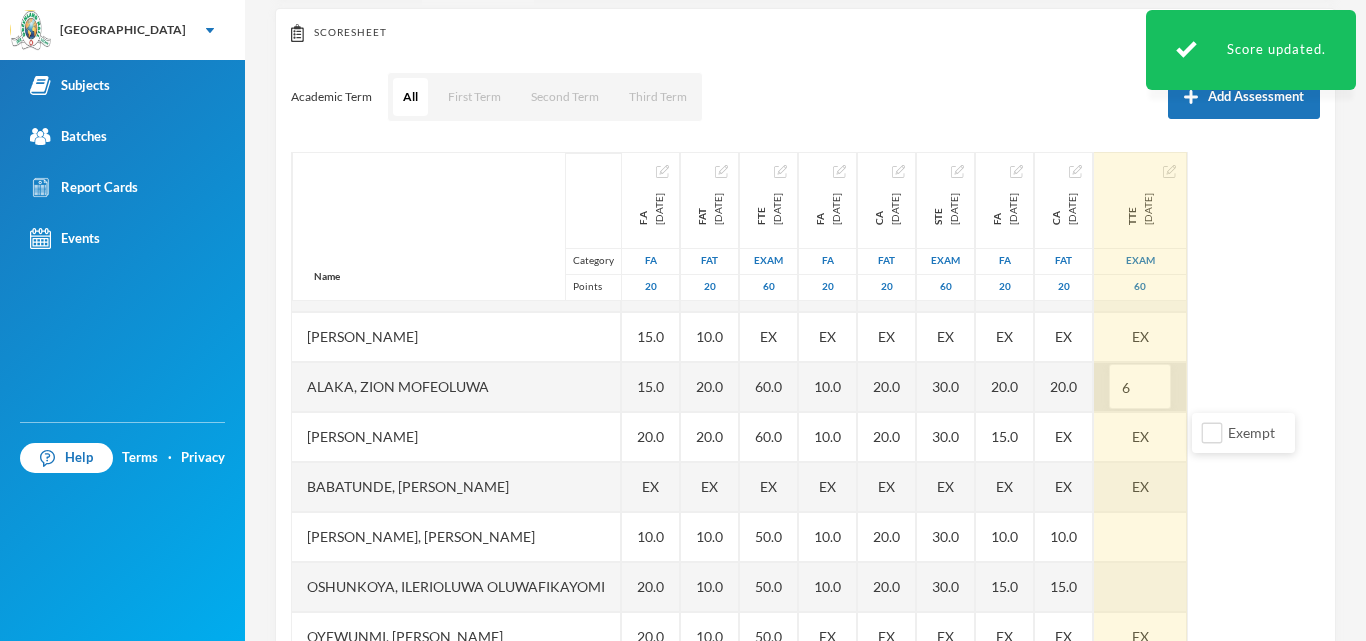 type on "60" 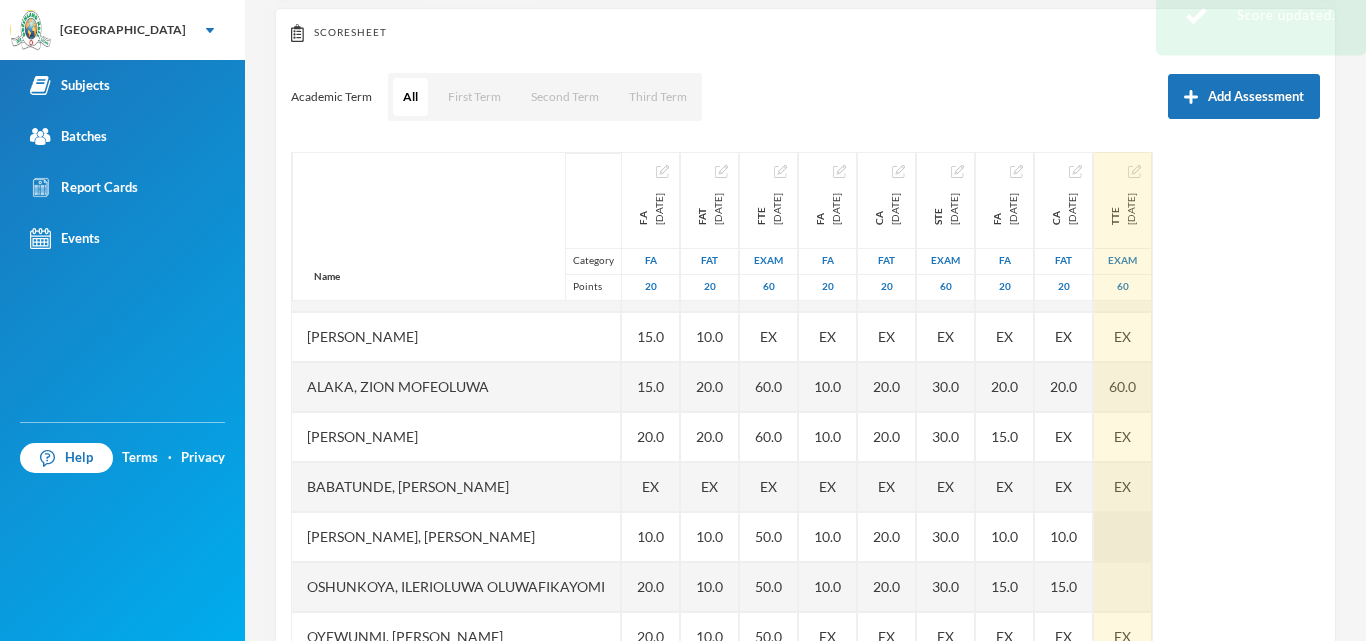 click at bounding box center [1123, 537] 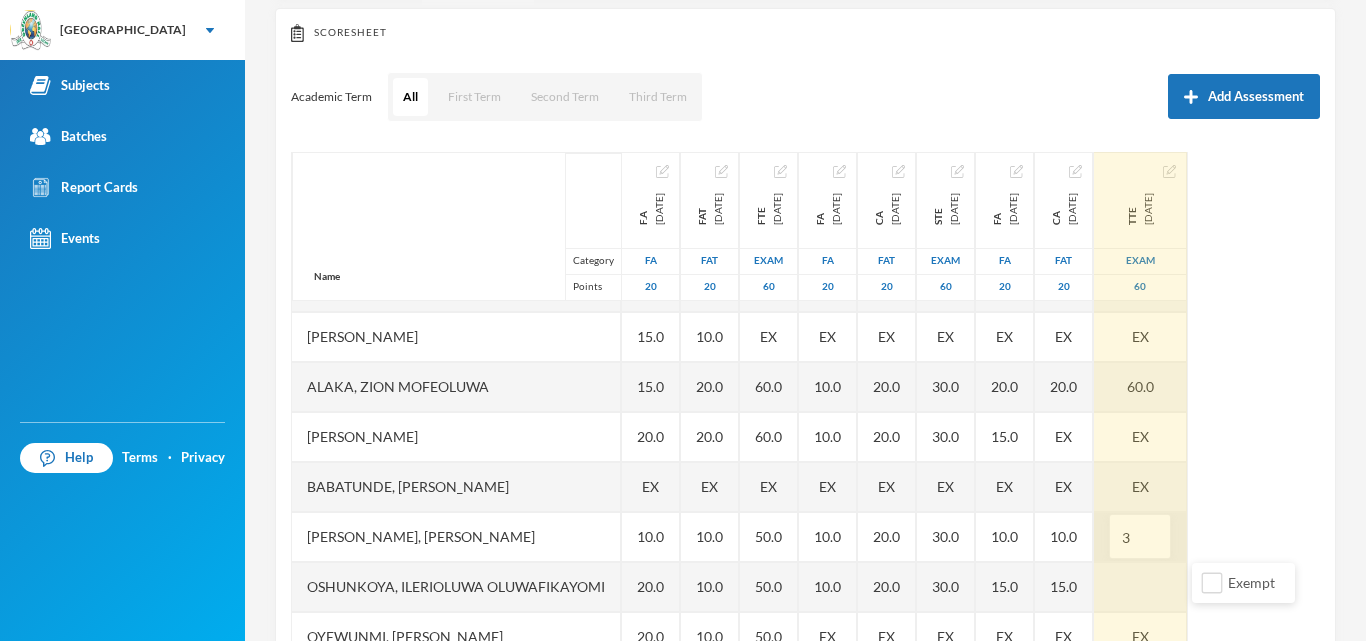 type on "30" 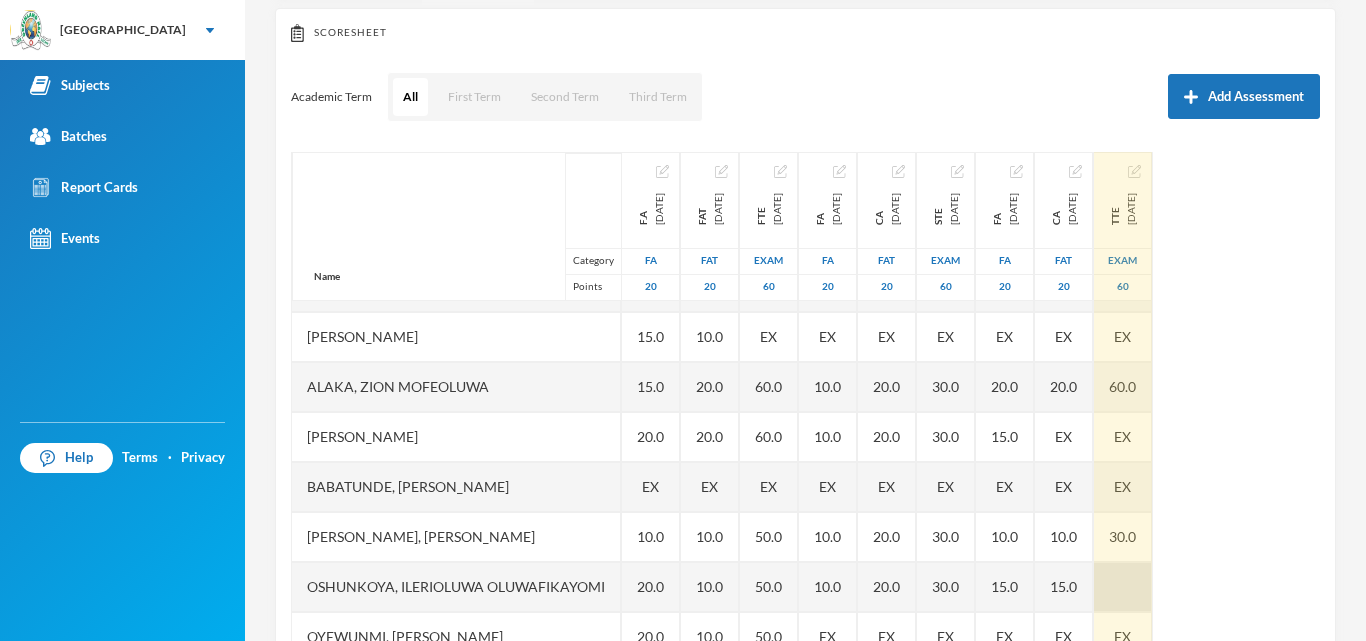 click at bounding box center (1123, 587) 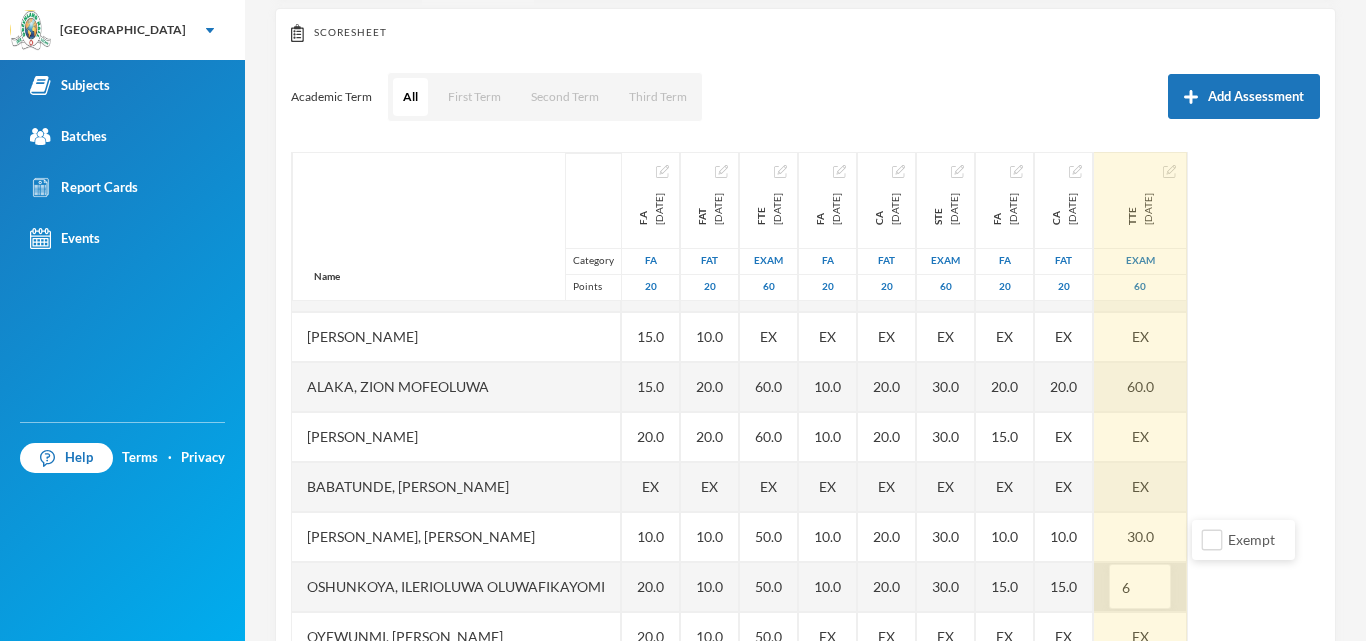 type on "60" 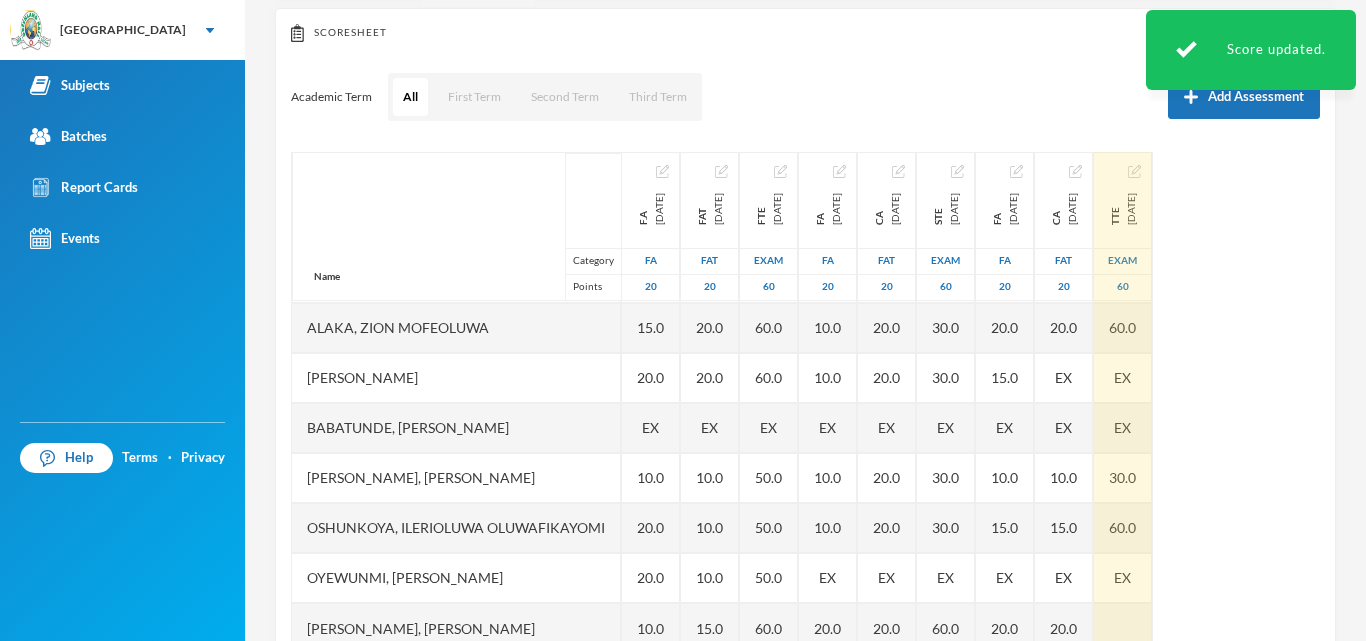 scroll, scrollTop: 301, scrollLeft: 0, axis: vertical 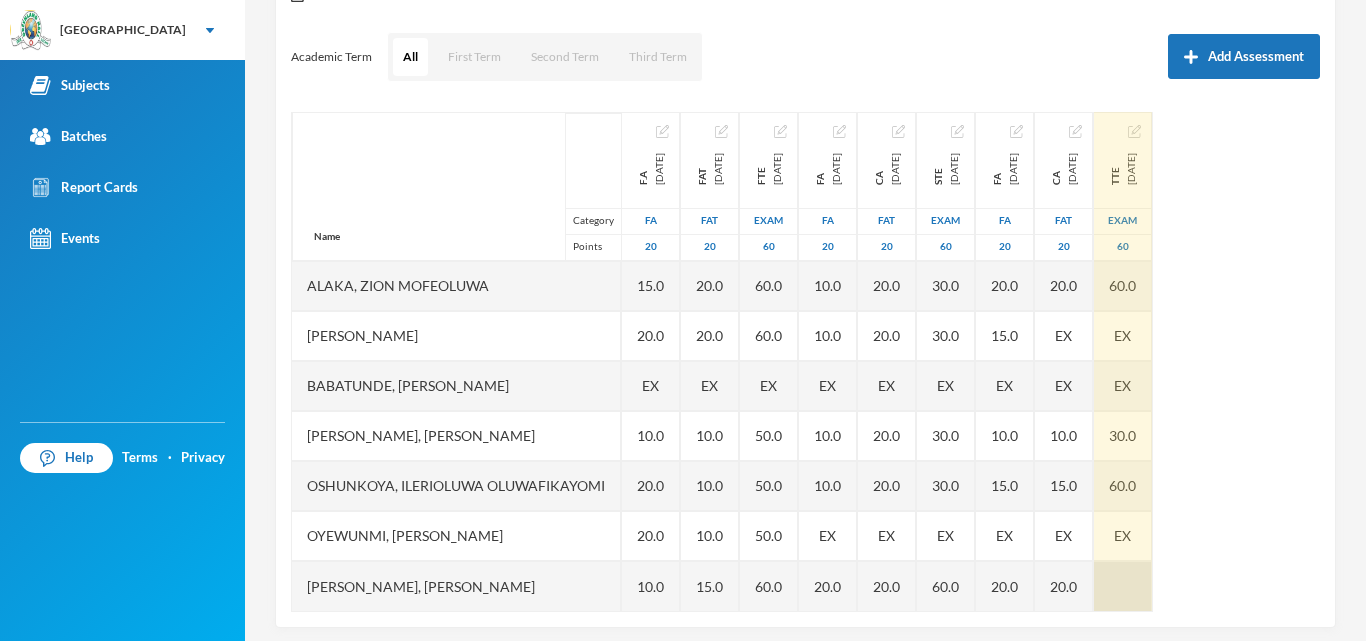 click at bounding box center [1123, 586] 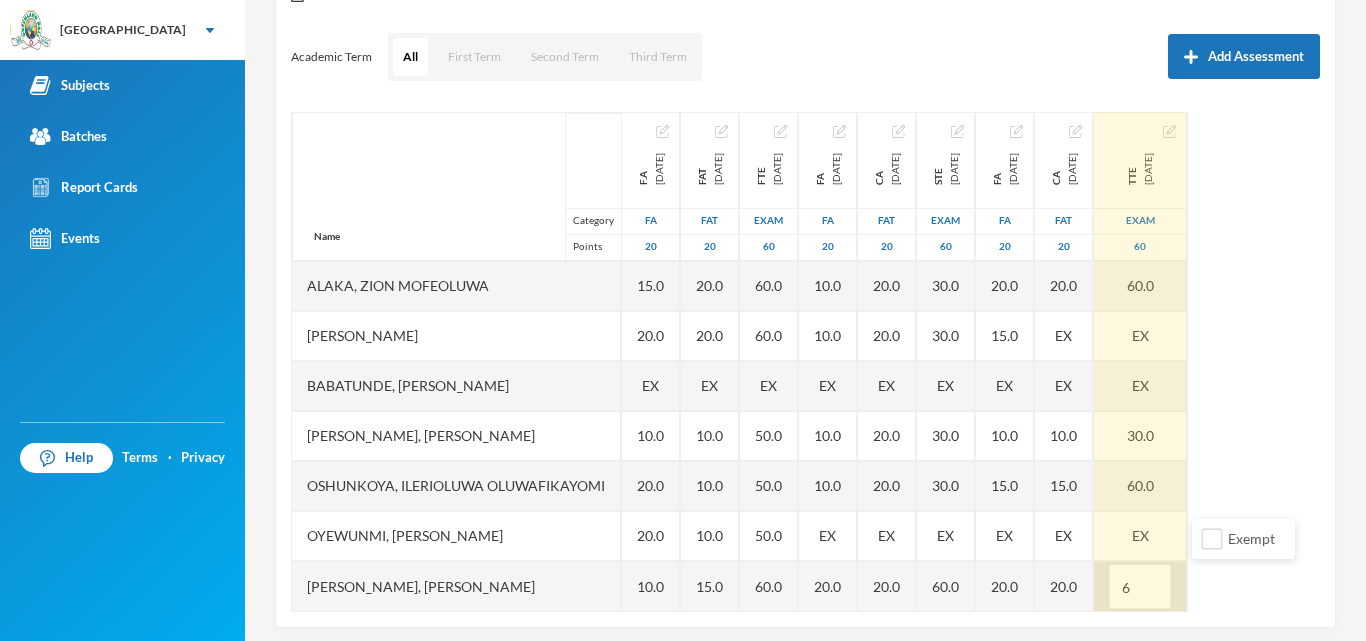 type on "60" 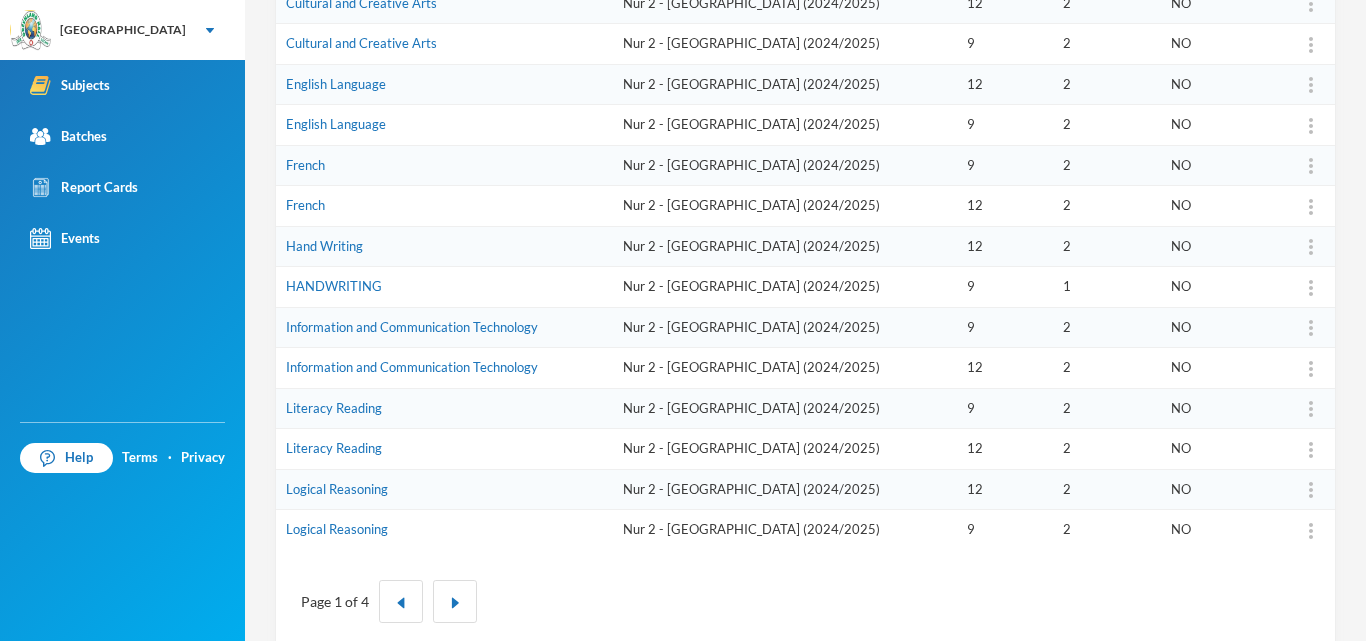 scroll, scrollTop: 629, scrollLeft: 0, axis: vertical 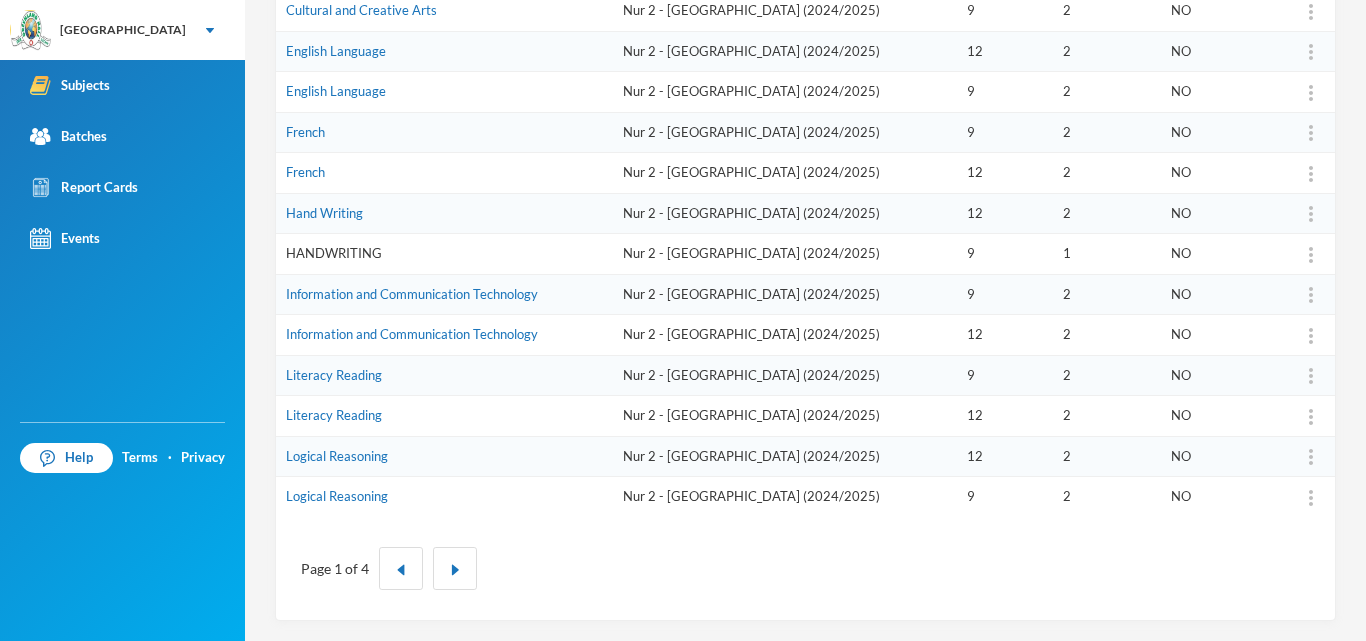 click on "HANDWRITING" at bounding box center [334, 253] 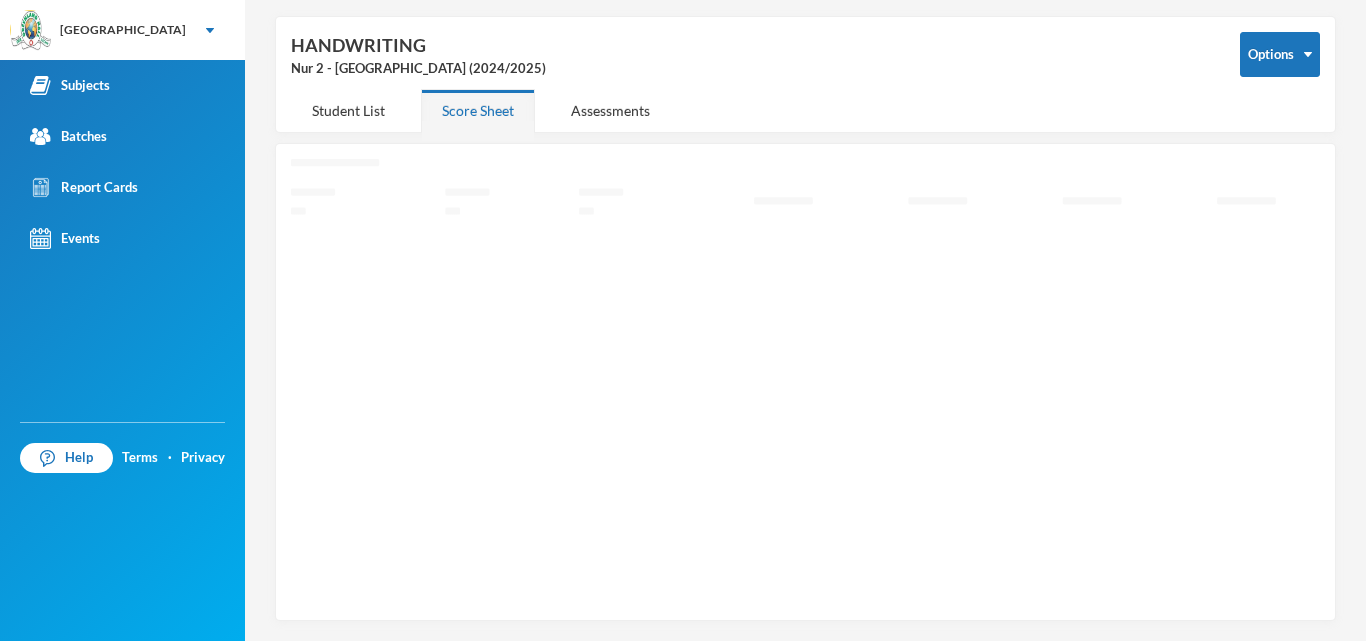 scroll, scrollTop: 72, scrollLeft: 0, axis: vertical 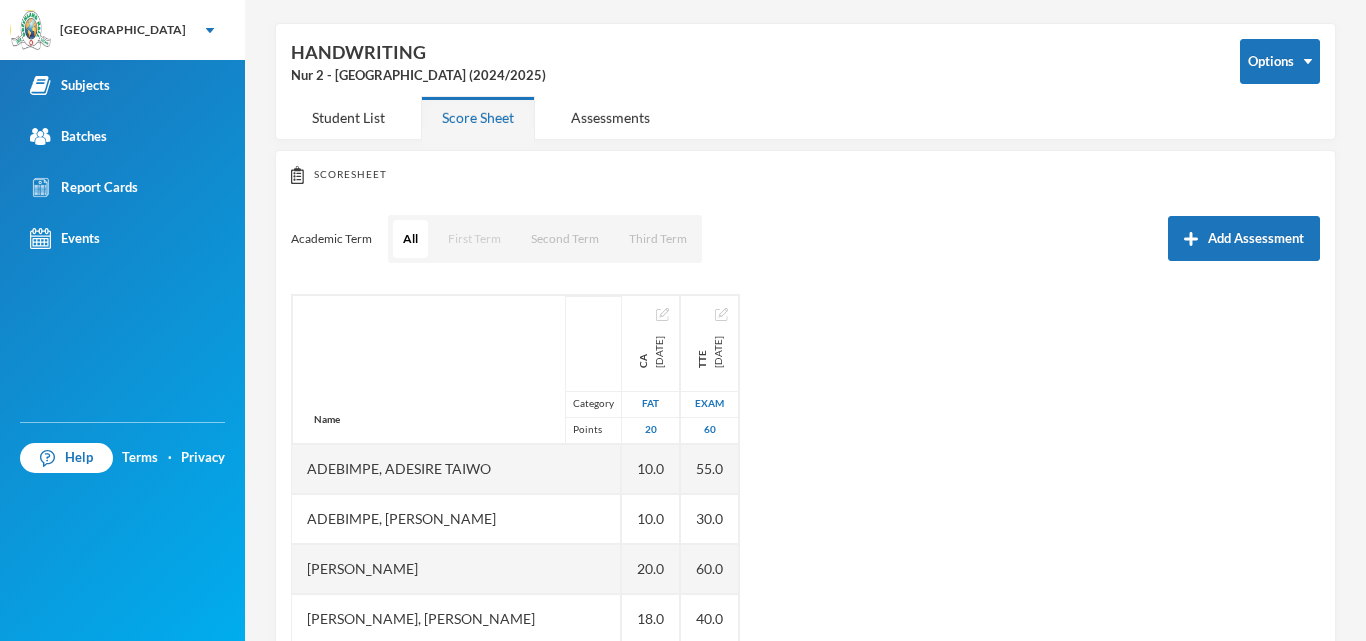 click on "First Term" at bounding box center [474, 239] 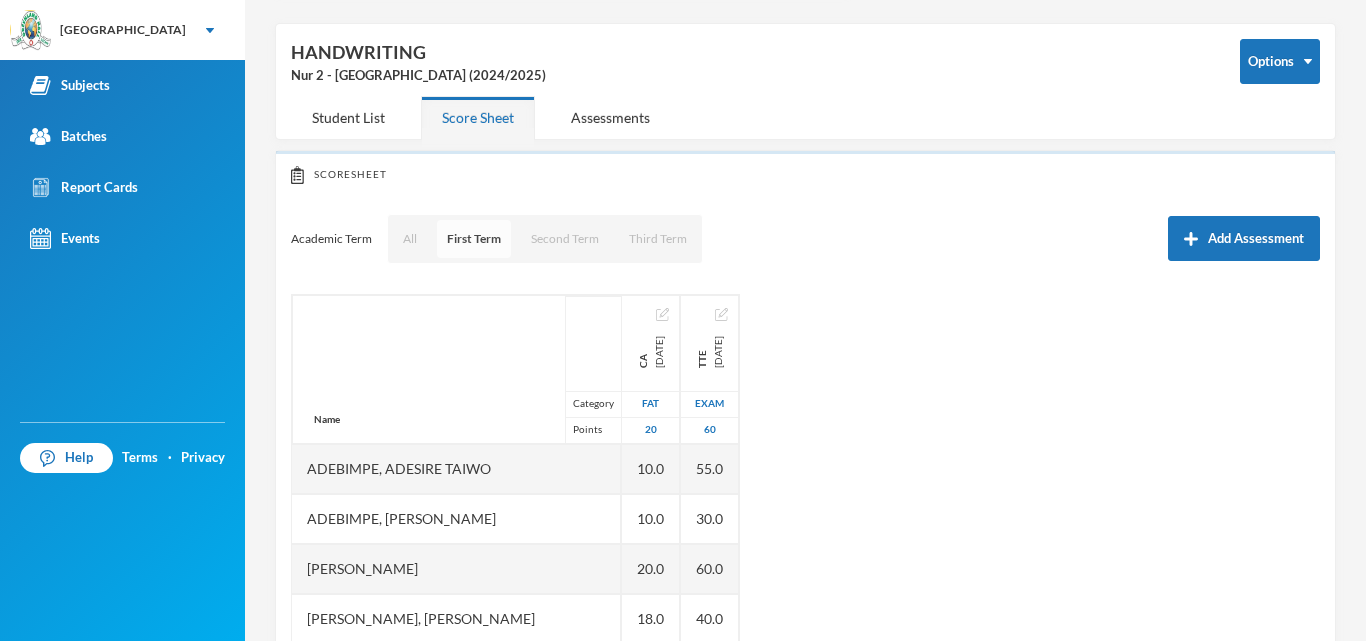scroll, scrollTop: 0, scrollLeft: 0, axis: both 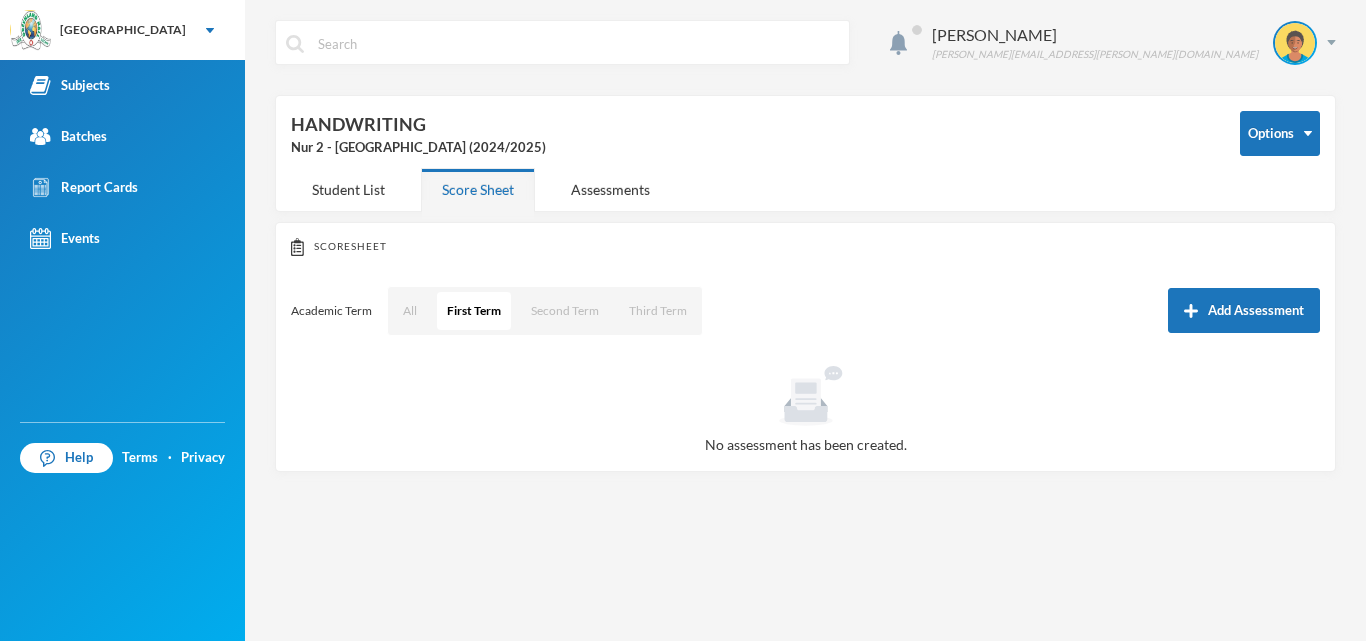 click on "Academic Term All First Term Second Term Third Term Add Assessment" at bounding box center (805, 311) 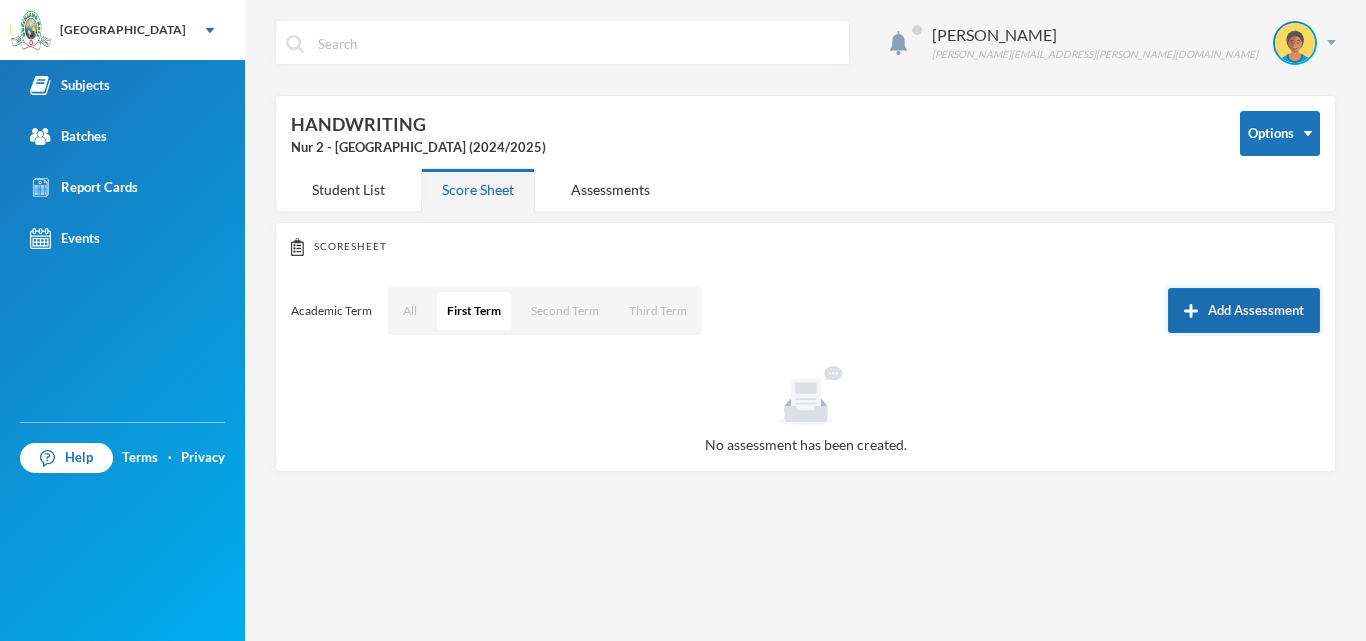 click on "Add Assessment" at bounding box center (1244, 310) 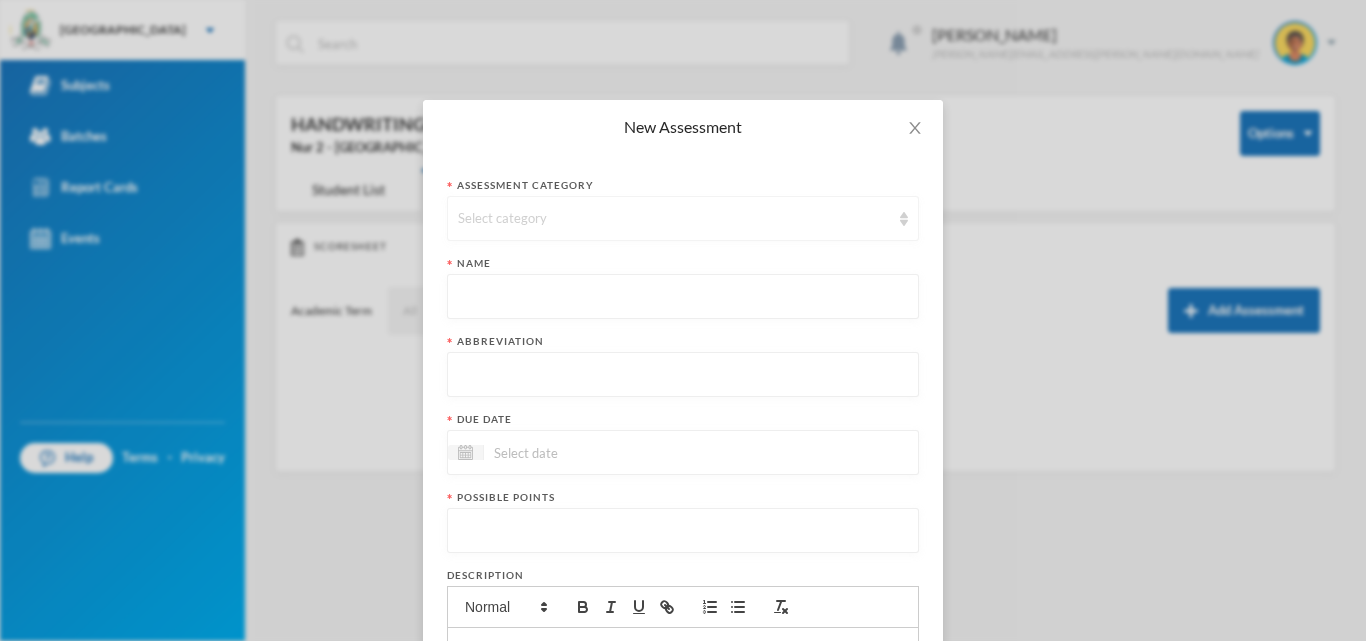 click on "Select category" at bounding box center (674, 219) 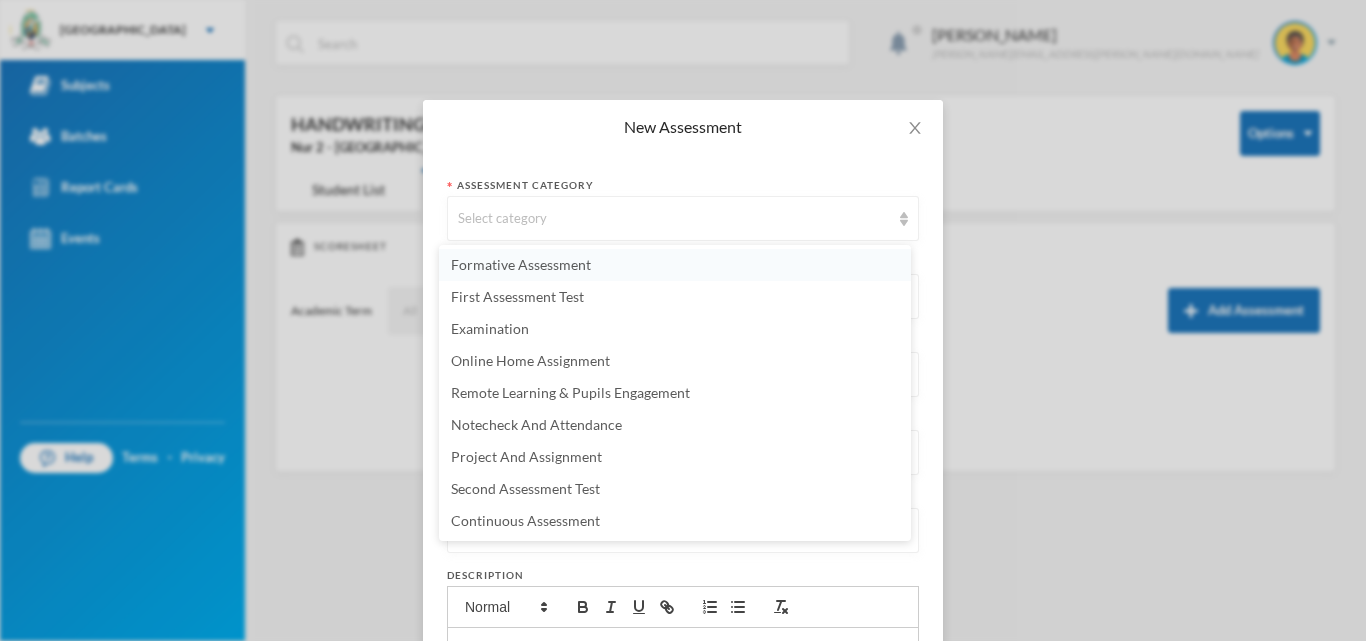 click on "Formative Assessment" at bounding box center [675, 265] 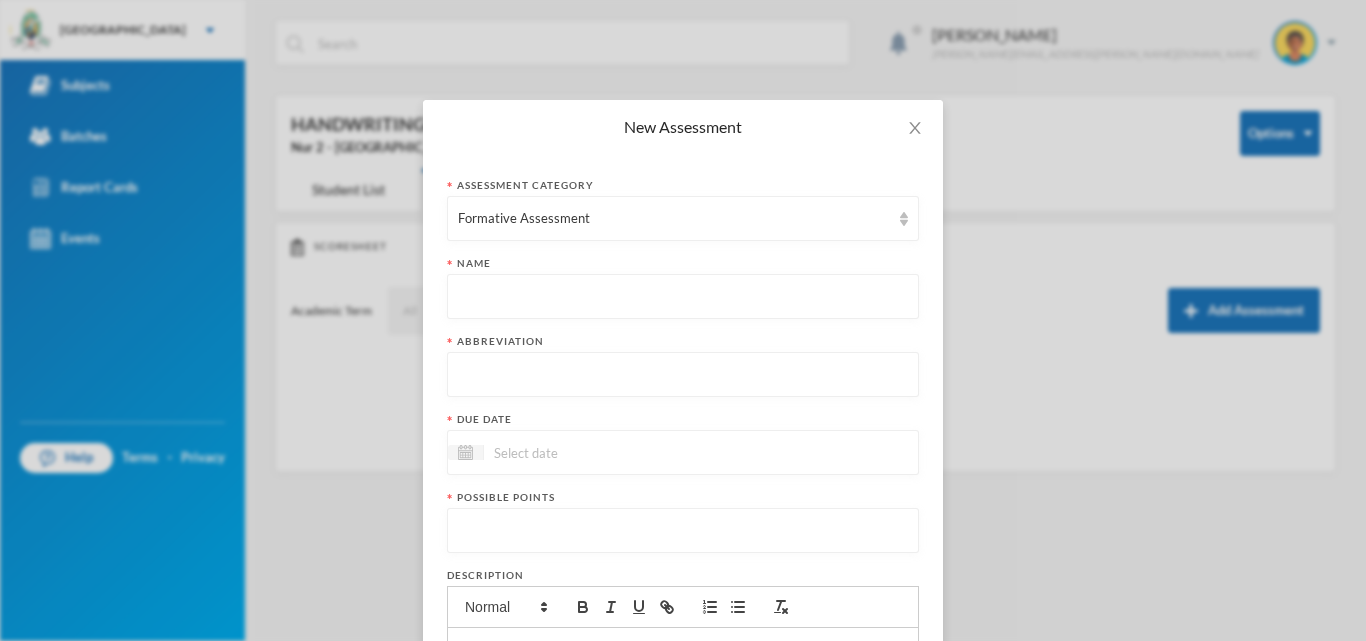 click at bounding box center [683, 297] 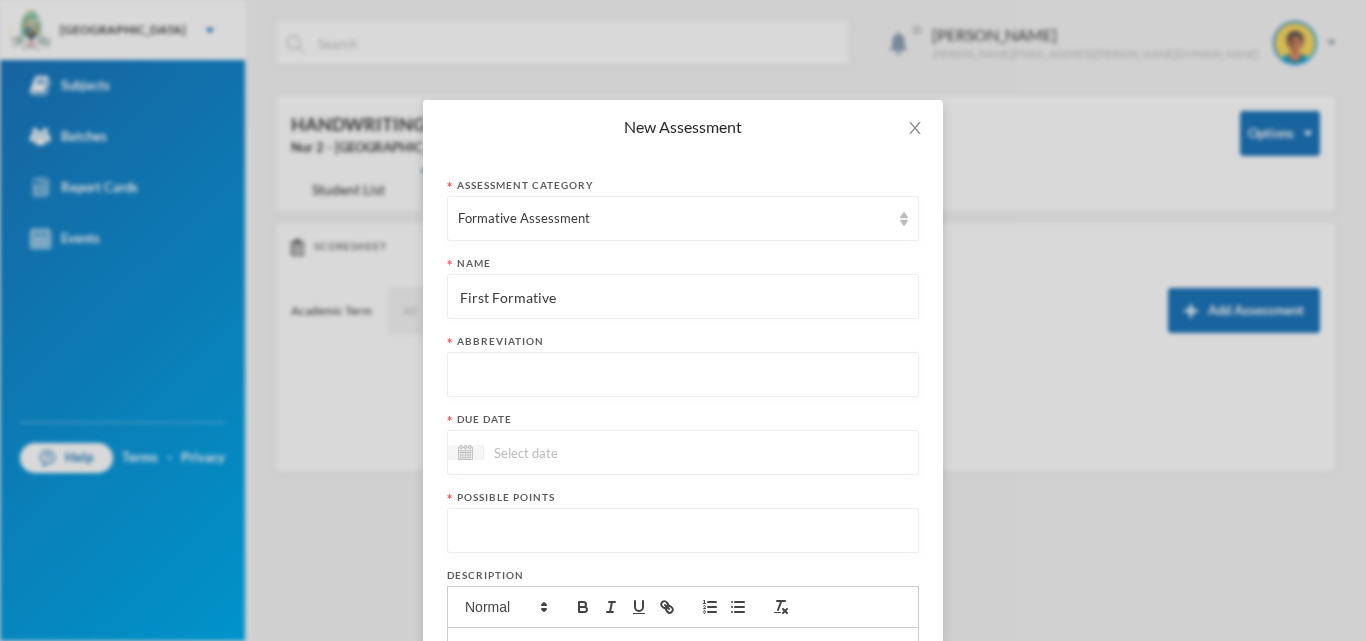 type on "First Formative" 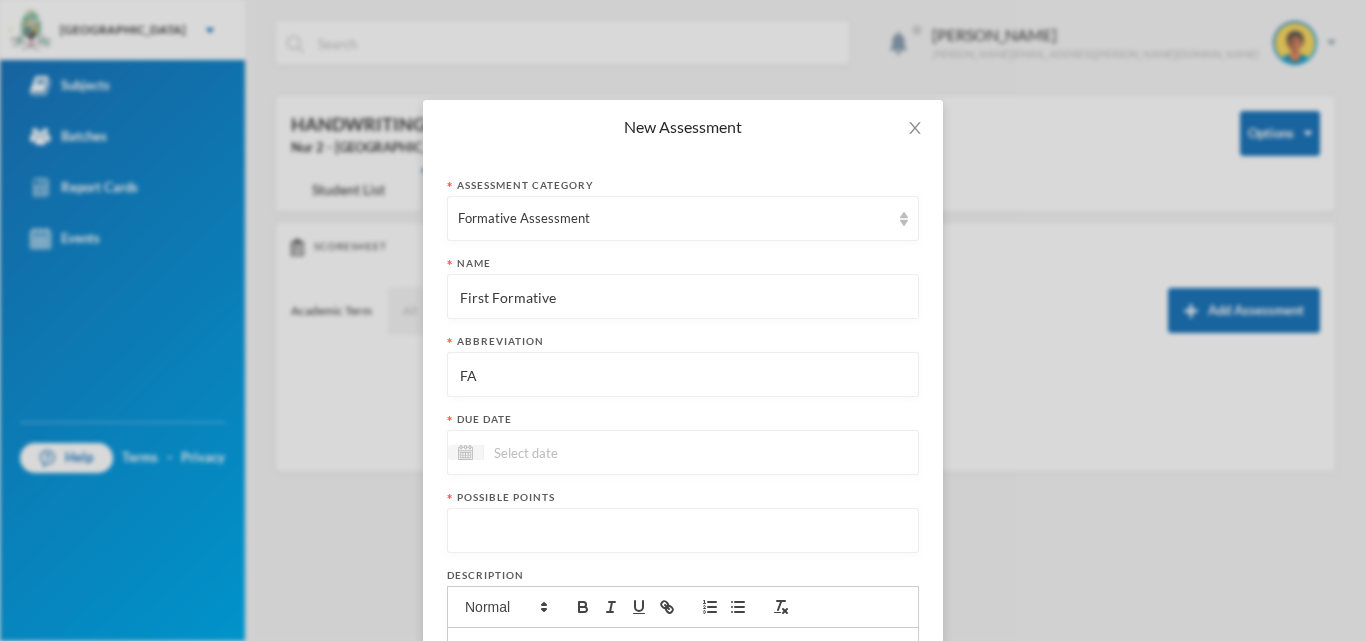 type on "FA" 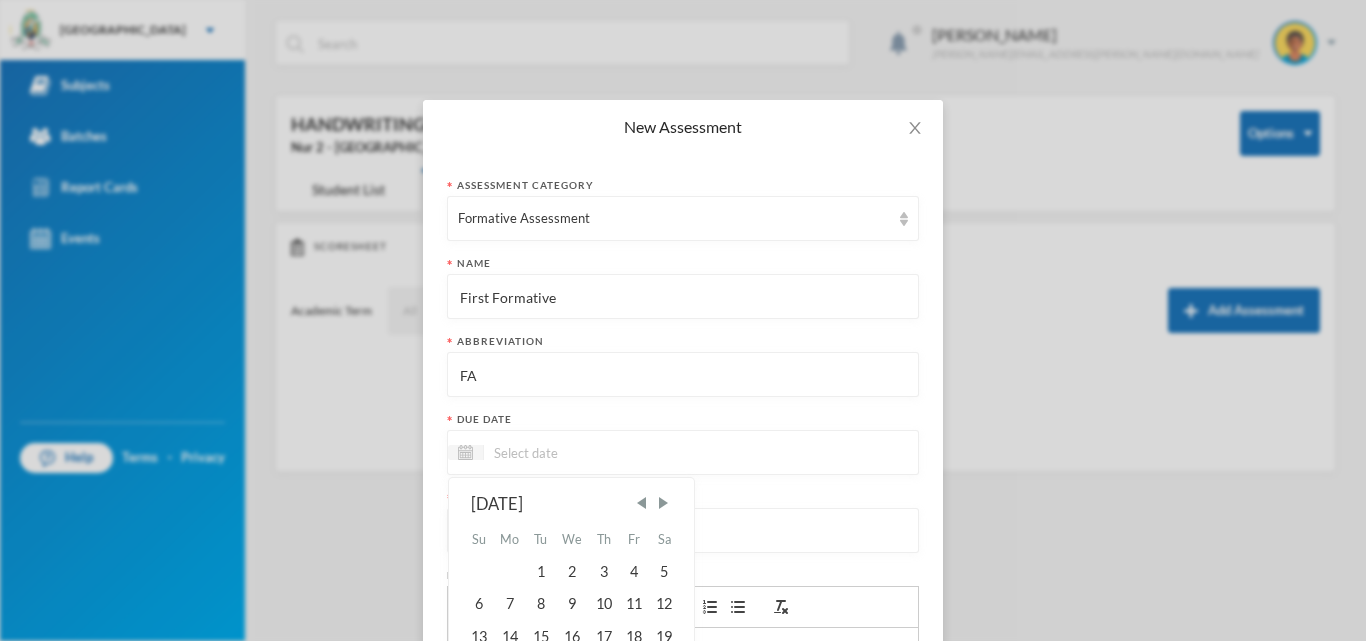 click at bounding box center (568, 452) 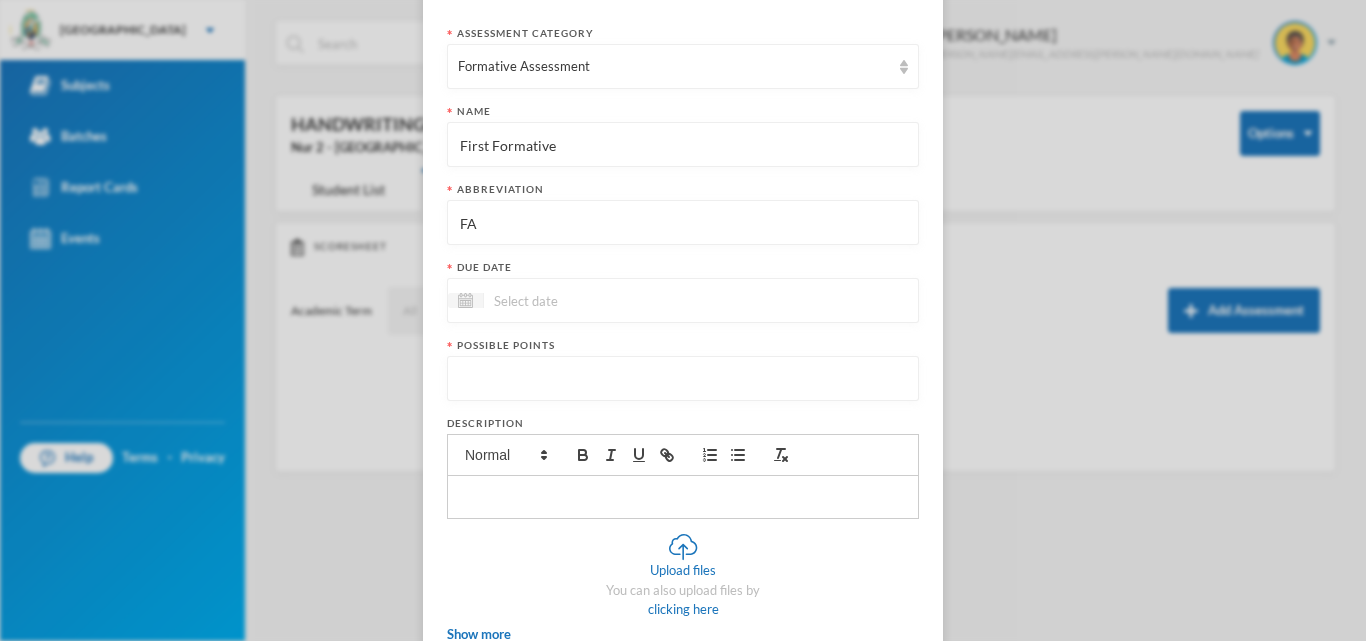 scroll, scrollTop: 273, scrollLeft: 0, axis: vertical 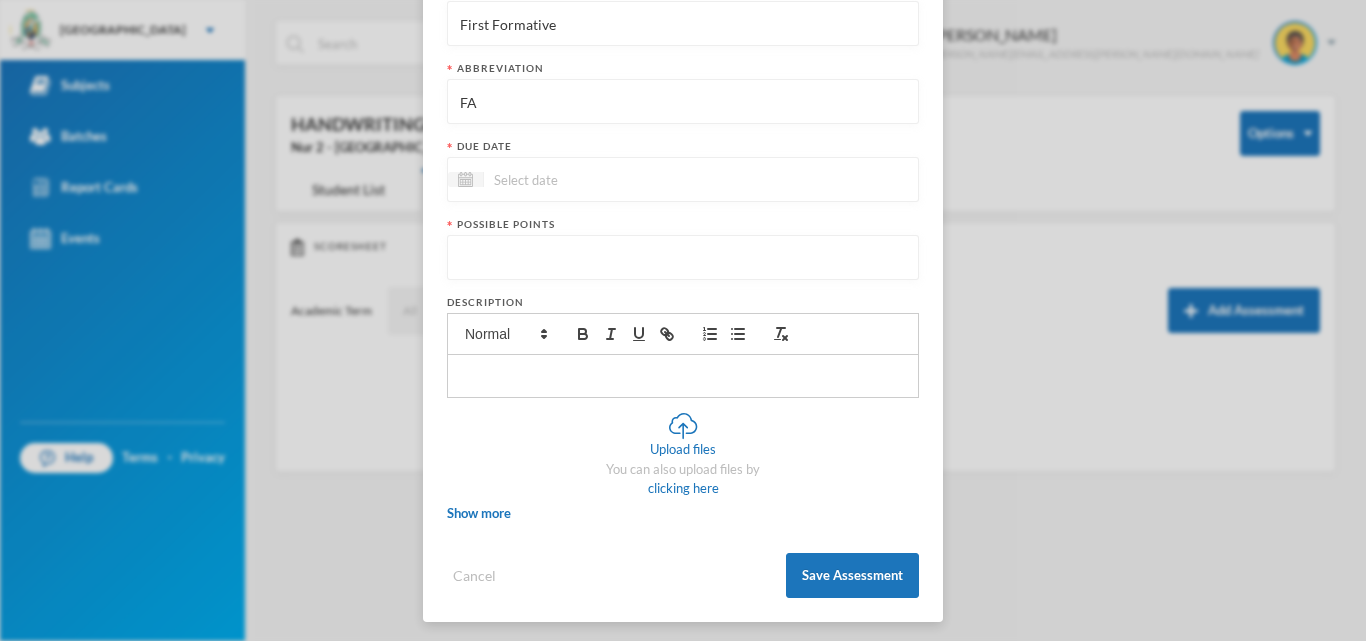 click at bounding box center [683, 179] 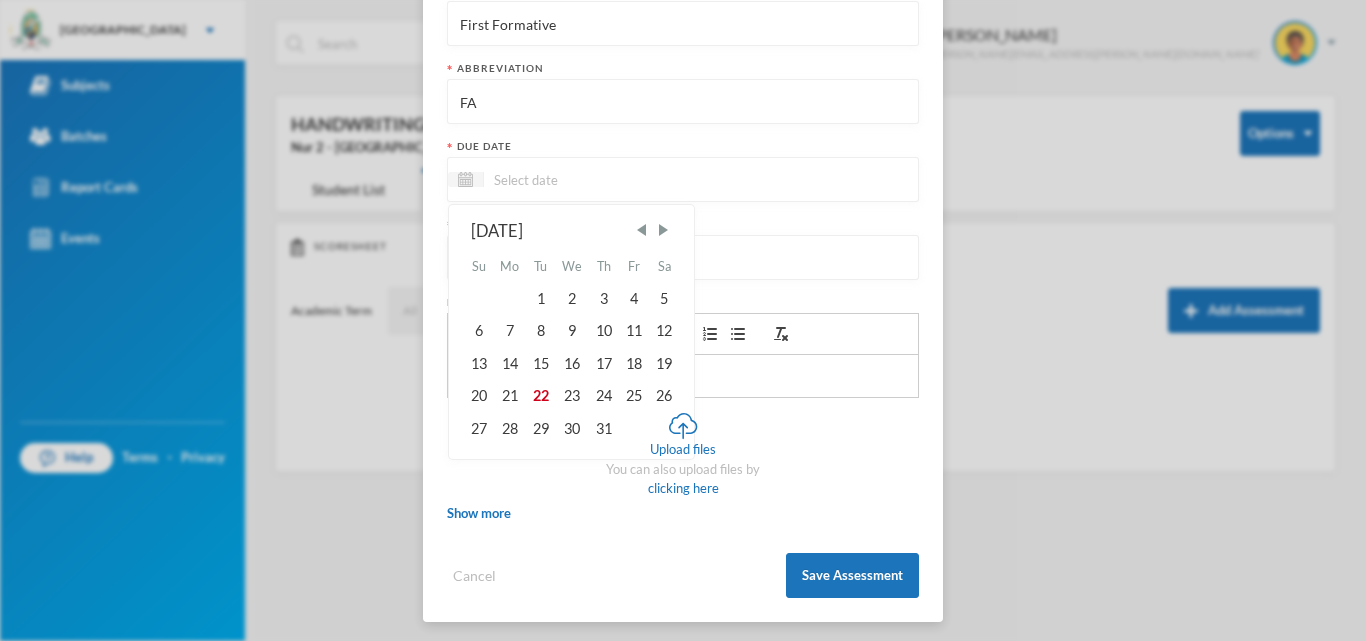 click on "July 2025" at bounding box center [572, 231] 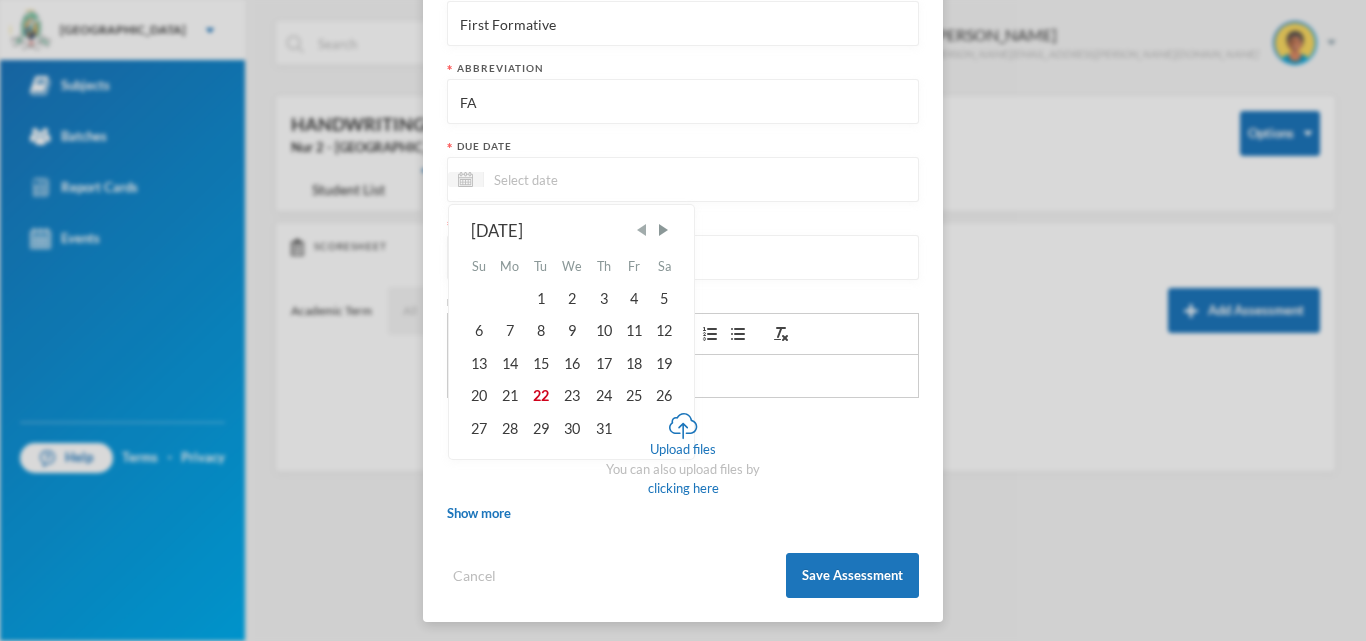 click at bounding box center [642, 230] 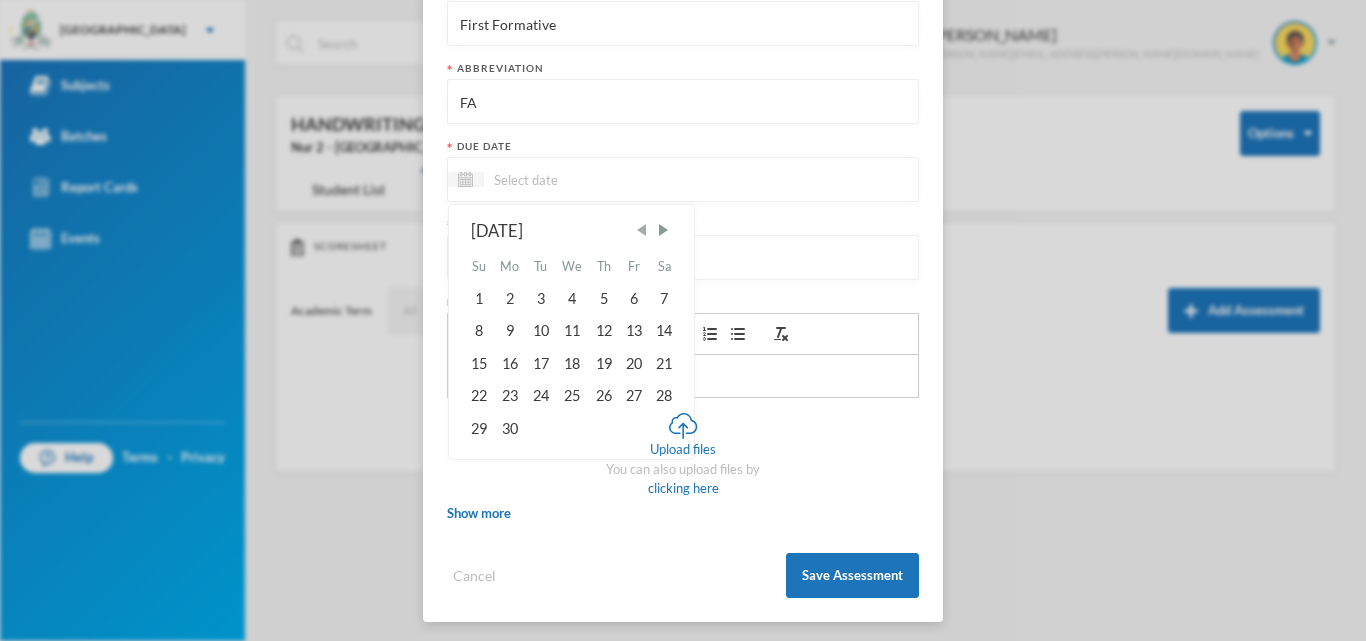 click at bounding box center (642, 230) 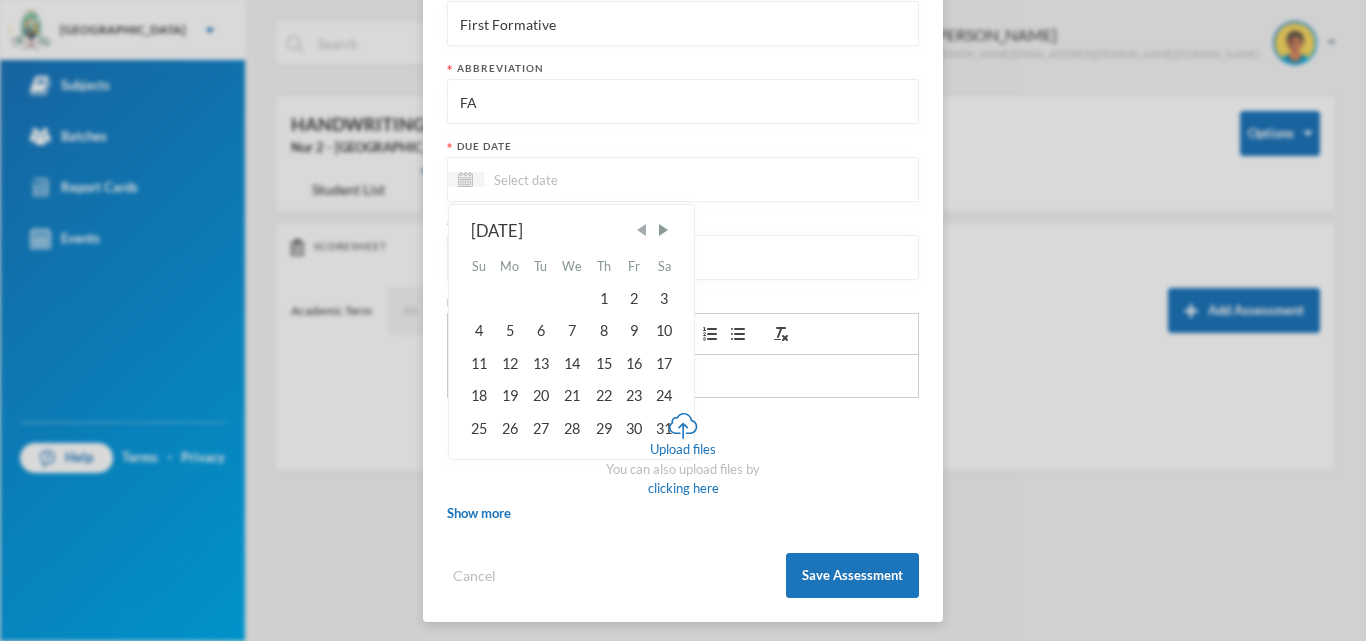 click at bounding box center [642, 230] 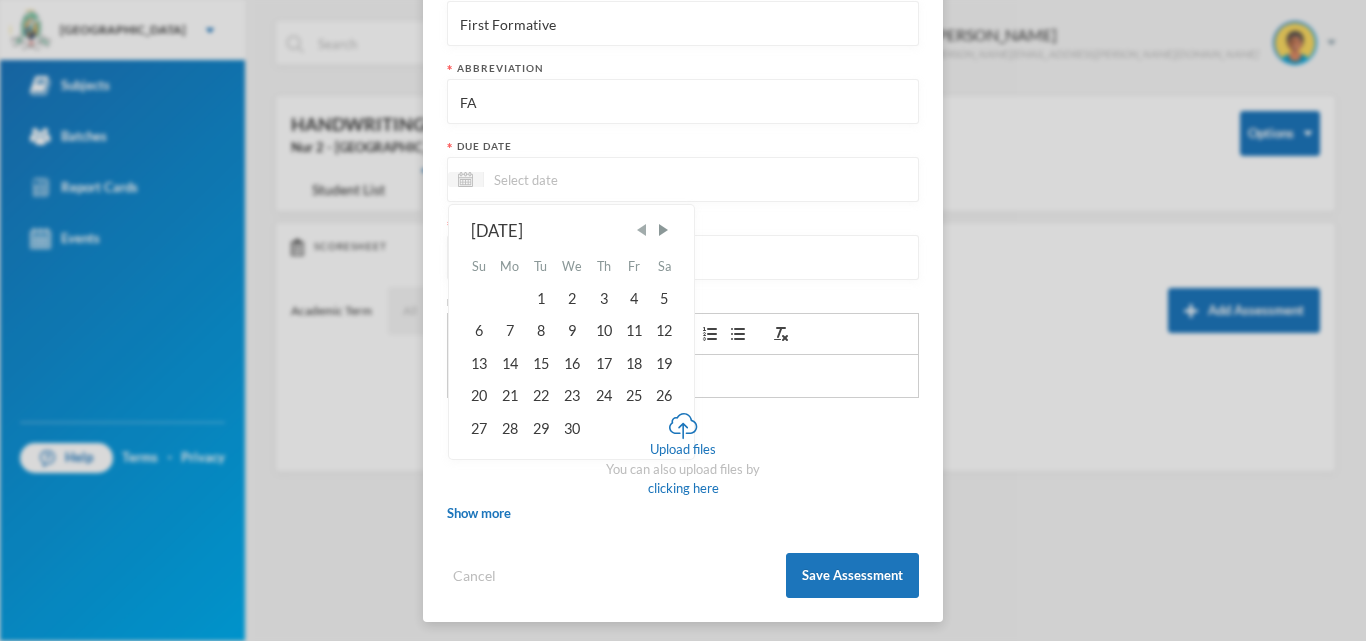 click at bounding box center (642, 230) 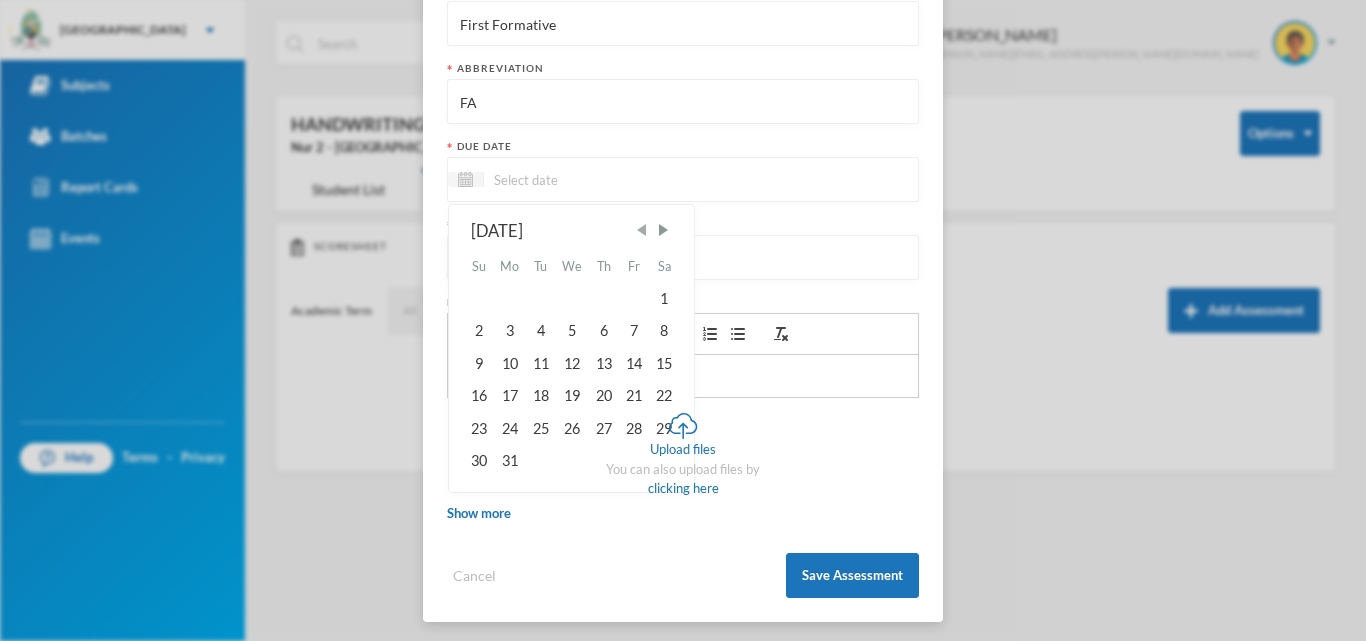 click at bounding box center (642, 230) 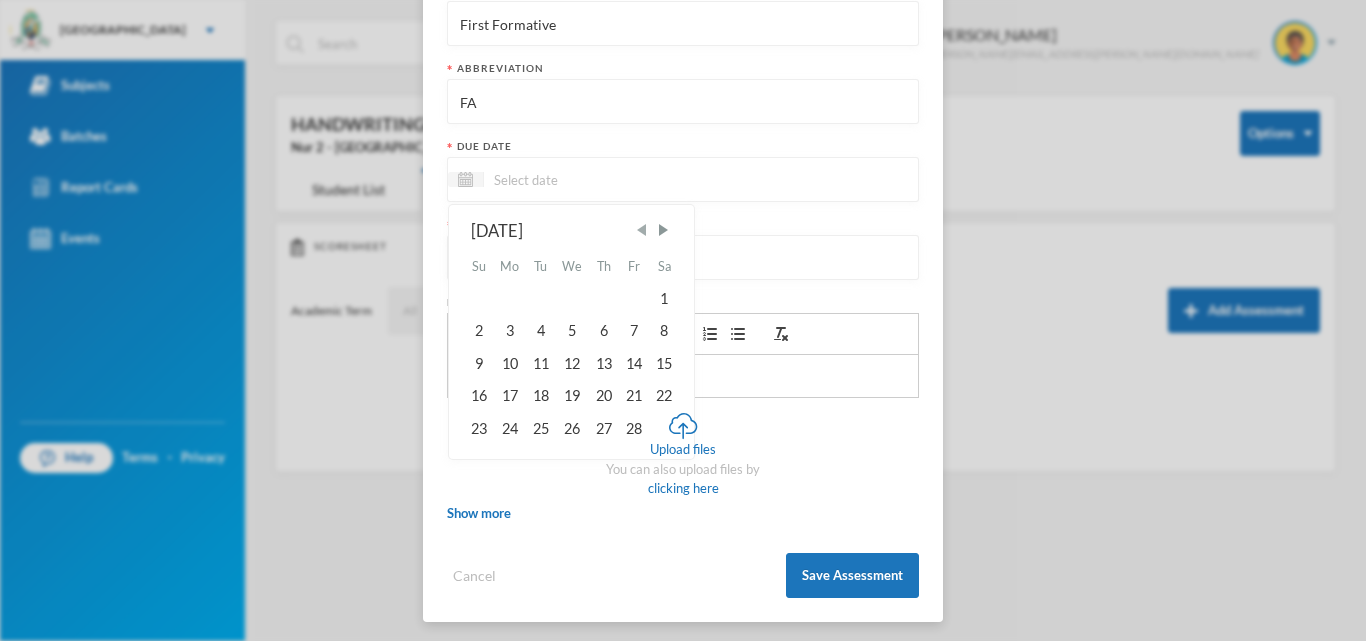 click at bounding box center [642, 230] 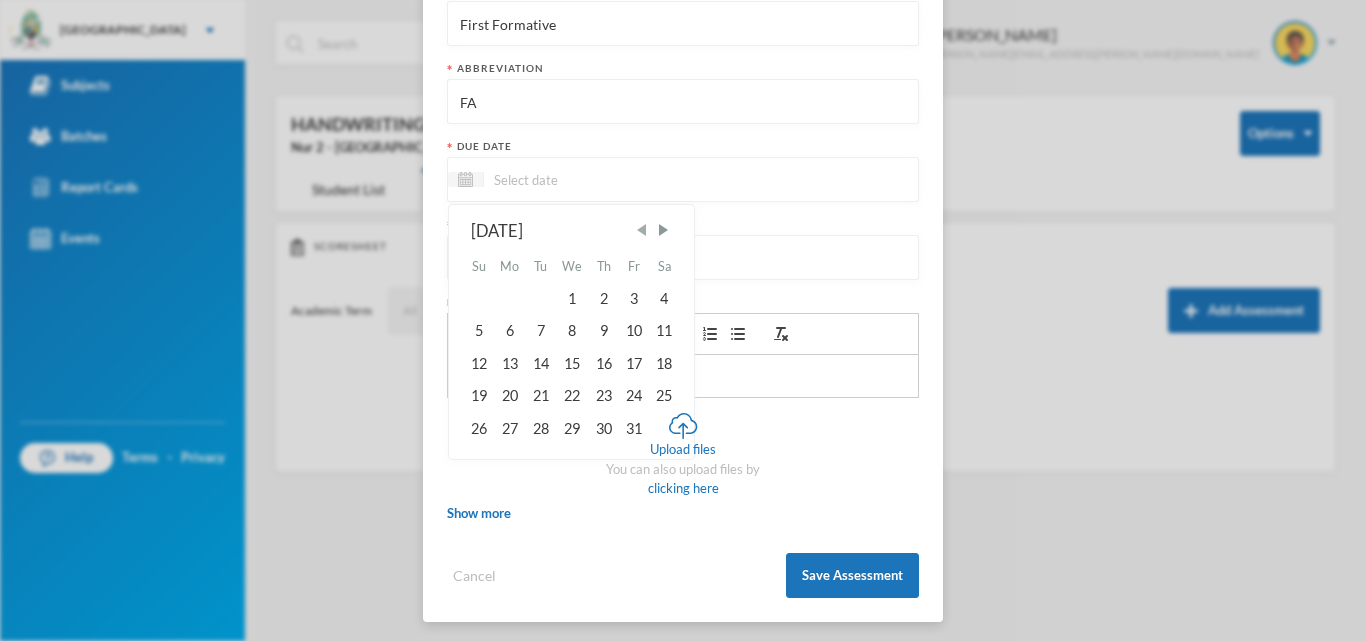 click at bounding box center (642, 230) 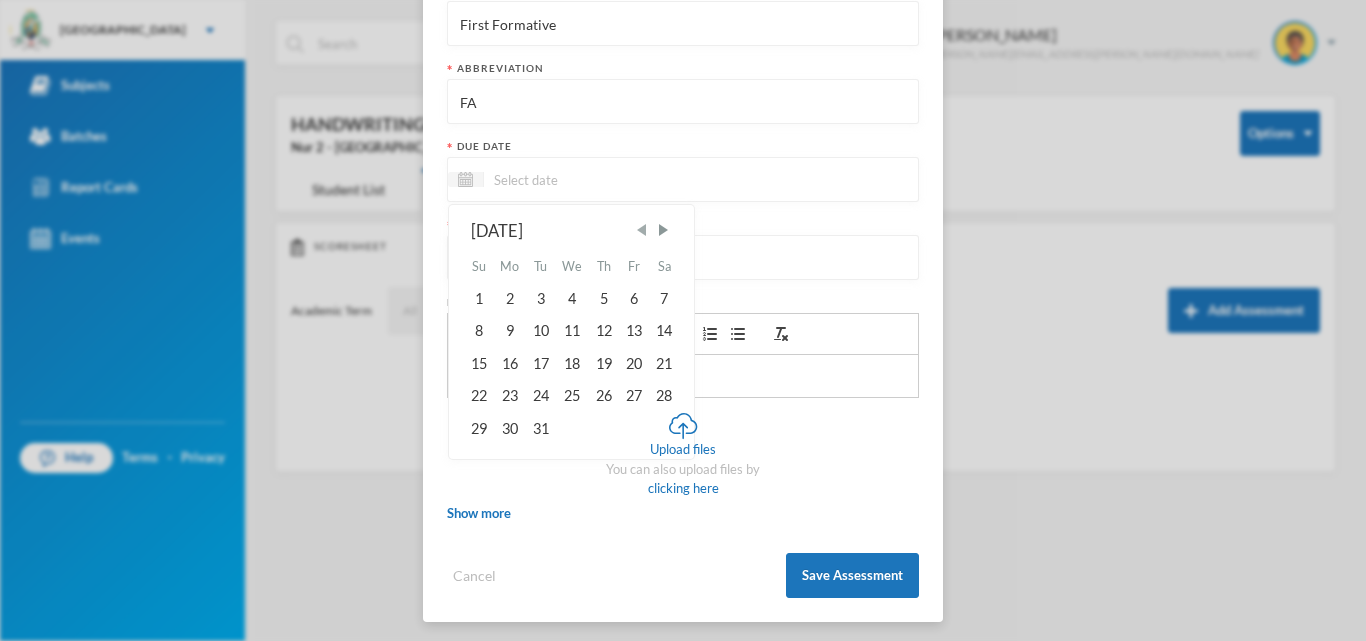 click at bounding box center (642, 230) 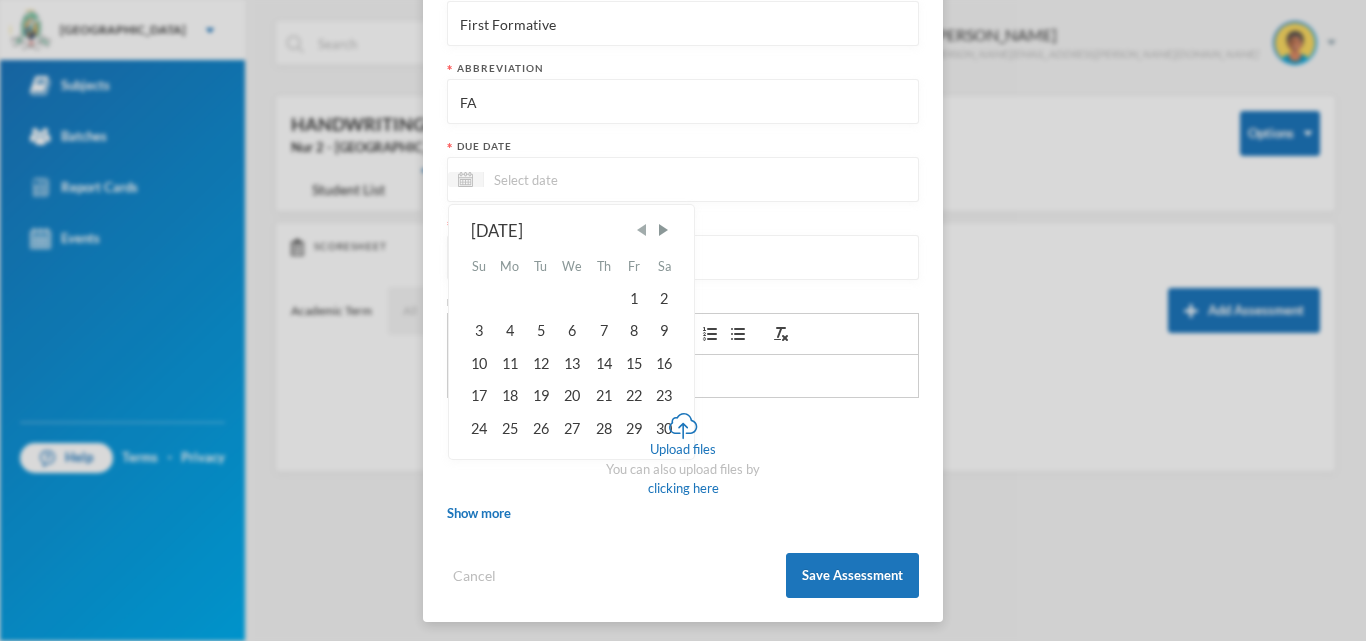click at bounding box center (642, 230) 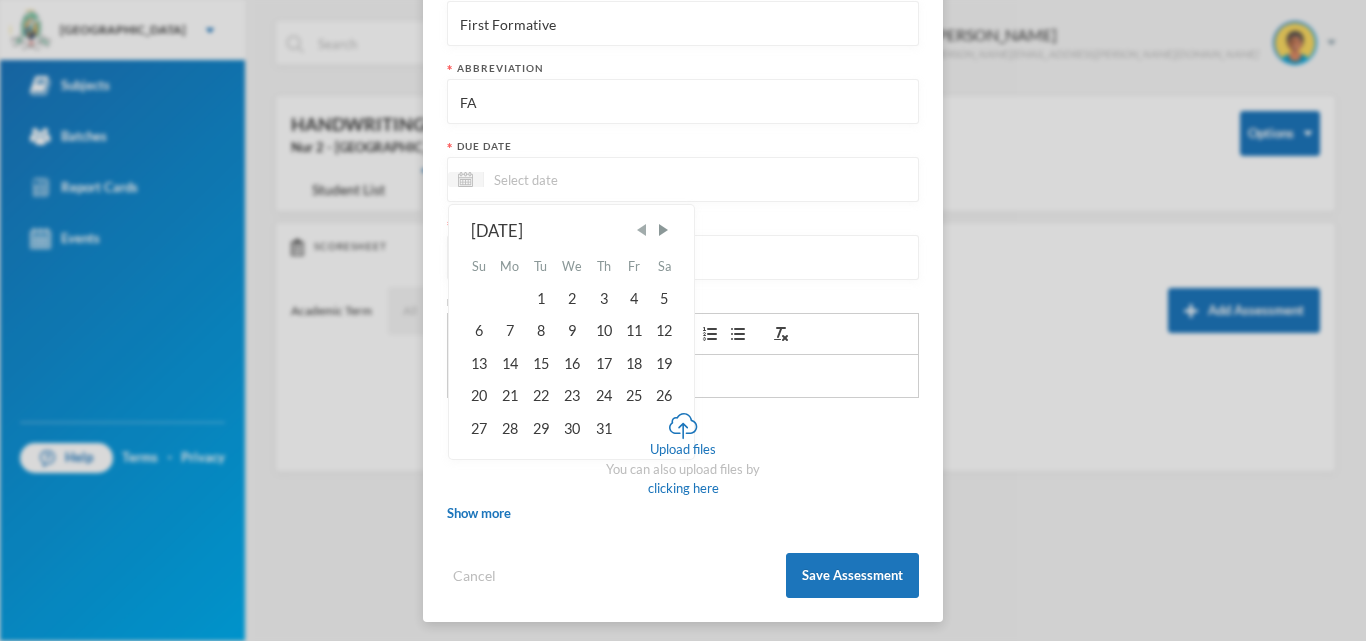 click at bounding box center [642, 230] 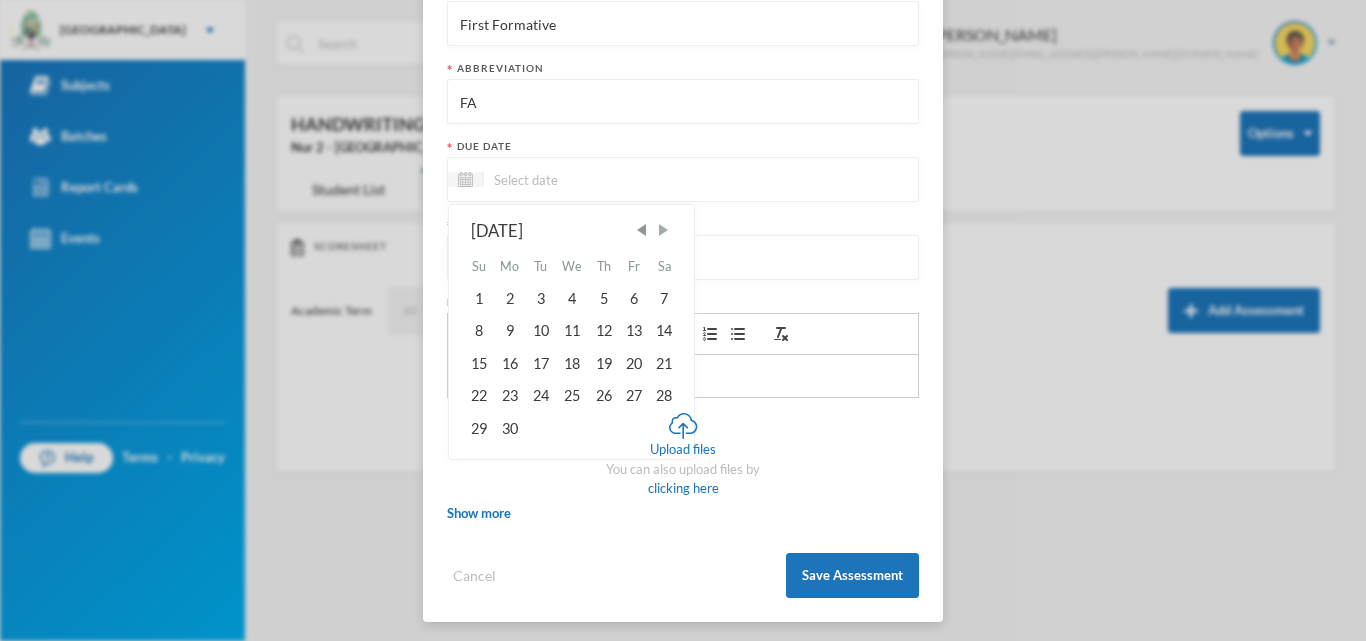 click at bounding box center [663, 230] 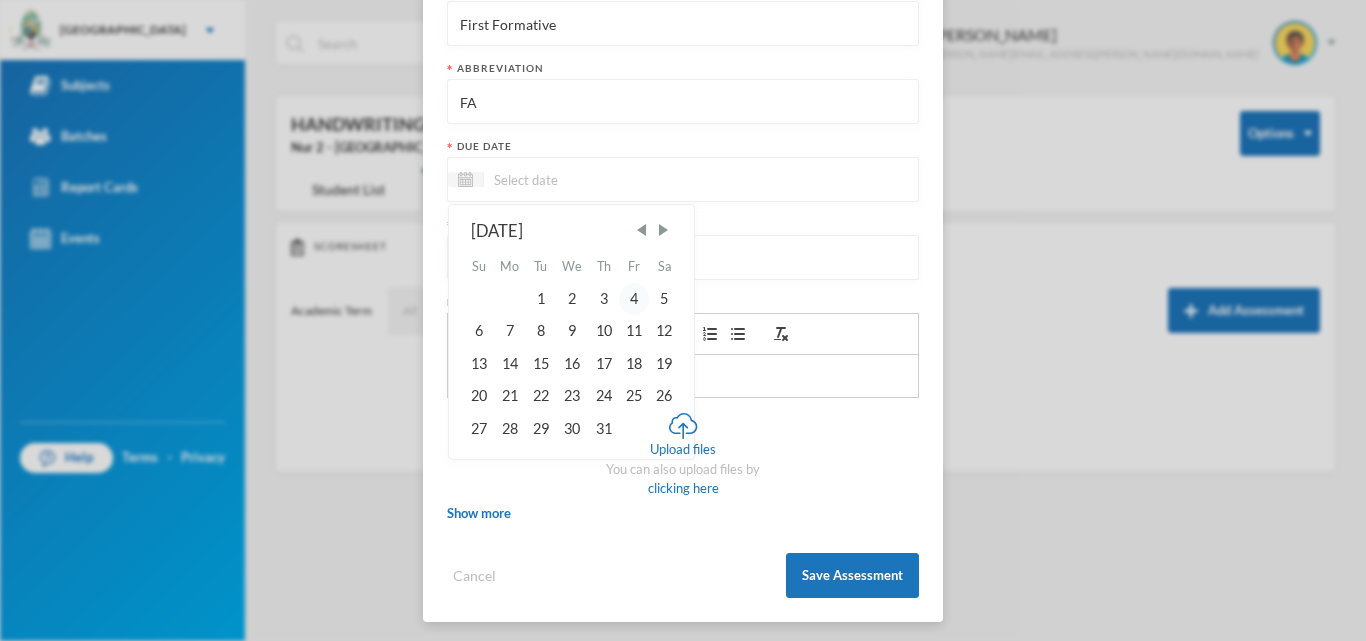 click on "4" at bounding box center (634, 299) 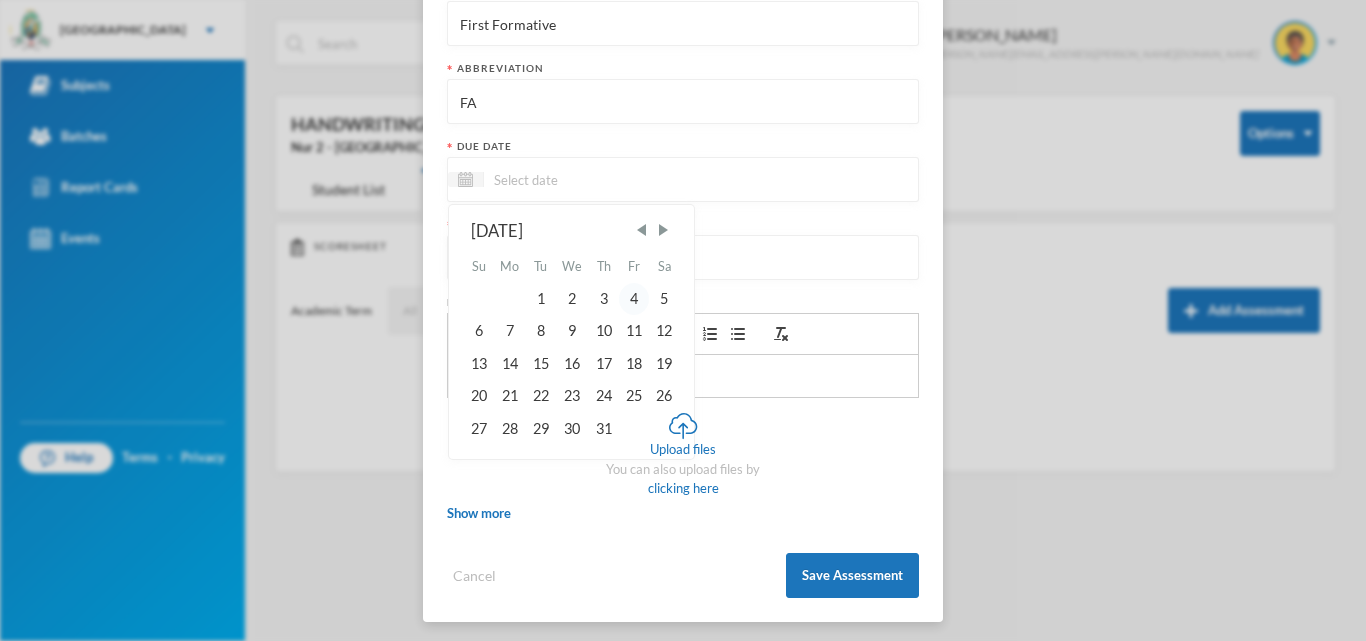 type on "04/10/2024" 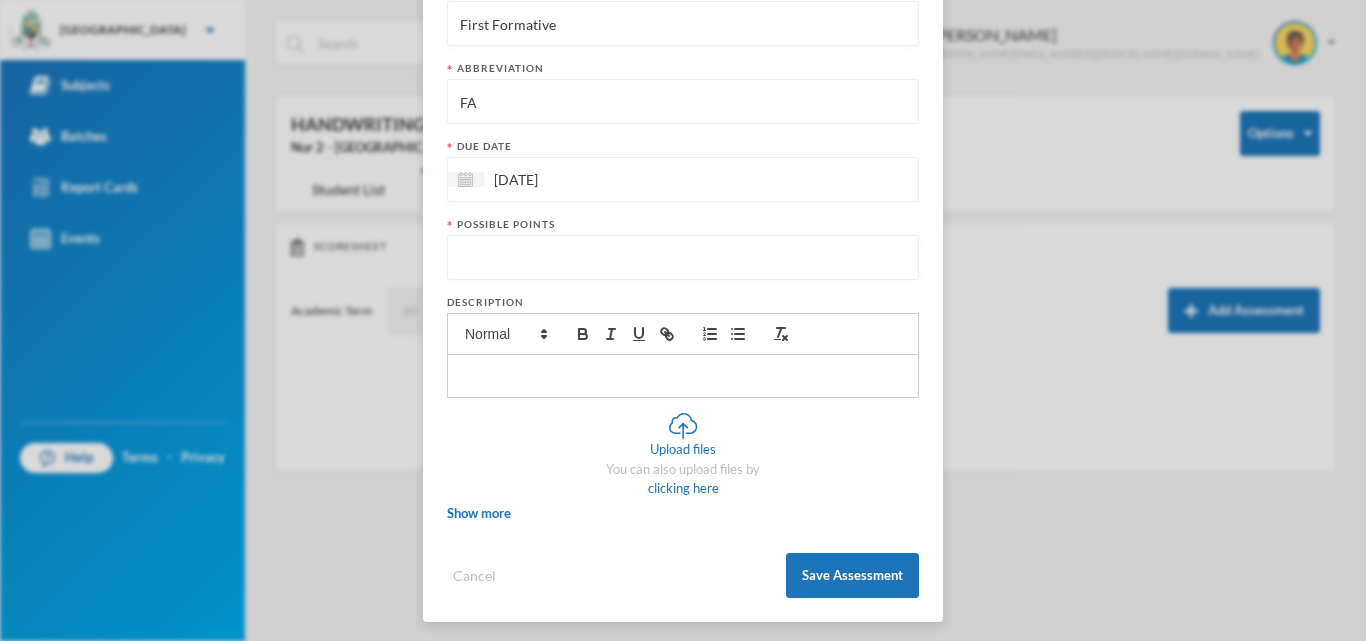 click at bounding box center (683, 258) 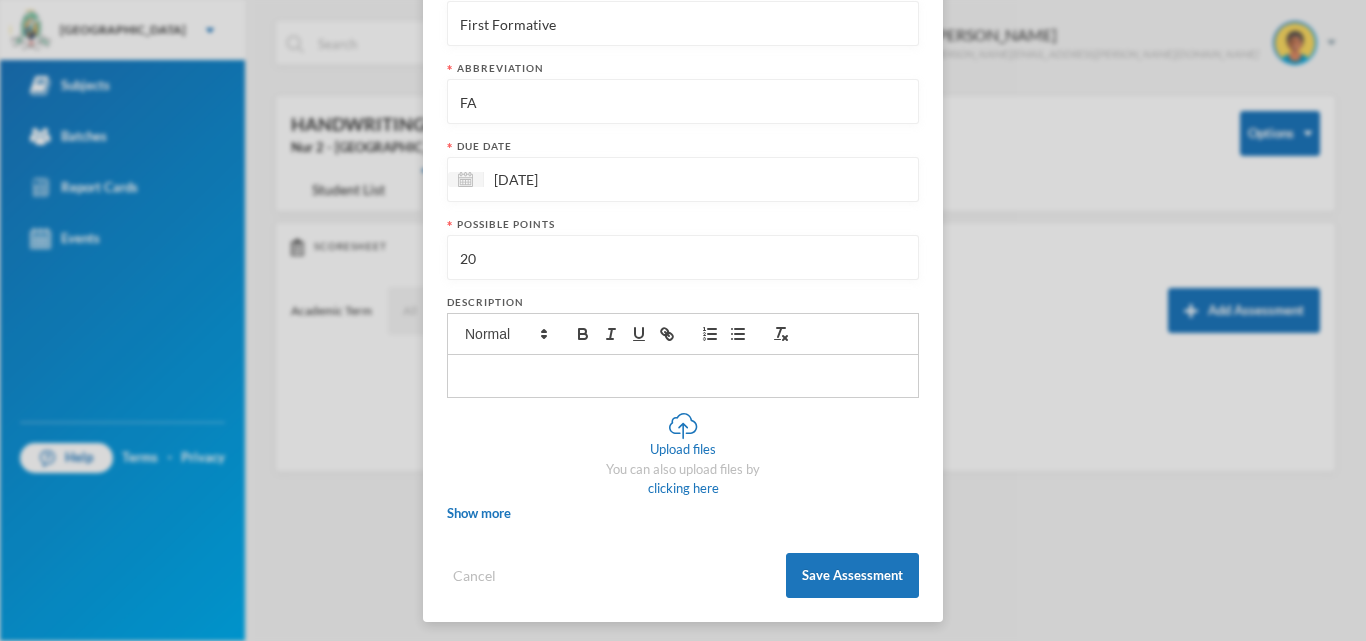 type on "20" 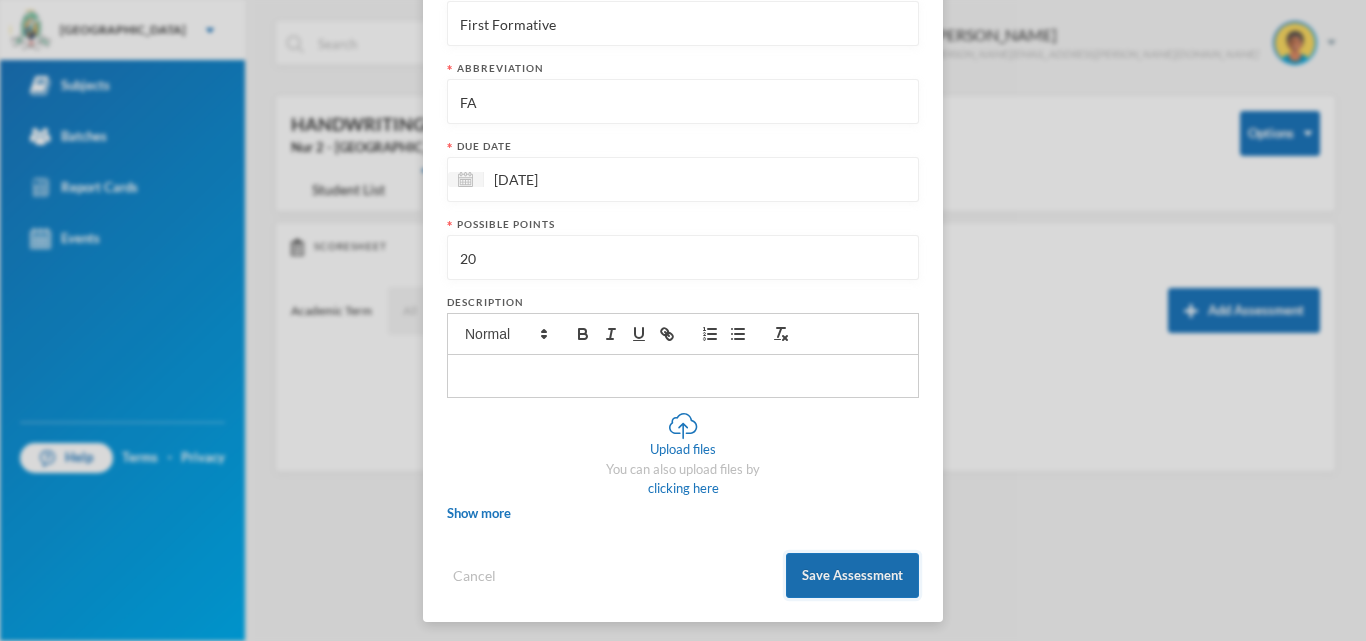 click on "Save Assessment" at bounding box center (852, 575) 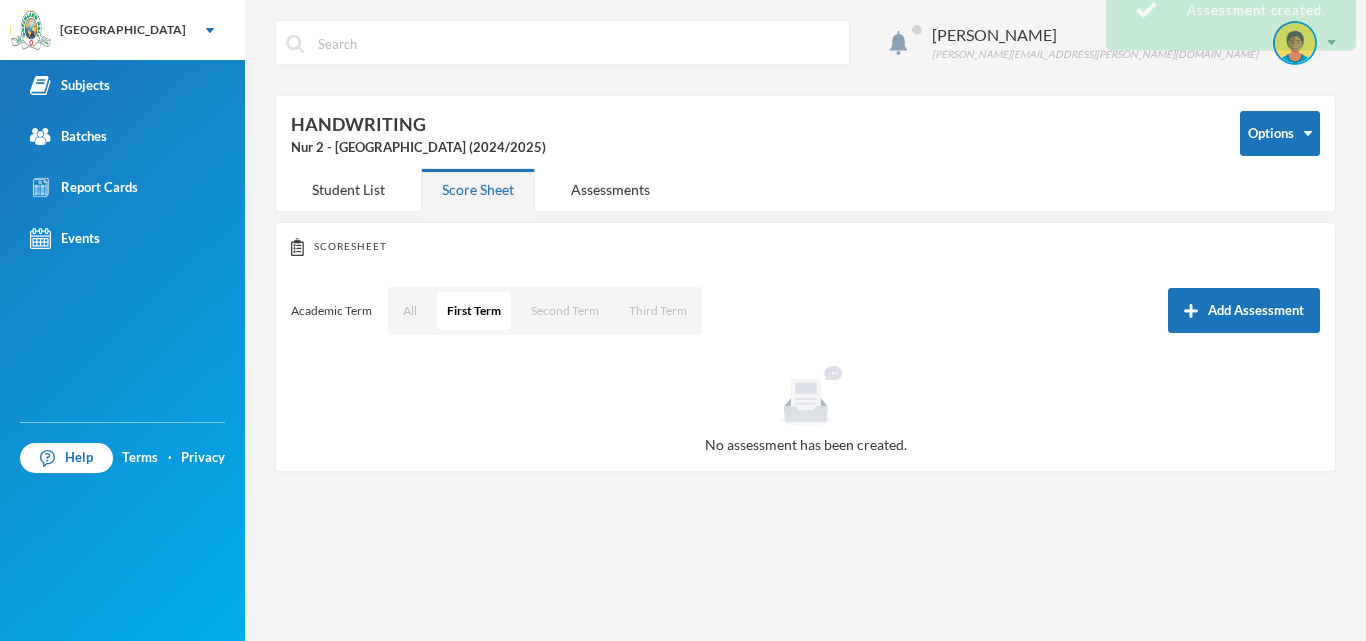 scroll, scrollTop: 178, scrollLeft: 0, axis: vertical 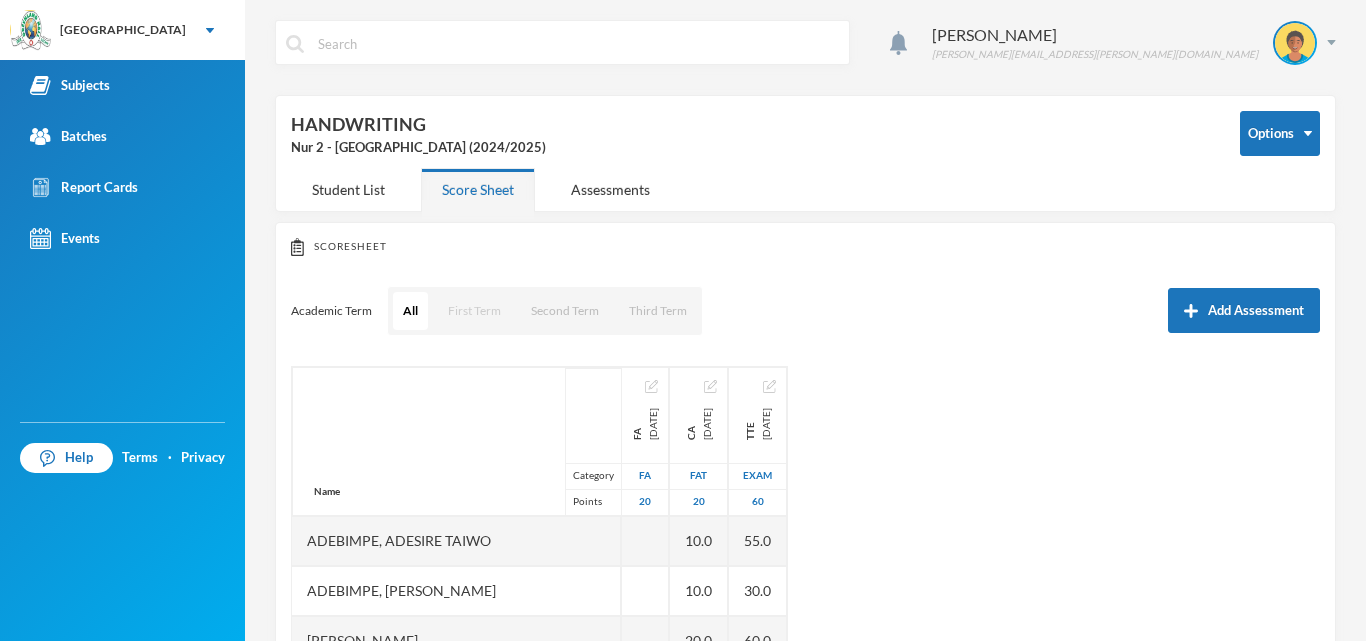 click on "All First Term Second Term Third Term" at bounding box center (545, 311) 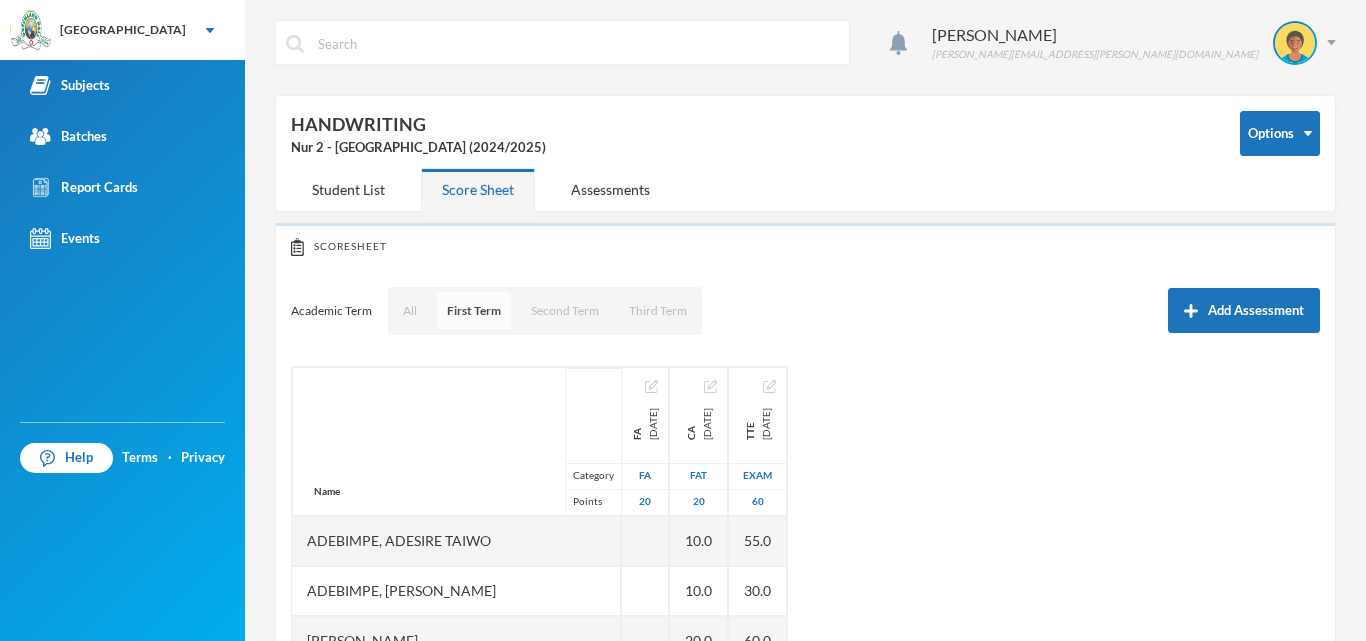 click on "First Term" at bounding box center [474, 311] 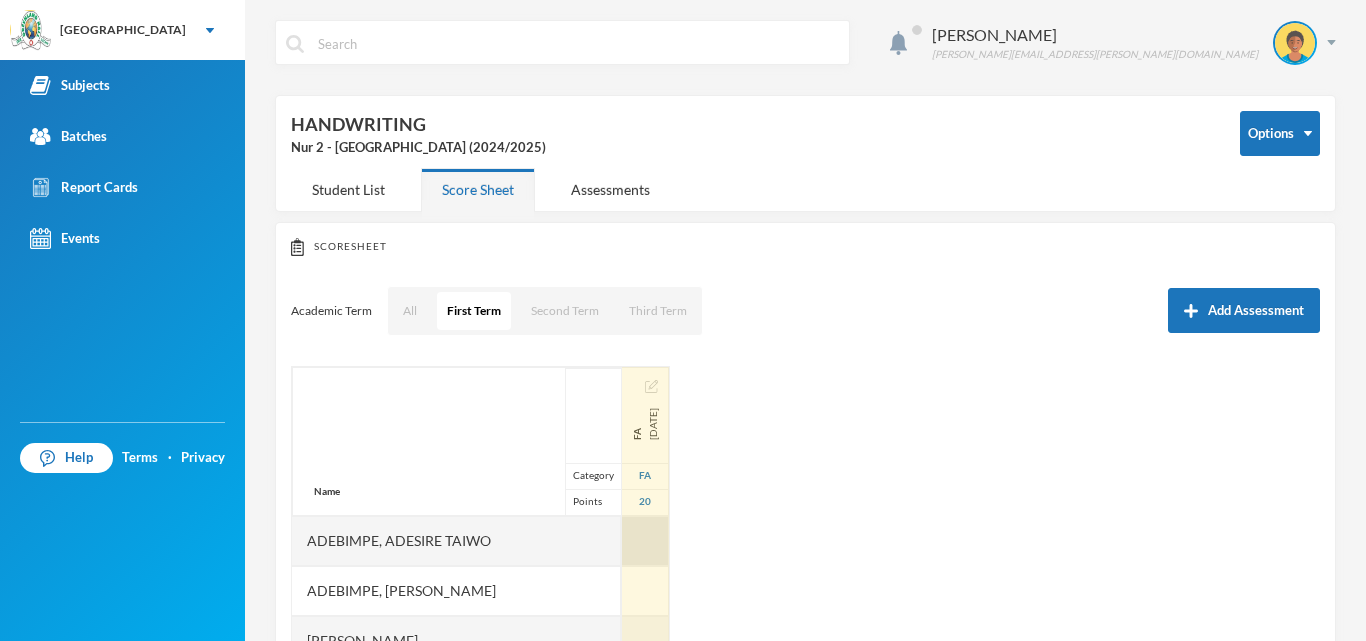 click at bounding box center (645, 541) 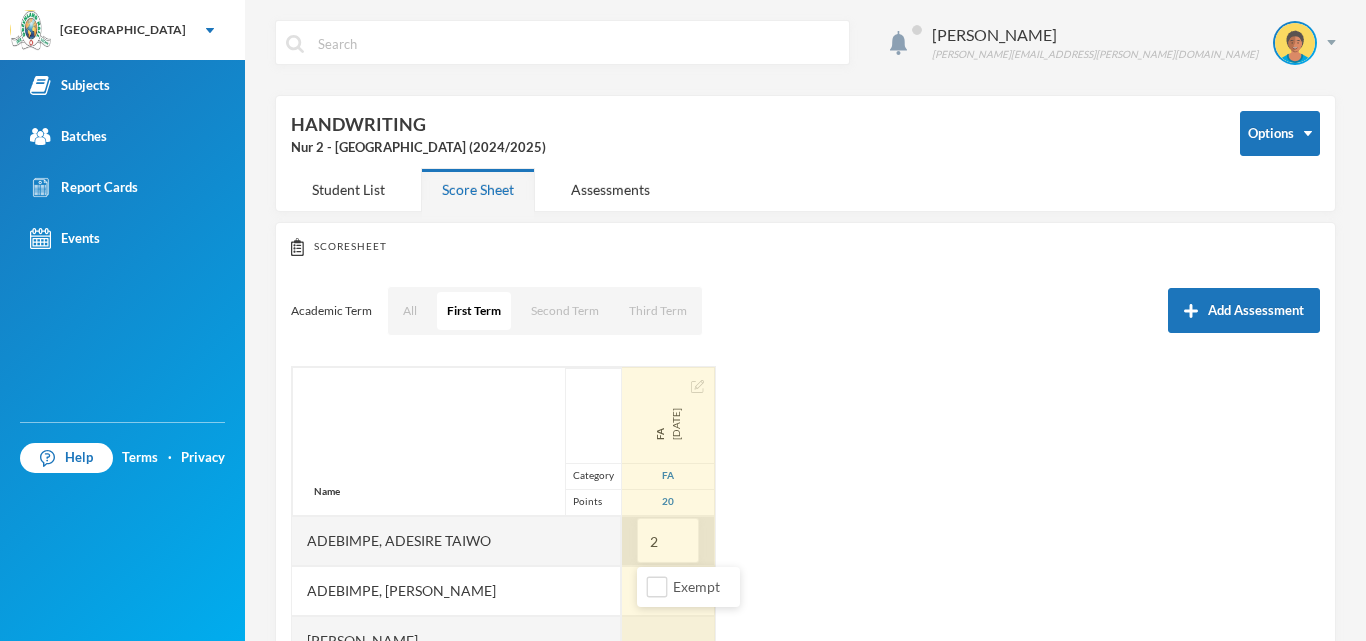 type on "20" 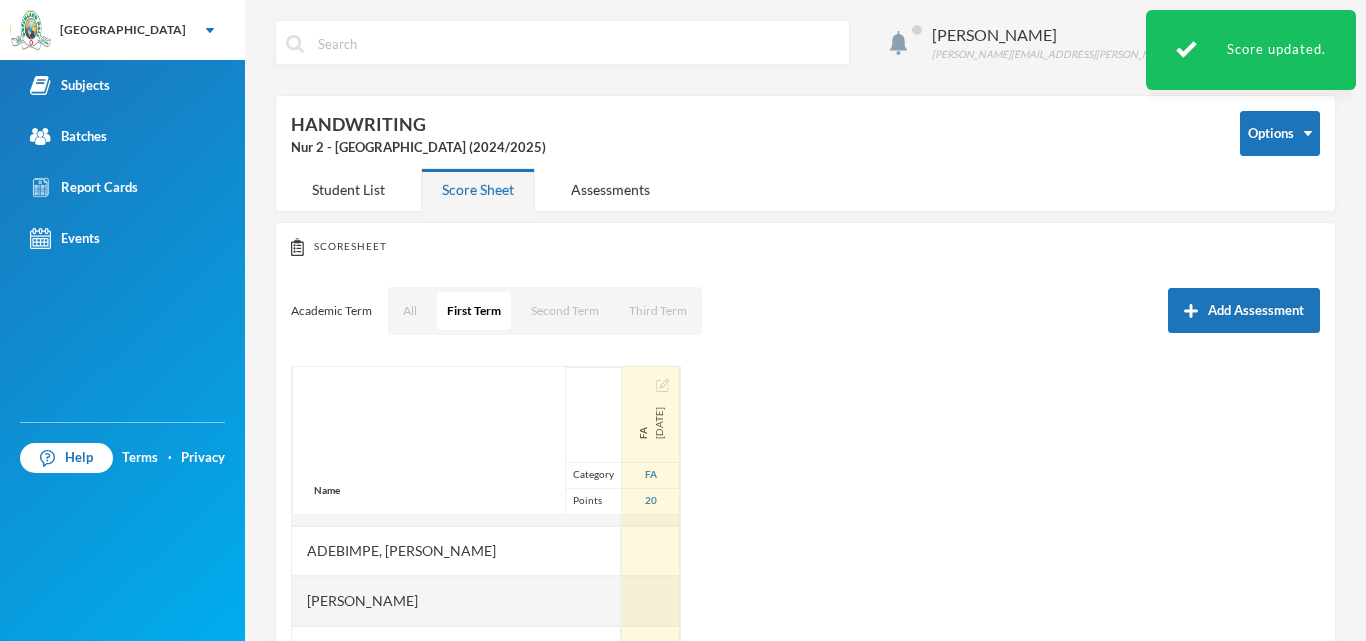 scroll, scrollTop: 0, scrollLeft: 0, axis: both 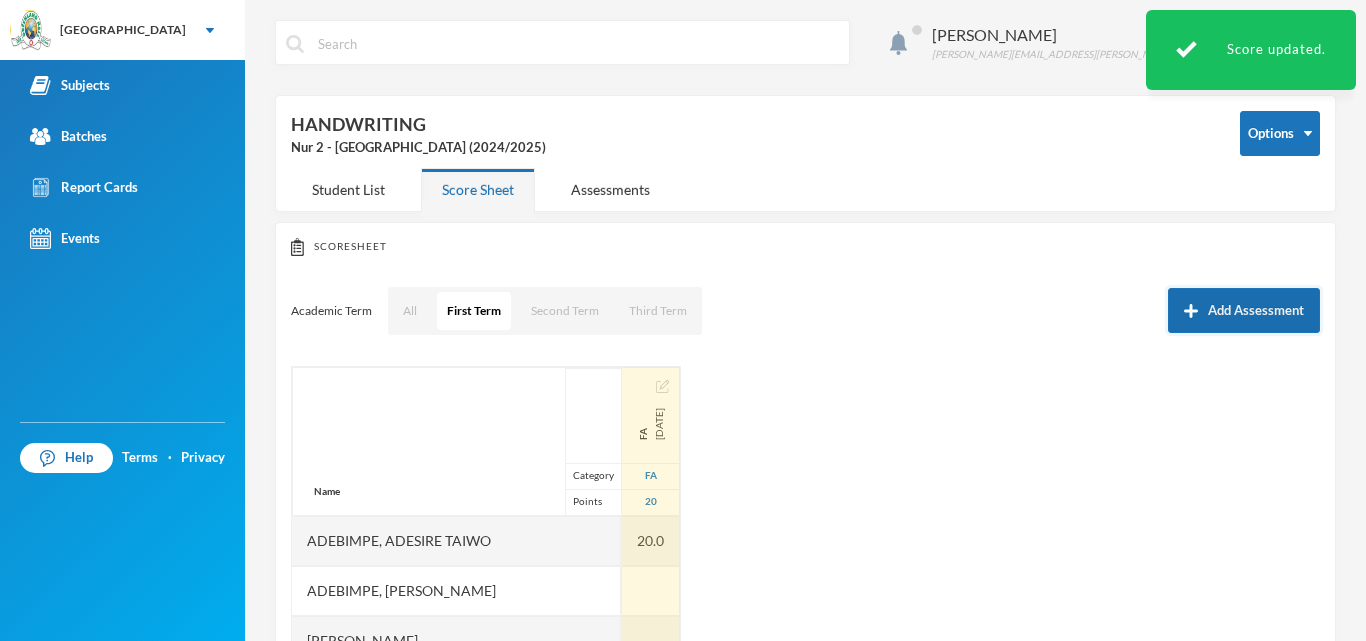 click on "Add Assessment" at bounding box center [1244, 310] 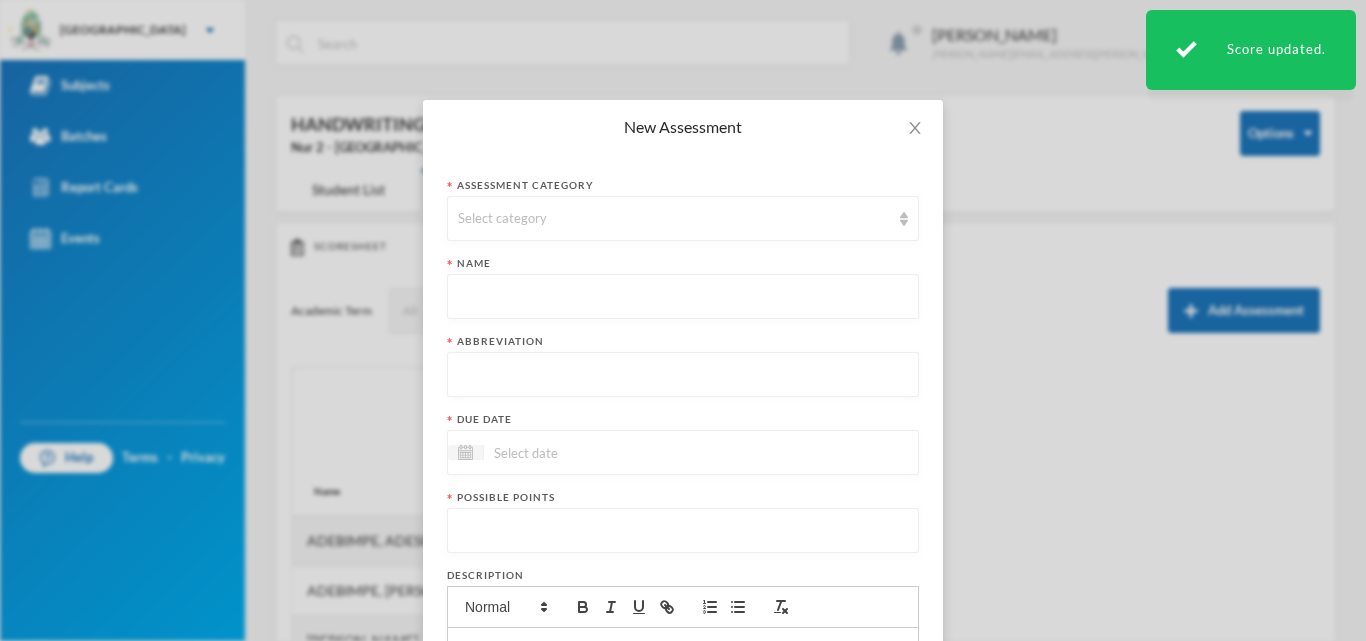 click on "New Assessment Assessment category Select category Name Abbreviation Due date Possible points Description                                                                             Upload files You can also upload files by clicking here Show more Extra points Include in final grade Show To Students Immediately Show scores to students Display score as Points Cancel Save Assessment" at bounding box center (683, 320) 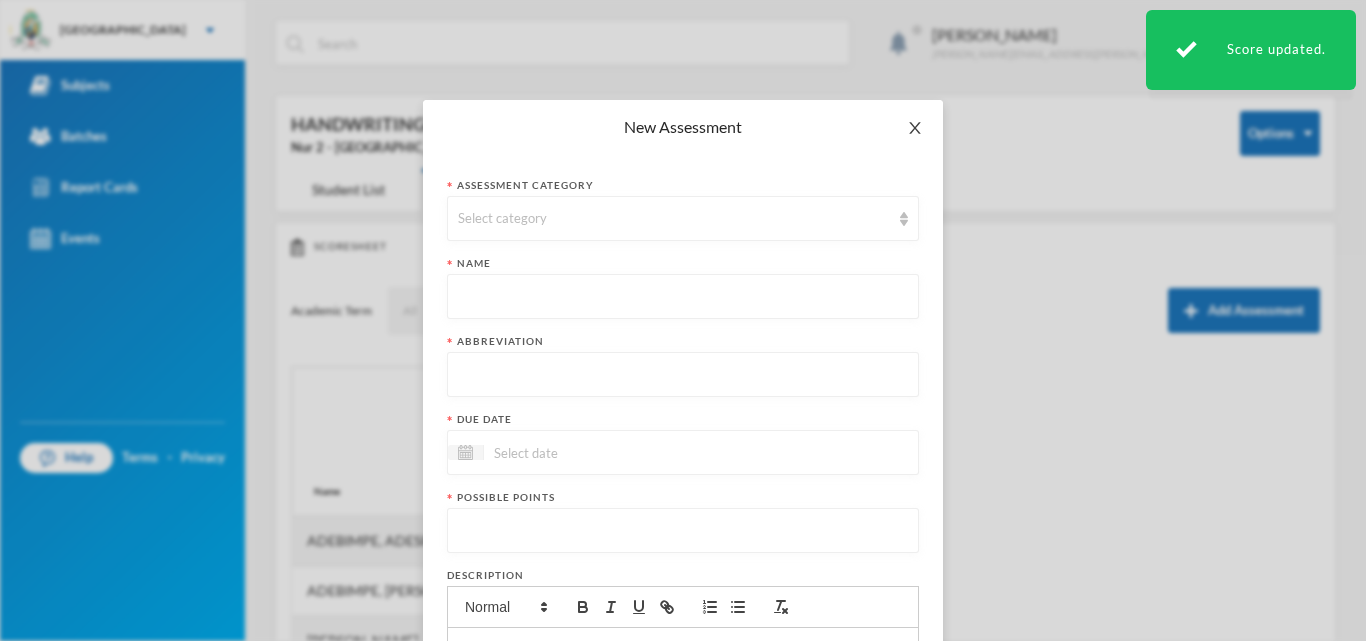 click at bounding box center [915, 128] 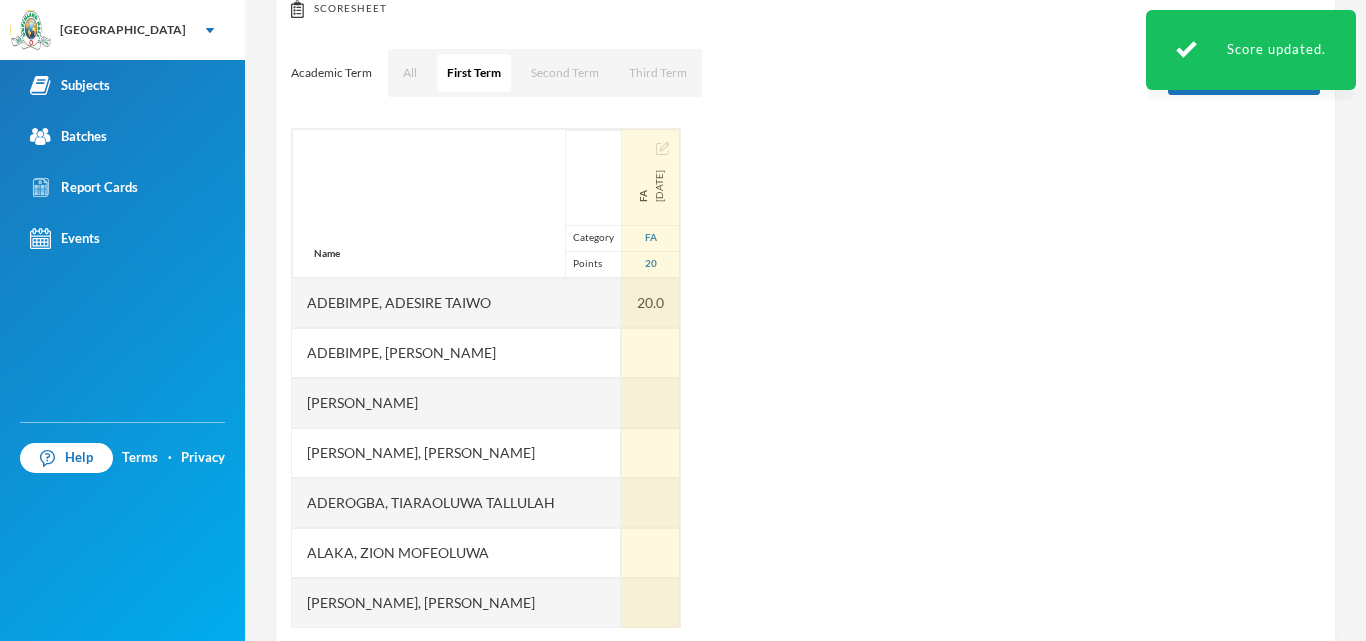 scroll, scrollTop: 241, scrollLeft: 0, axis: vertical 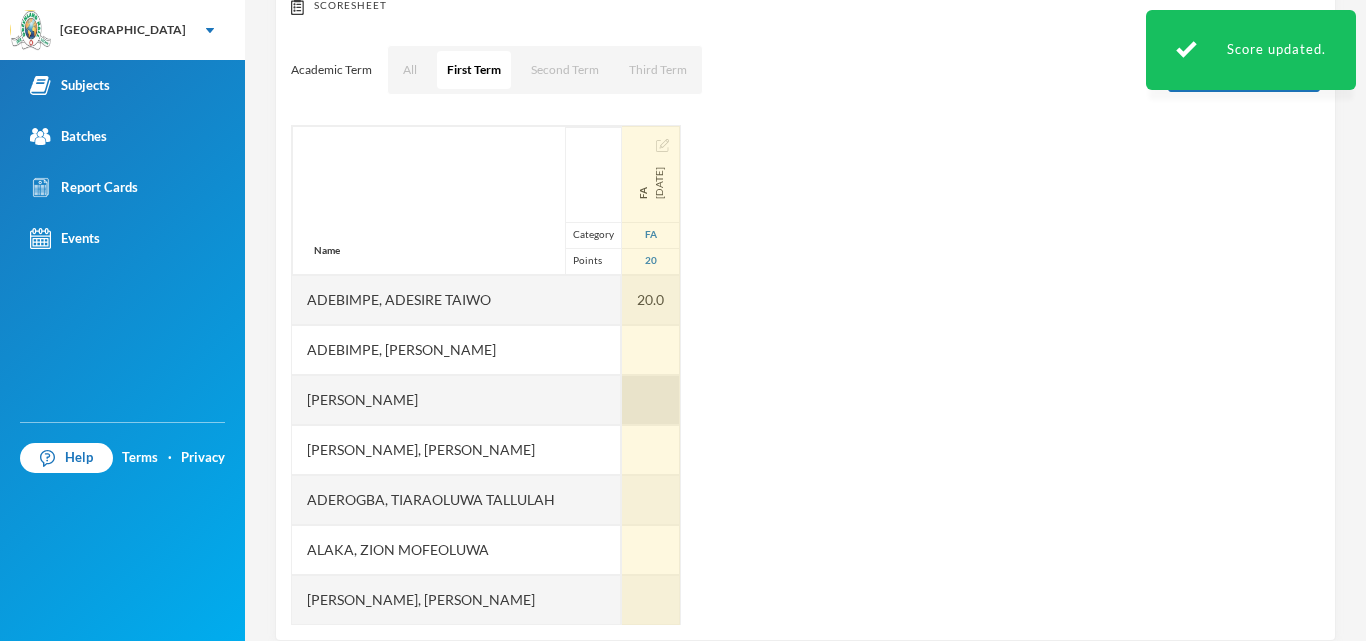 click at bounding box center [651, 400] 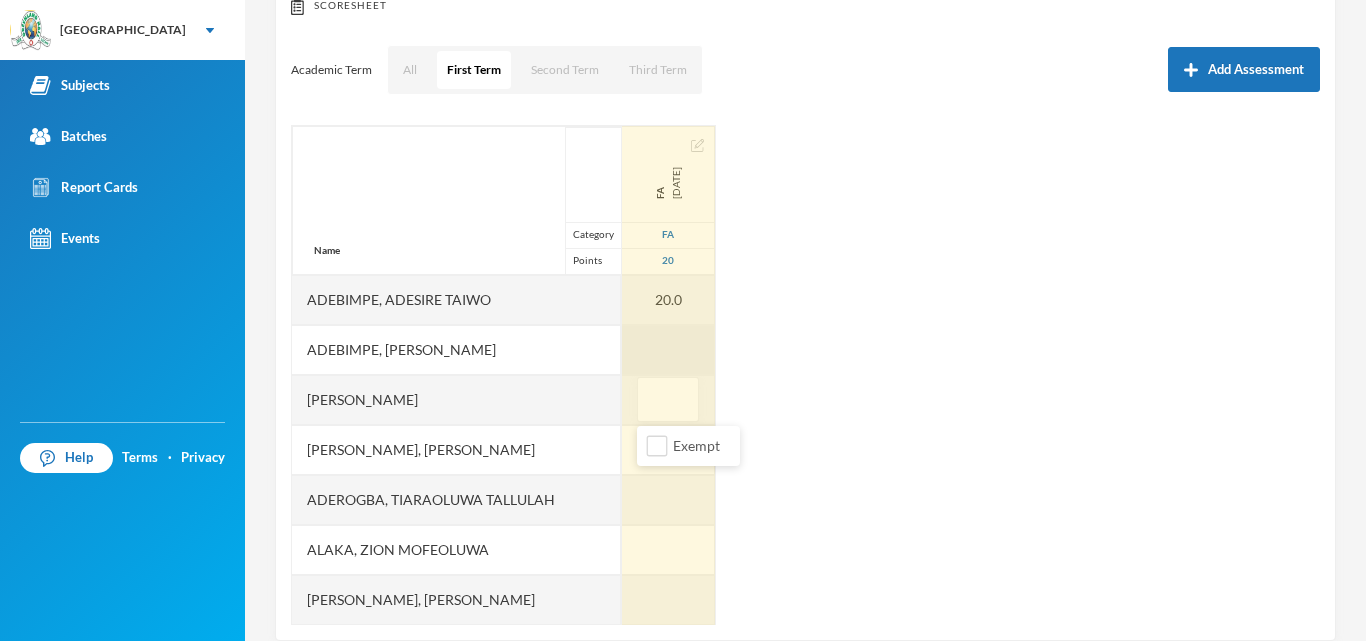 type on "3" 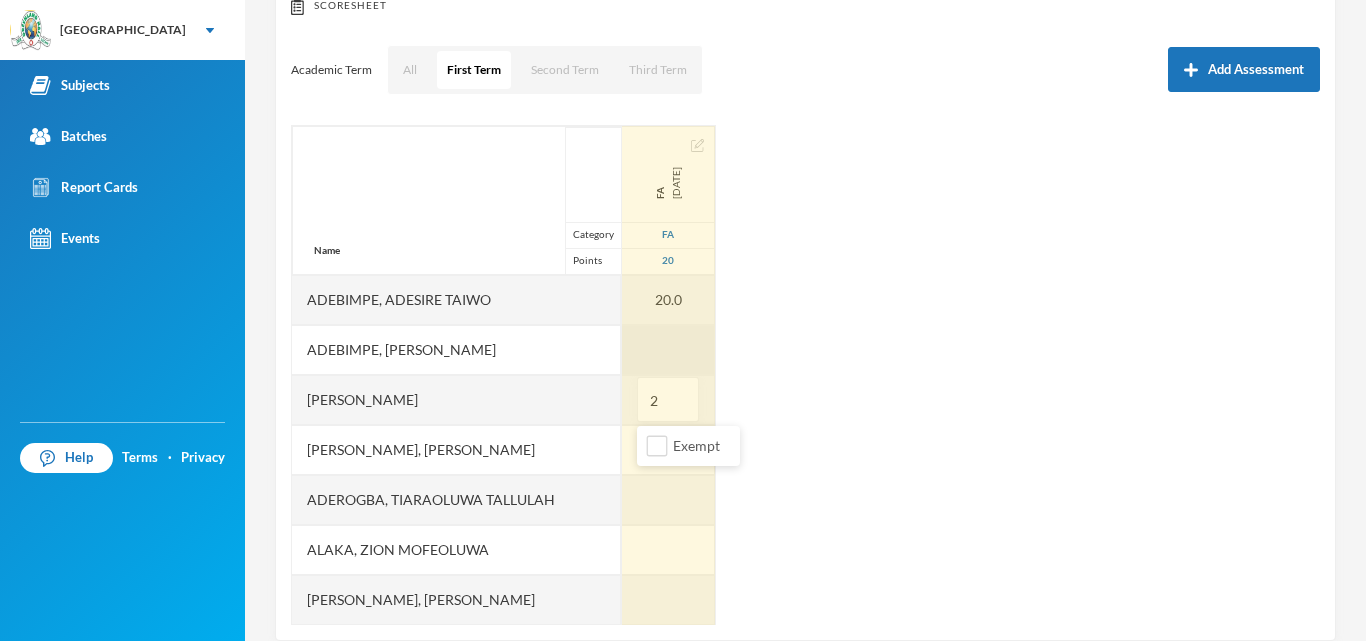 type on "20" 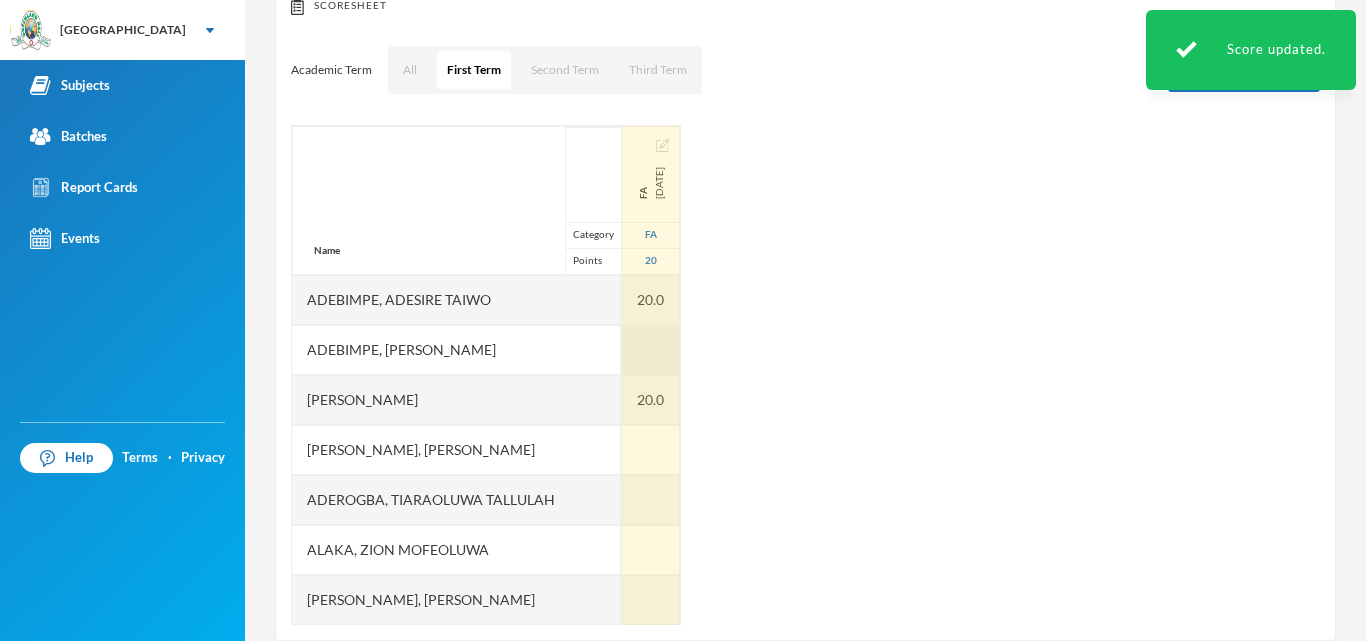 click at bounding box center (651, 350) 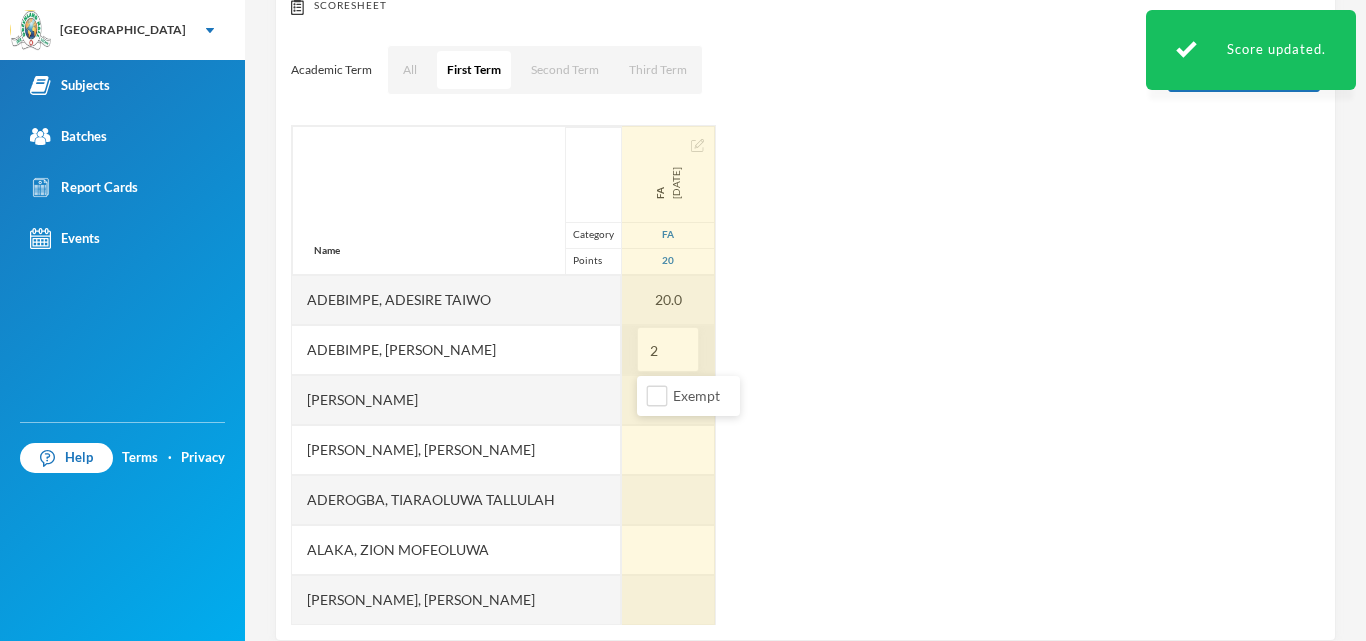 type on "20" 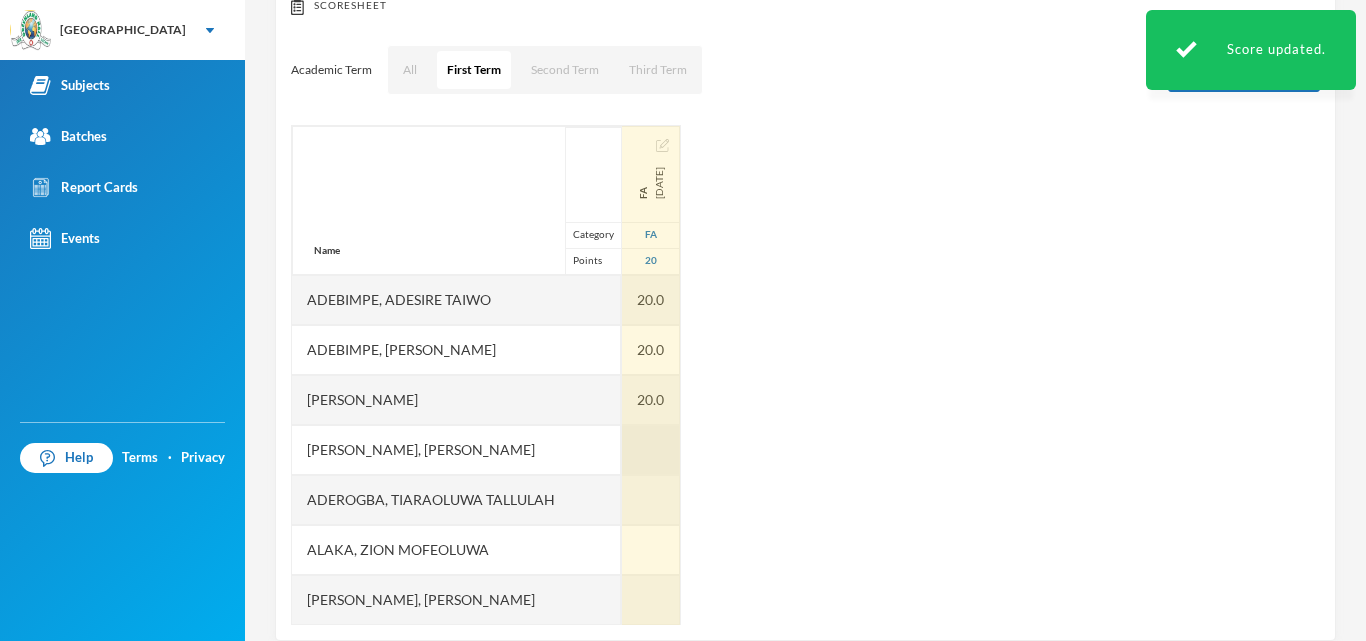 click at bounding box center [651, 450] 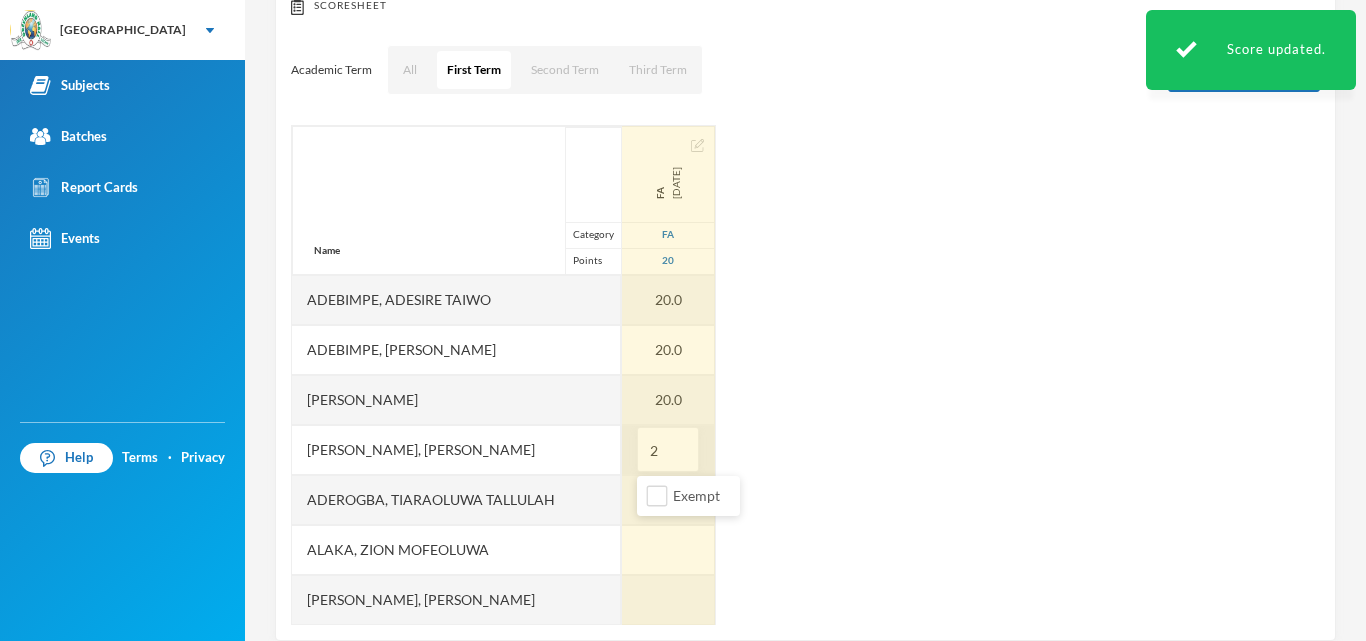 type on "20" 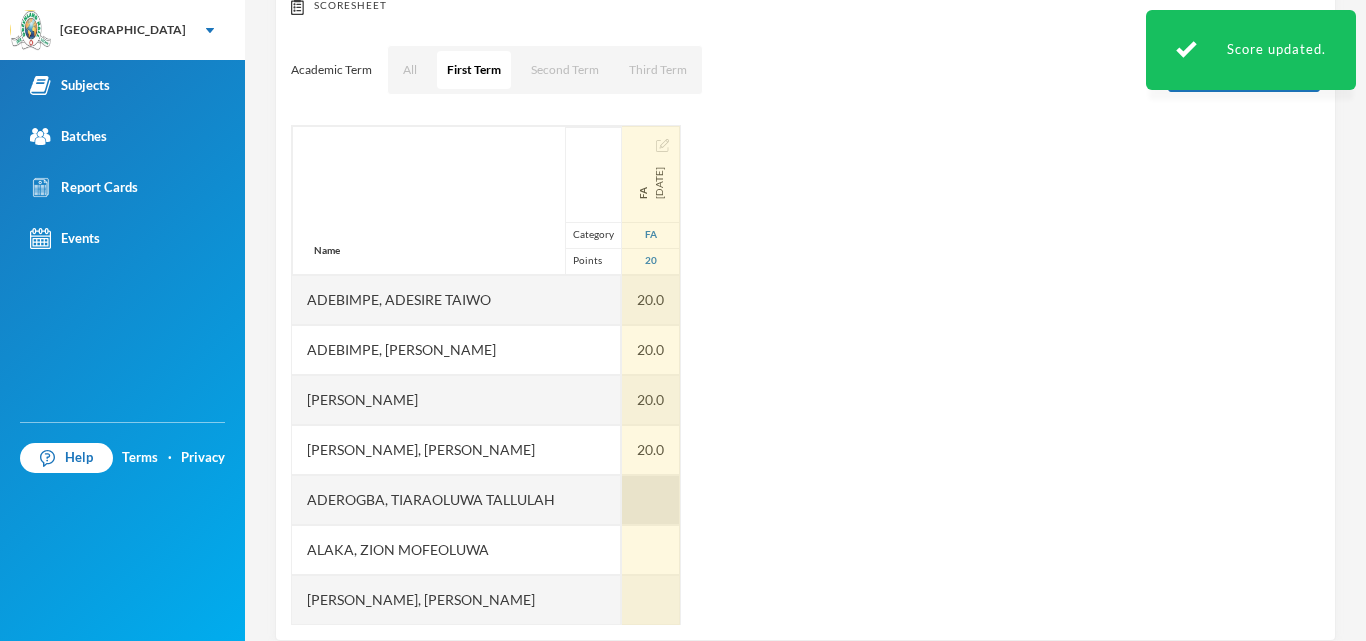 click at bounding box center (651, 500) 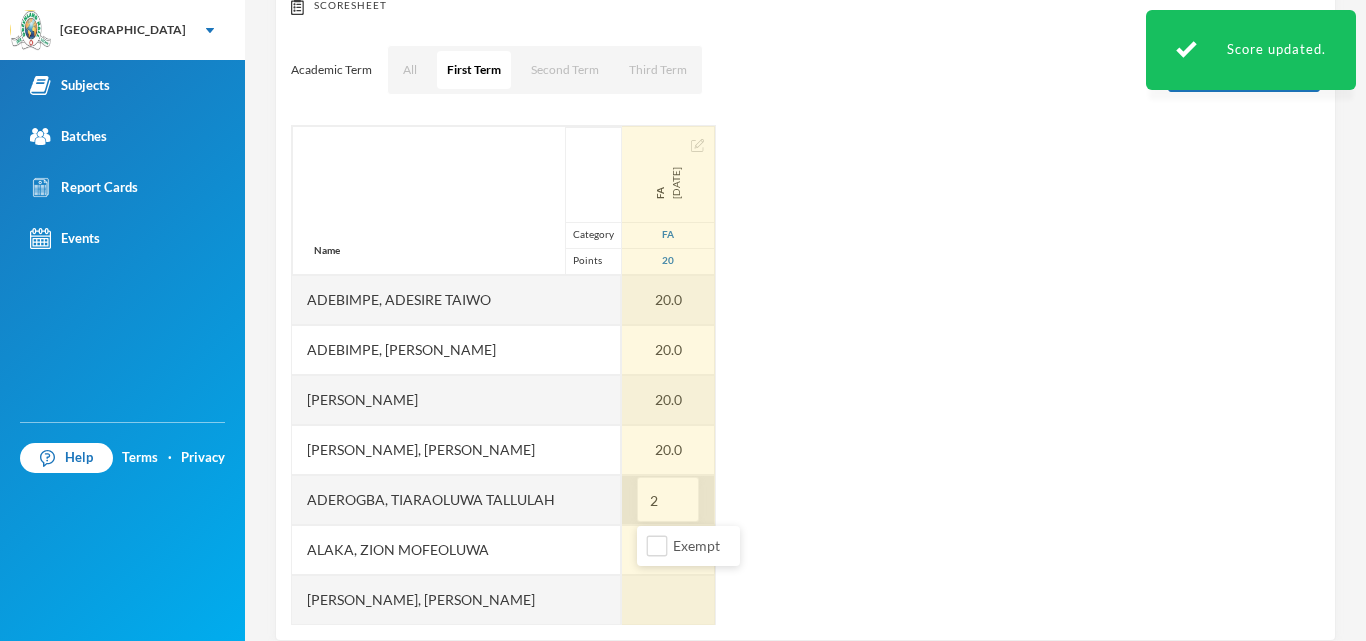 type on "20" 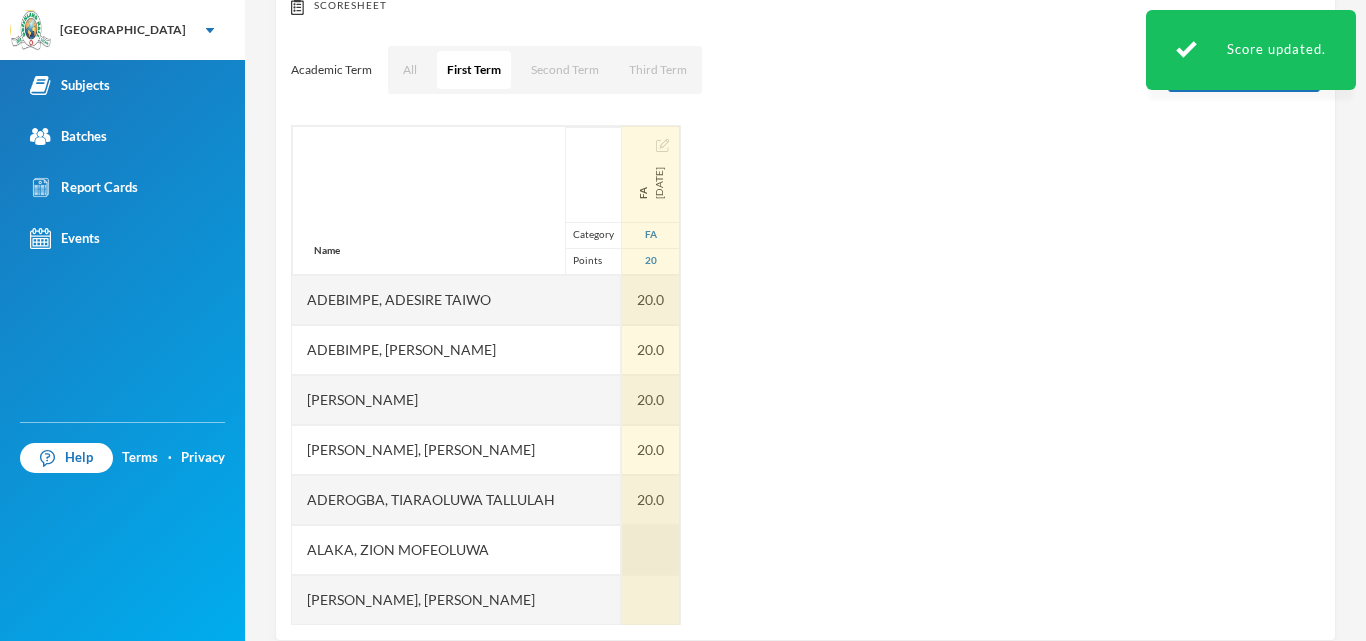 click at bounding box center (651, 550) 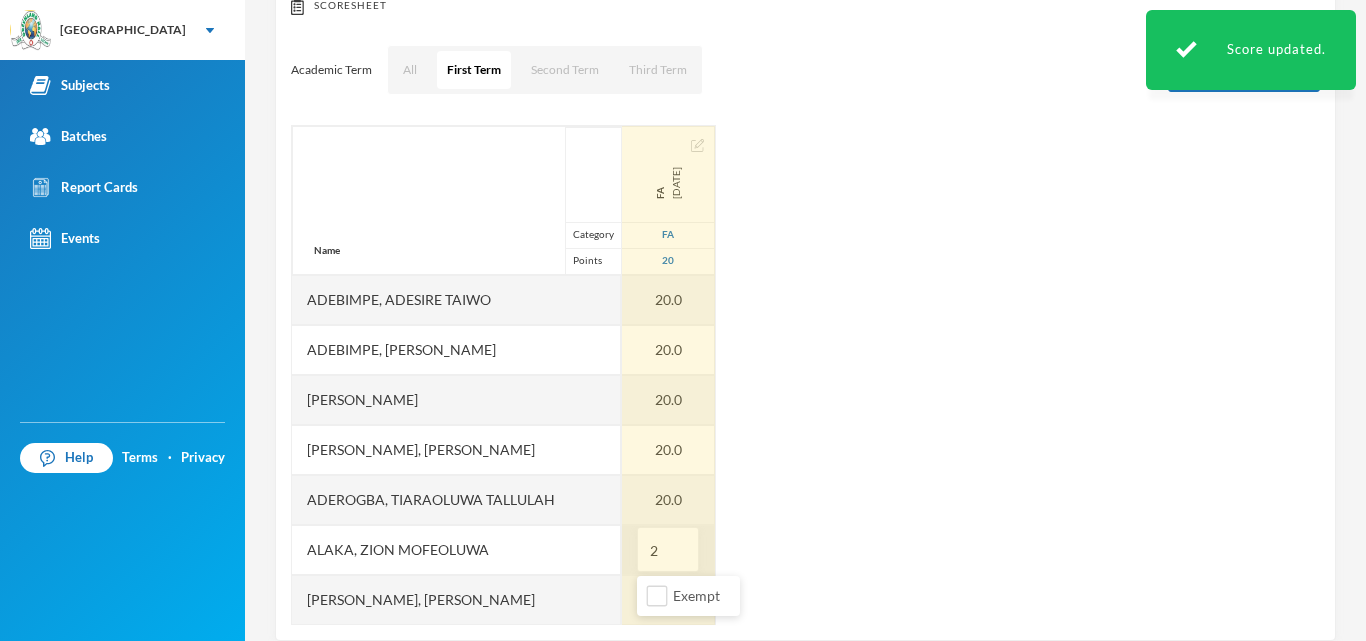type on "20" 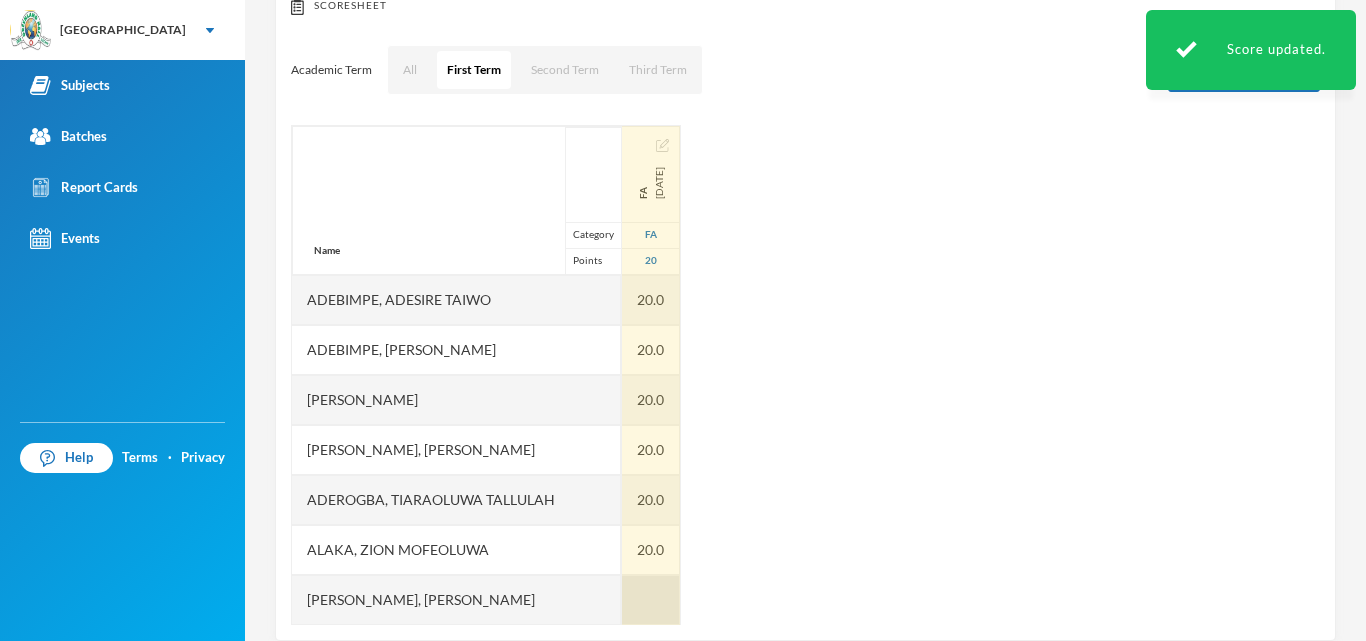 click at bounding box center (651, 600) 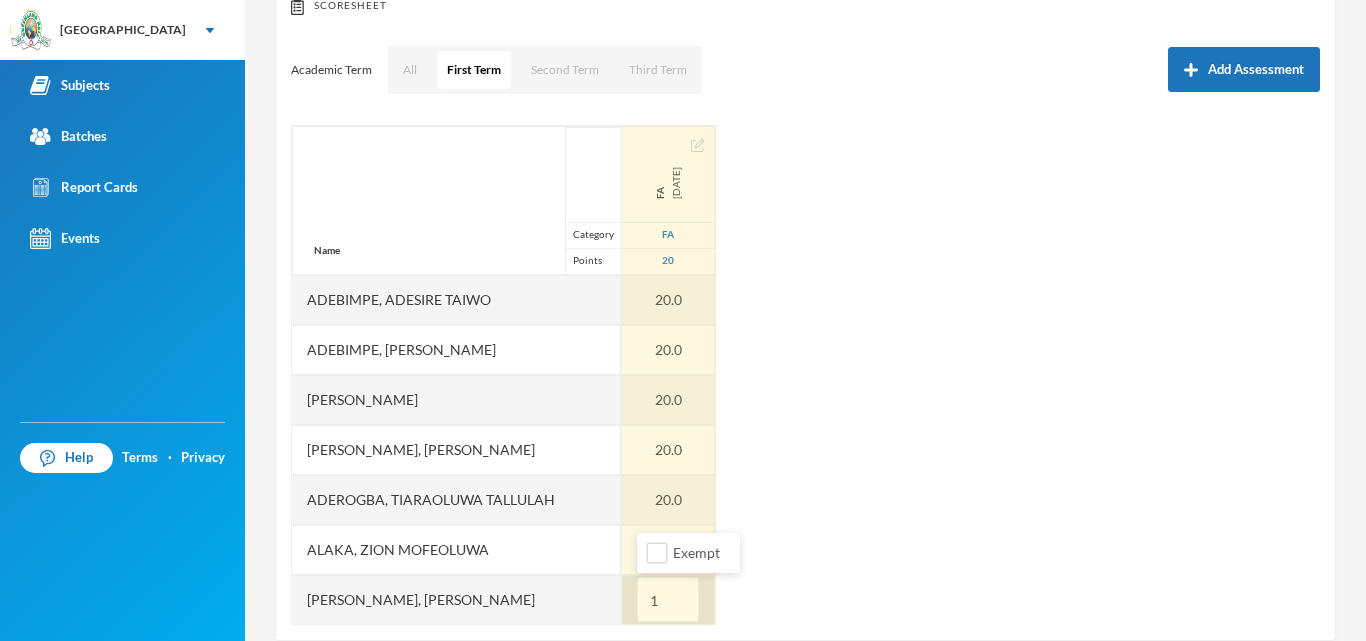 type on "15" 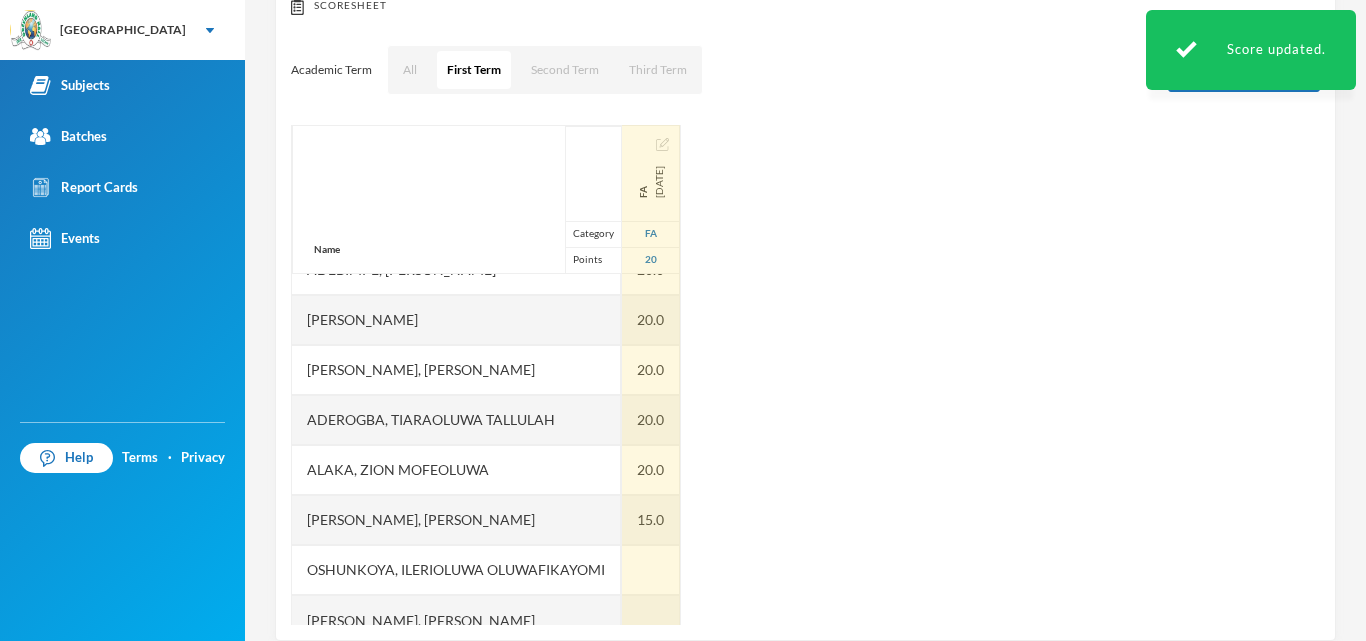 scroll, scrollTop: 101, scrollLeft: 0, axis: vertical 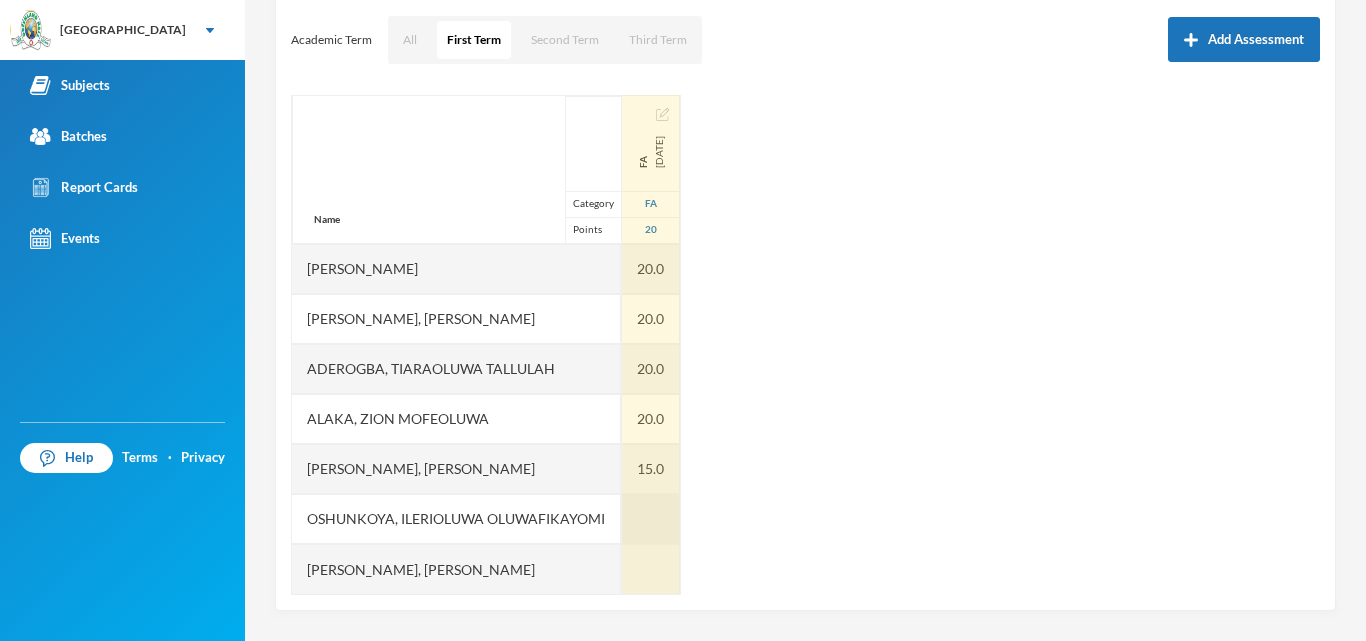 click at bounding box center [651, 519] 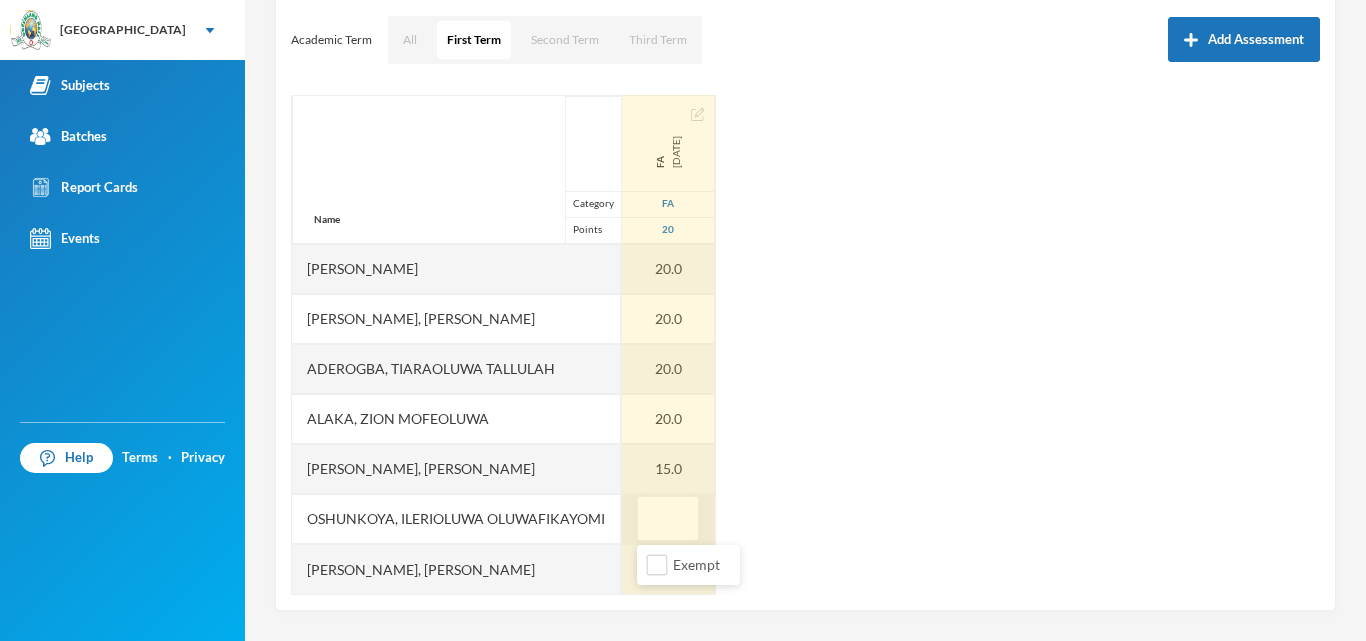 type on "0" 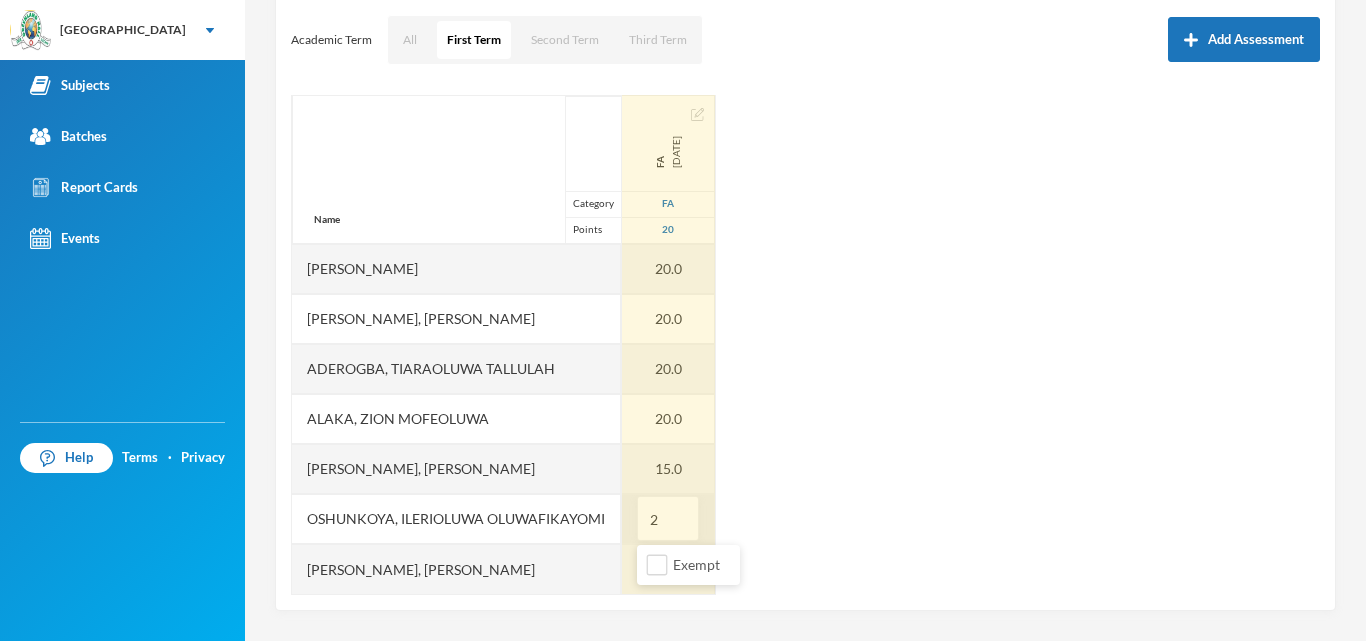 type on "20" 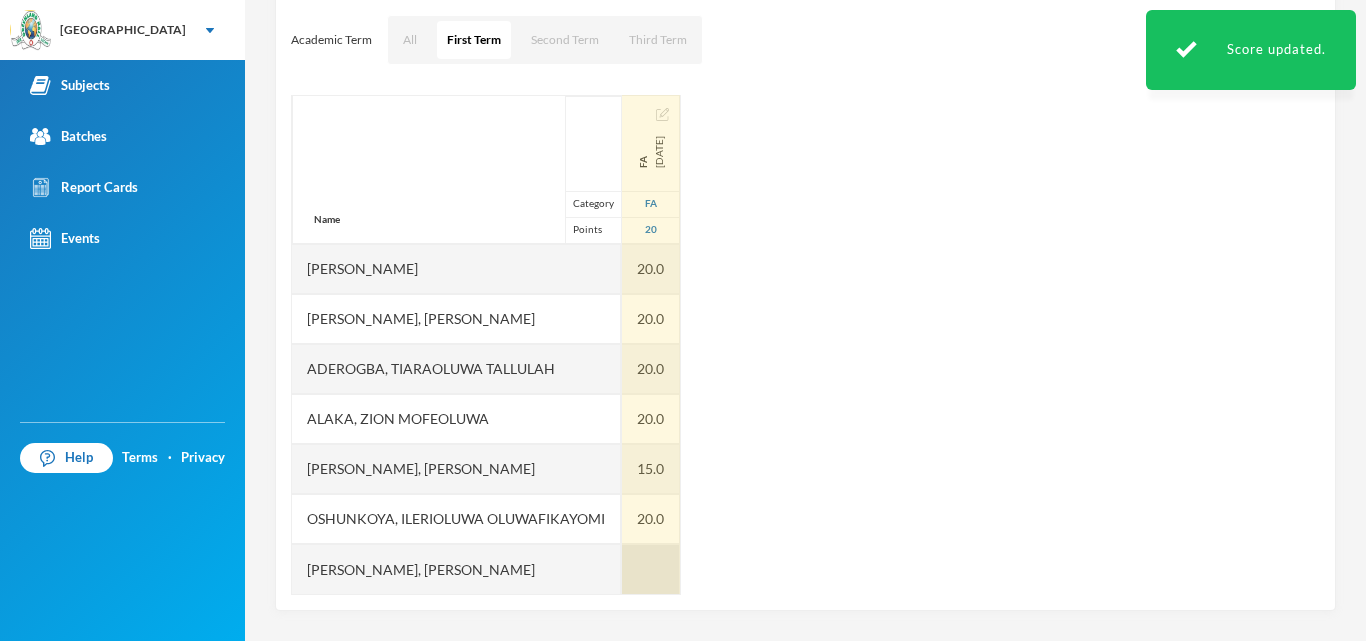 click at bounding box center [651, 569] 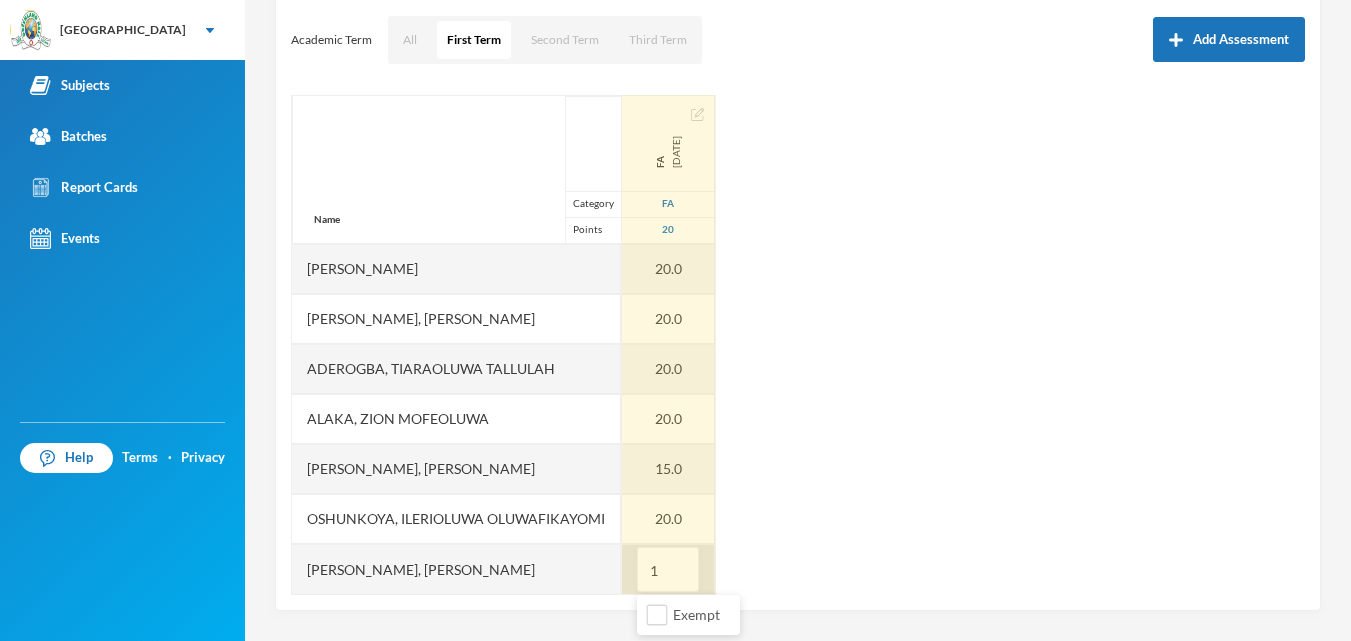 type on "15" 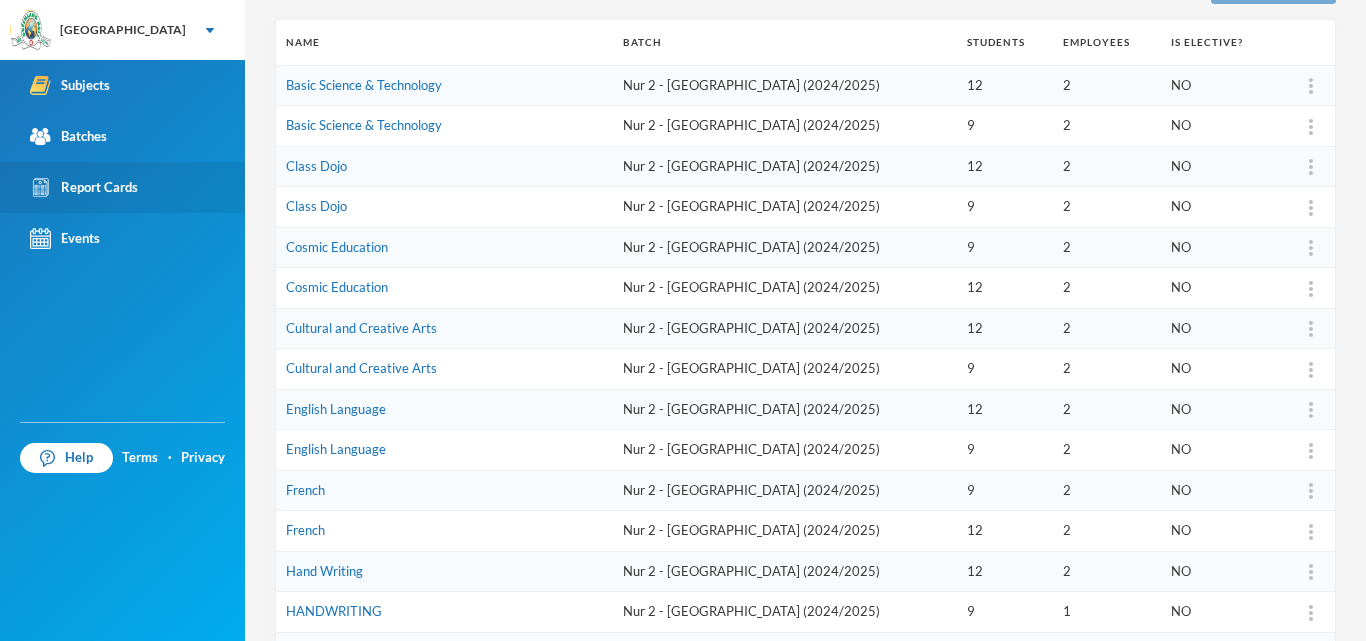 click on "Report Cards" at bounding box center [122, 187] 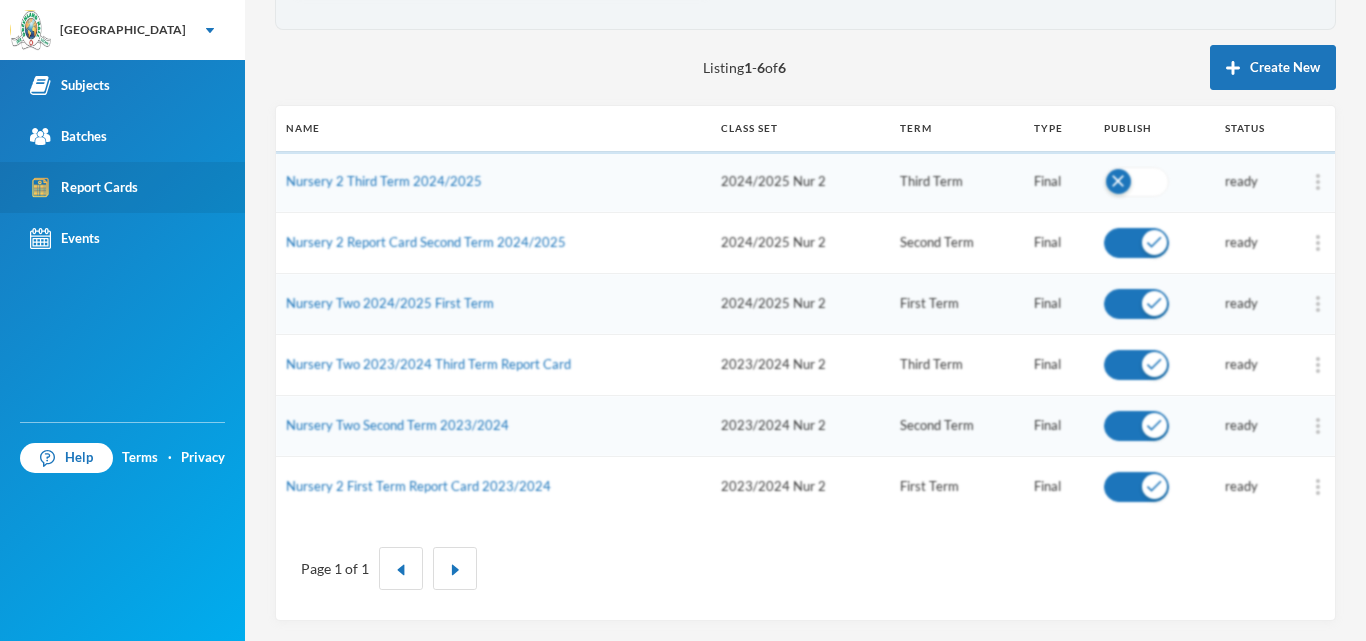 scroll, scrollTop: 185, scrollLeft: 0, axis: vertical 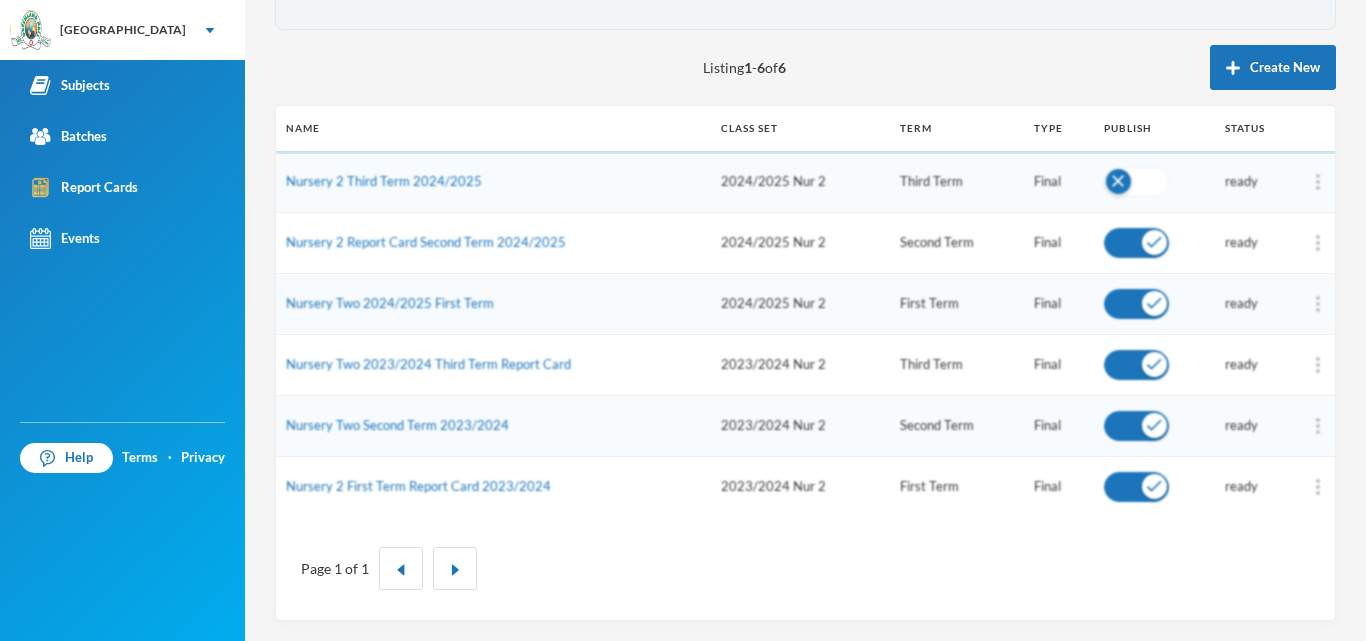 click on "Report Cards" at bounding box center (122, 187) 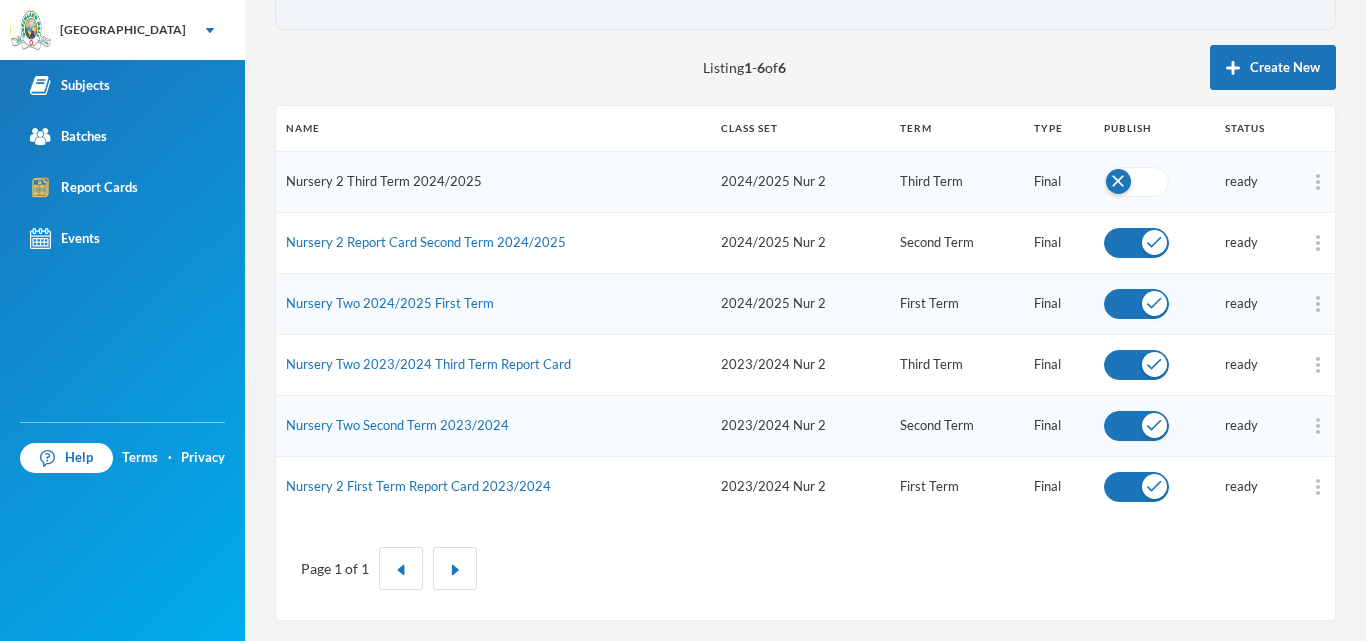 click on "Nursery 2 Third Term 2024/2025" at bounding box center (384, 181) 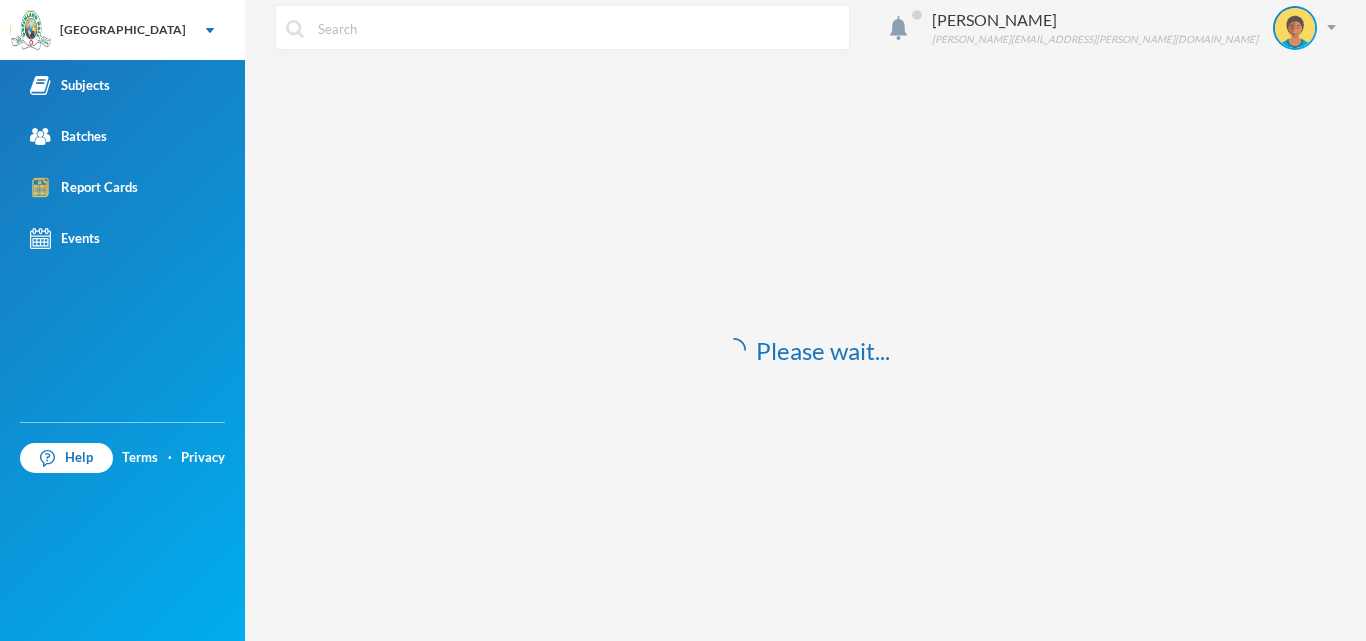 scroll, scrollTop: 15, scrollLeft: 0, axis: vertical 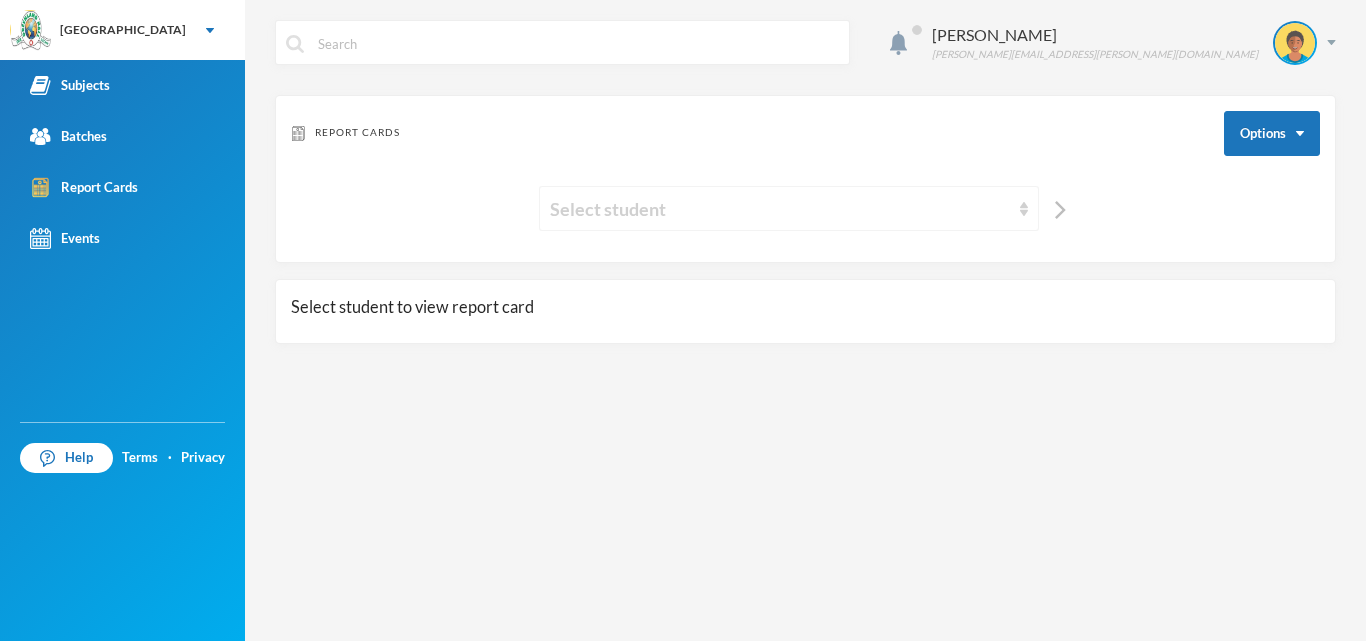 click on "Select student" at bounding box center [780, 209] 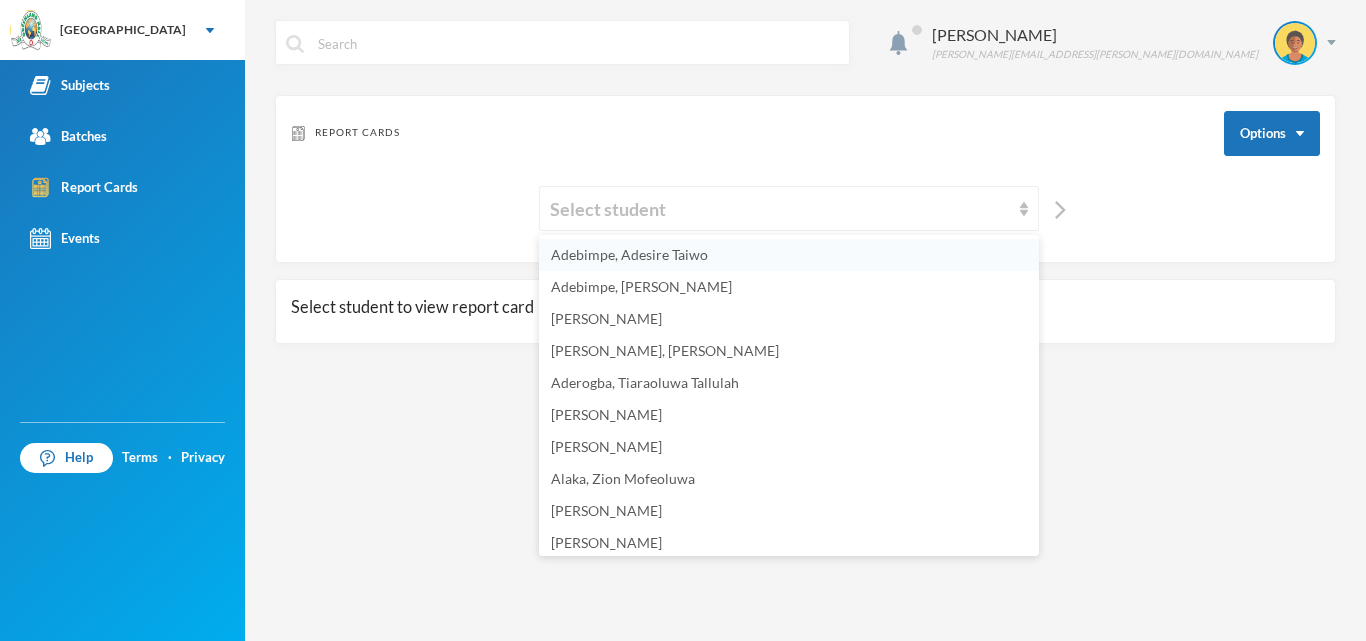 click on "Adebimpe, Adesire Taiwo" at bounding box center (789, 255) 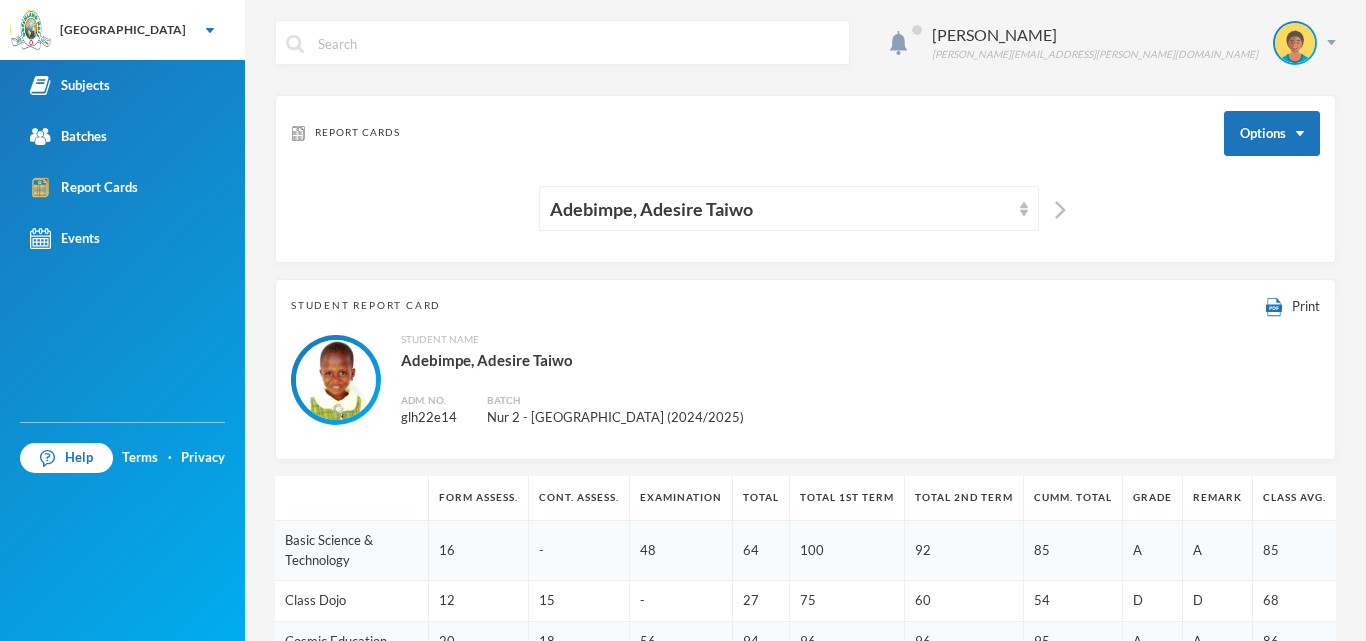 click on "Okpara Esther esther.okpara@greenlandhall.org Report Cards Options Adebimpe, Adesire Taiwo Student Report Card Print Student Name Adebimpe, Adesire Taiwo Adm. No. glh22e14 Batch Nur 2 - Kilimanjaro (2024/2025) Form Assess. Cont. Assess. Examination Total Total 1st Term Total 2nd Term Cumm. Total Grade Remark Class Avg. Basic Science & Technology 16 - 48 64 100 92 85 A A 85 Class Dojo 12 15 - 27 75 60 54 D D 68 Cosmic Education 20 18 56 94 96 96 95 A A 86 Cultural and Creative Arts 20 20 44 84 80 86 83 A A 84 English Language 20 16 56 92 87 96 92 A A 90 French 15 60 94 92 88 91 A A 80 Information and Communication Technology 12 20 44 76 92 92 87 A A 85 Literacy Reading 12 10 40 62 98 87 82 A A 85 Logical Reasoning 20 20 55 95 94 84 91 A A 88 Music & Rhymes 20 20 60 100 83 79 87 A A 92 Numeracy 19 18 - 37 100 93 77 B B 76 Outdoor Learning 16 16 58 90 98 93 94 A A 90 Personal Social and Moral Development 20 20 52 92 94 92 93 A A 86 Phonics 11 48 74 84 92 83 A A 85 Practical Life Experience 14 18 44 76 91 92 86 A" at bounding box center [805, 320] 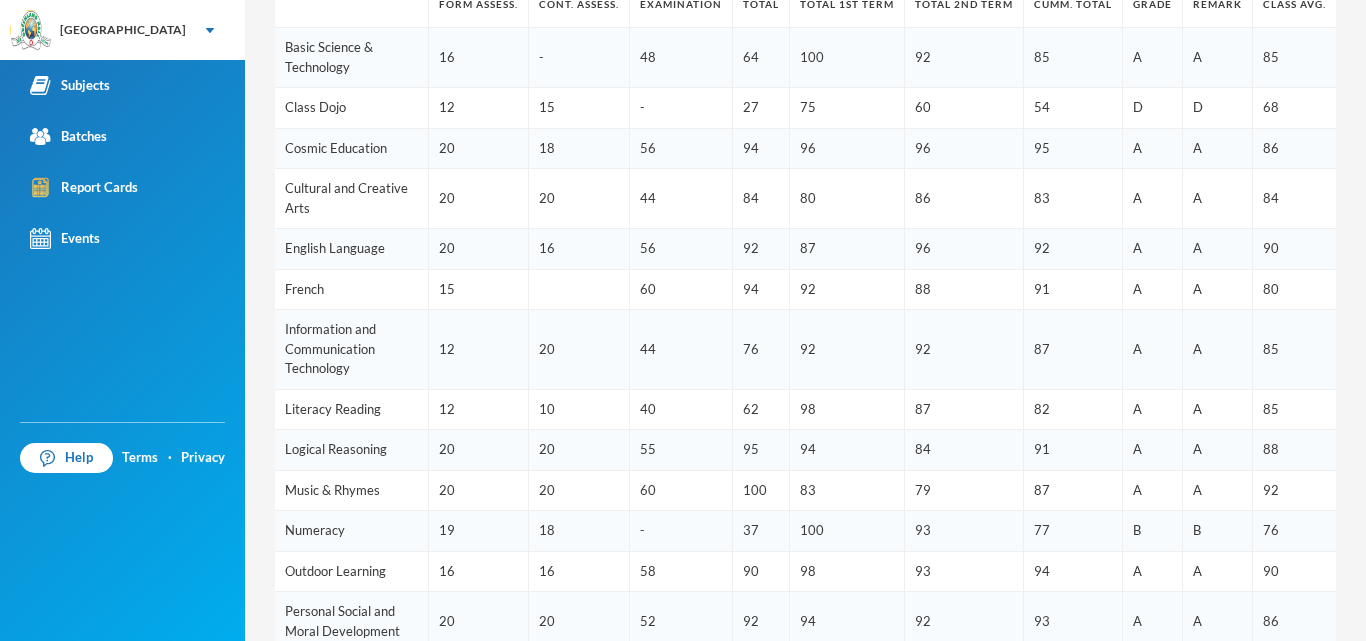 scroll, scrollTop: 552, scrollLeft: 0, axis: vertical 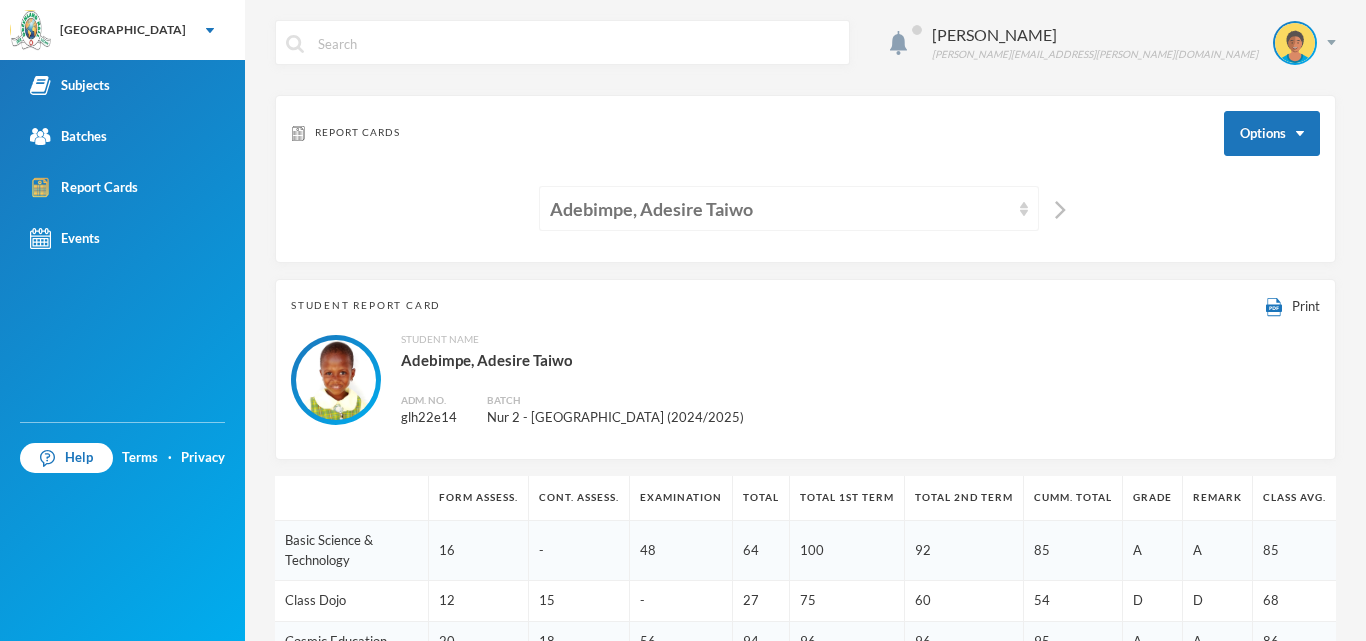 click on "Adebimpe, Adesire Taiwo" at bounding box center [780, 209] 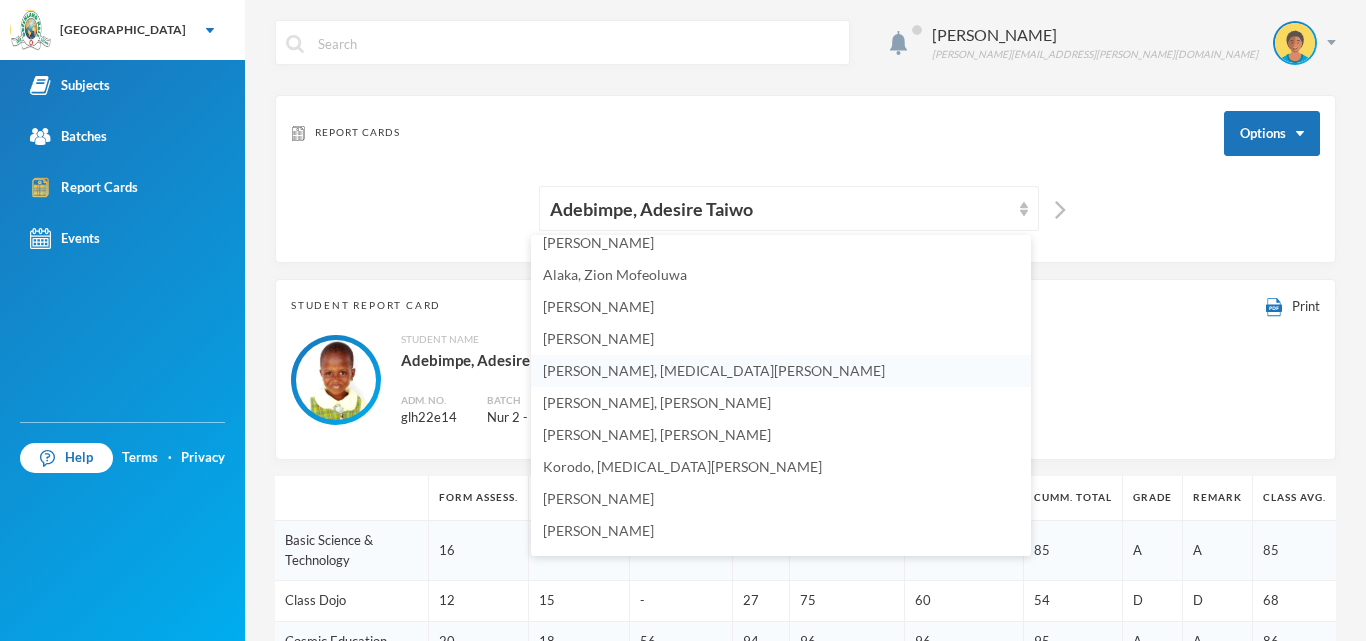 scroll, scrollTop: 207, scrollLeft: 0, axis: vertical 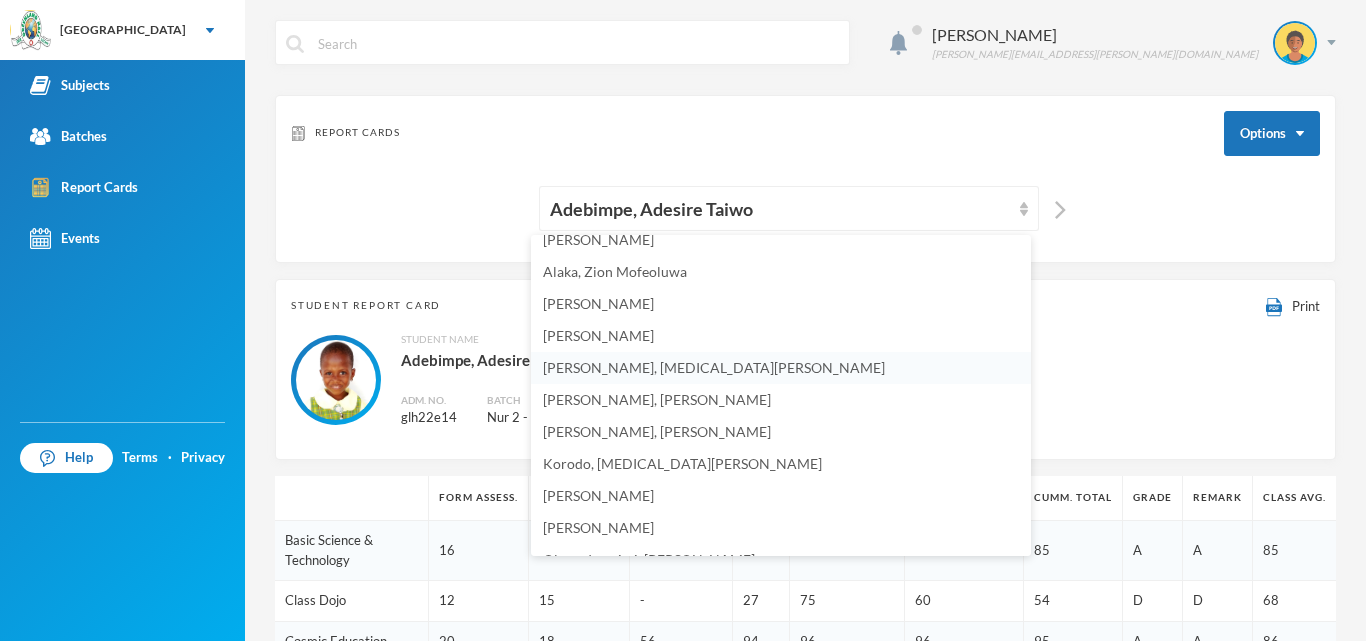 click on "[PERSON_NAME], [MEDICAL_DATA][PERSON_NAME]" at bounding box center [781, 368] 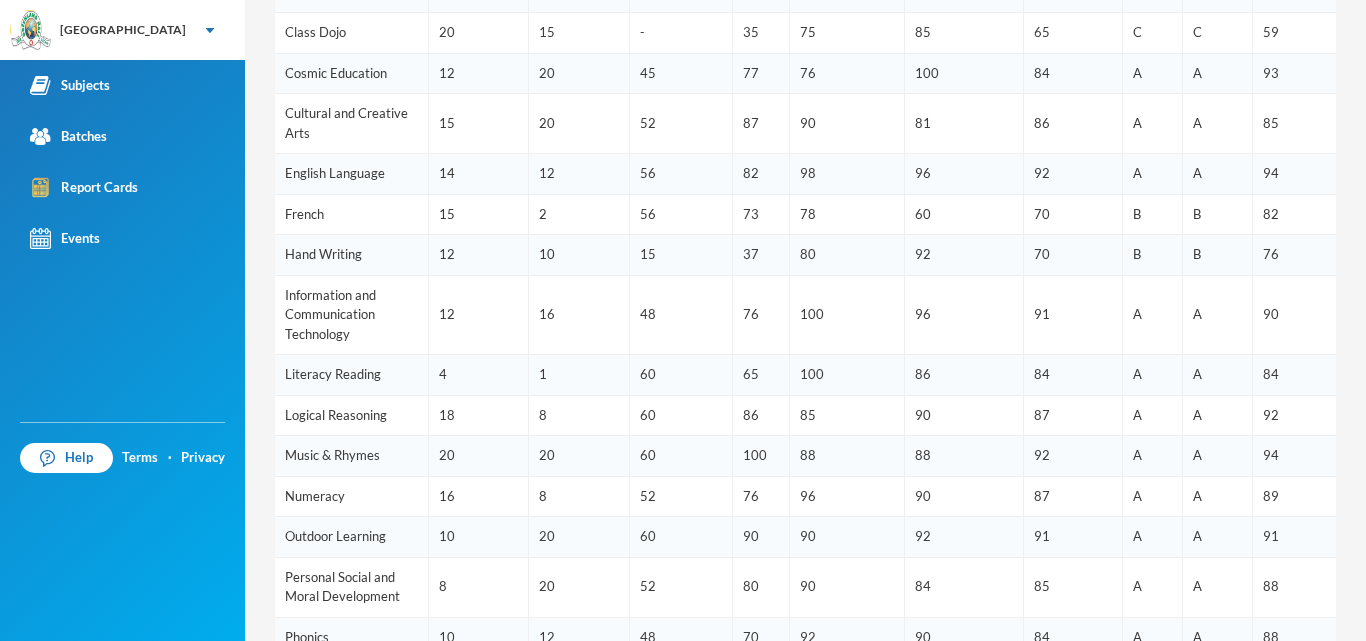 scroll, scrollTop: 8, scrollLeft: 0, axis: vertical 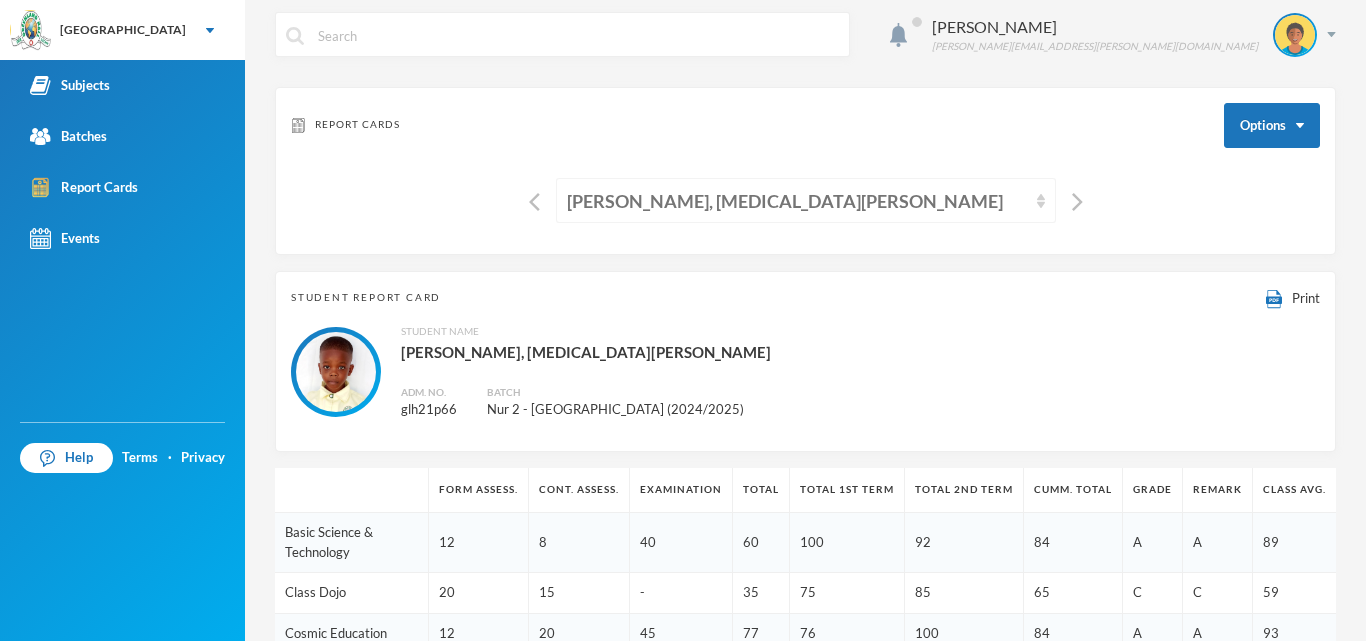 click on "[PERSON_NAME], [MEDICAL_DATA][PERSON_NAME]" at bounding box center (806, 200) 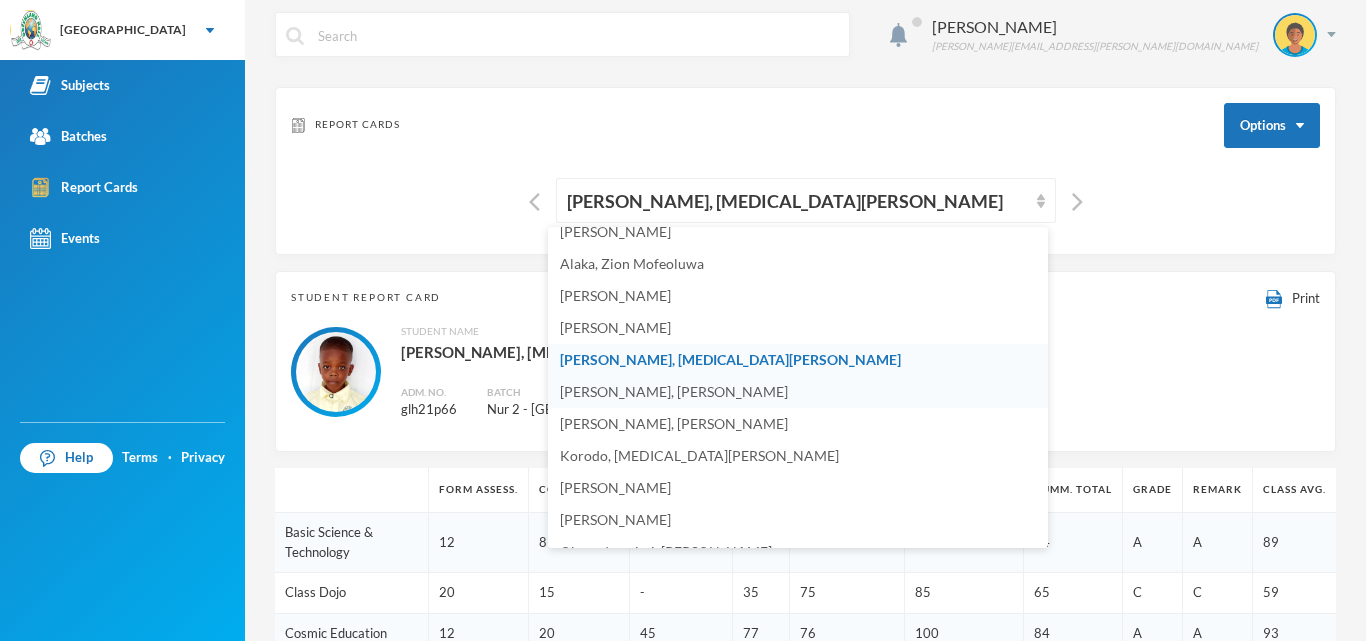 scroll, scrollTop: 196, scrollLeft: 0, axis: vertical 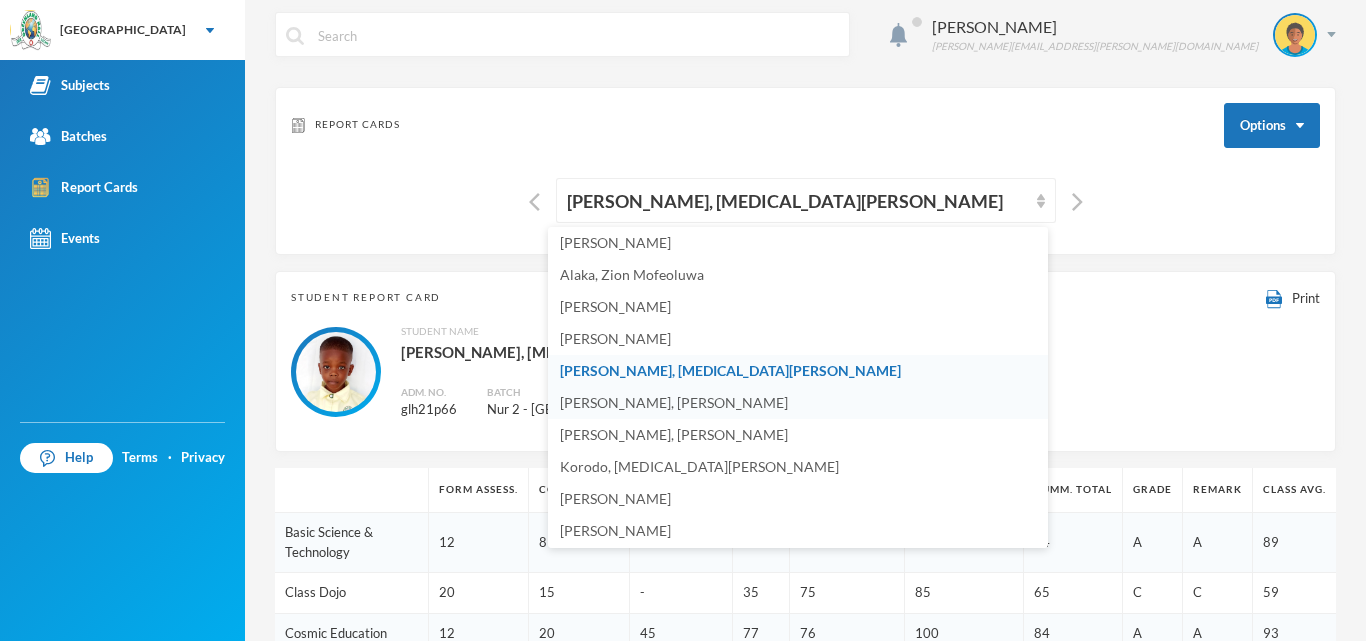 click on "[PERSON_NAME], [PERSON_NAME]" at bounding box center (798, 403) 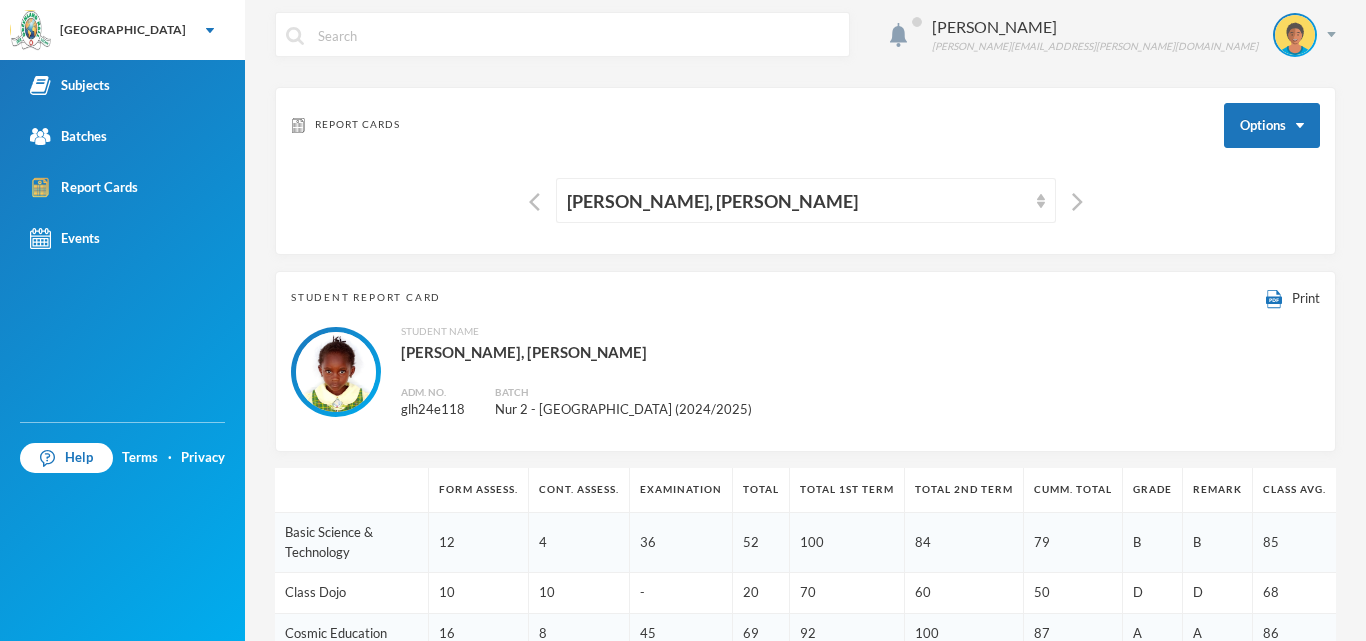 click on "Okpara Esther esther.okpara@greenlandhall.org Report Cards Options Emmanuel, Destiny Yosolaoluwa Student Report Card Print Student Name Emmanuel, Destiny Yosolaoluwa Adm. No. glh24e118 Batch Nur 2 - Kilimanjaro (2024/2025) Form Assess. Cont. Assess. Examination Total Total 1st Term Total 2nd Term Cumm. Total Grade Remark Class Avg. Basic Science & Technology 12 4 36 52 100 84 79 B B 85 Class Dojo 10 10 - 20 70 60 50 D D 68 Cosmic Education 16 8 45 69 92 100 87 A A 86 Cultural and Creative Arts 10 20 32 62 75 88 75 B B 84 English Language 12 8 58 78 100 88 89 A A 90 French 10 2 56 68 72 64 68 C C 80 Information and Communication Technology 12 5 52 69 100 88 86 A A 85 Literacy Reading 5 4 60 69 100 78 82 A A 85 Logical Reasoning 10 8 50 68 95 90 84 A A 88 Music & Rhymes 20 20 60 100 80 73 84 A A 92 Numeracy 15 12 - 27 95 90 71 B B 76 Outdoor Learning 6 20 52 78 100 92 90 A A 90 Personal Social and Moral Development 16 16 44 76 95 92 88 A A 86 Phonics 5 24 36 98 88 74 B B 85 Practical Life Experience 14 0 44 58" at bounding box center [805, 320] 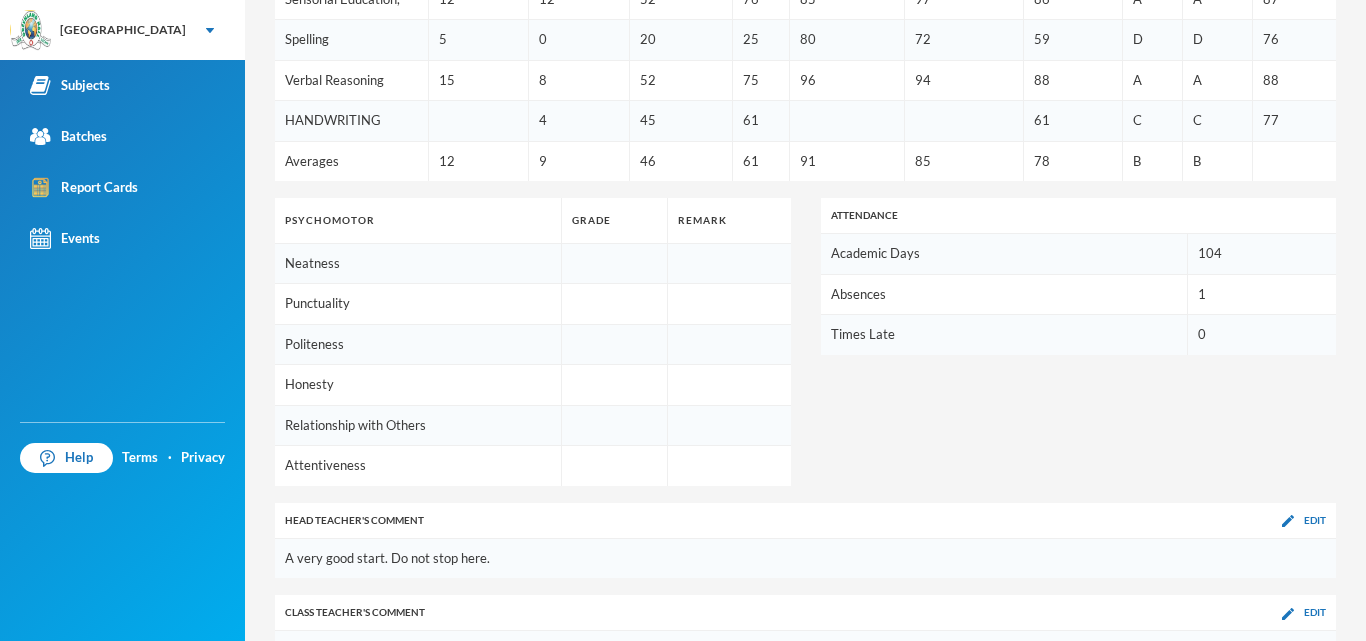 scroll, scrollTop: 1312, scrollLeft: 0, axis: vertical 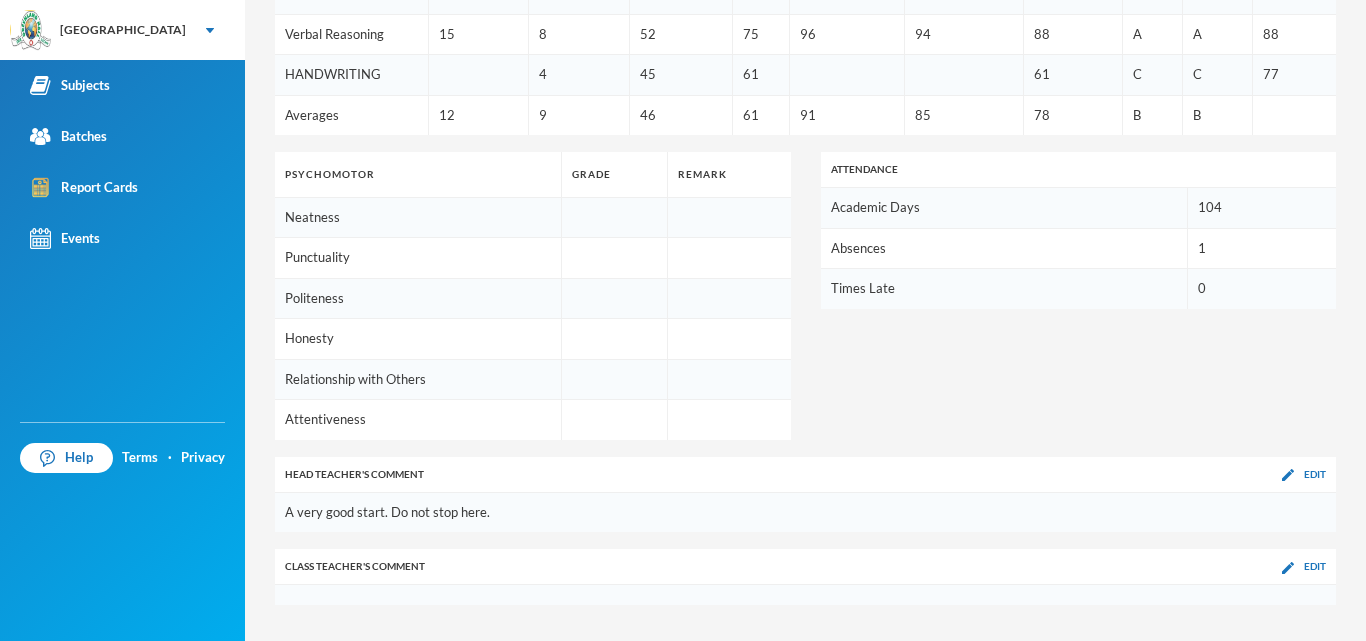 click on "Class Teacher 's Comment   Edit" at bounding box center (805, 567) 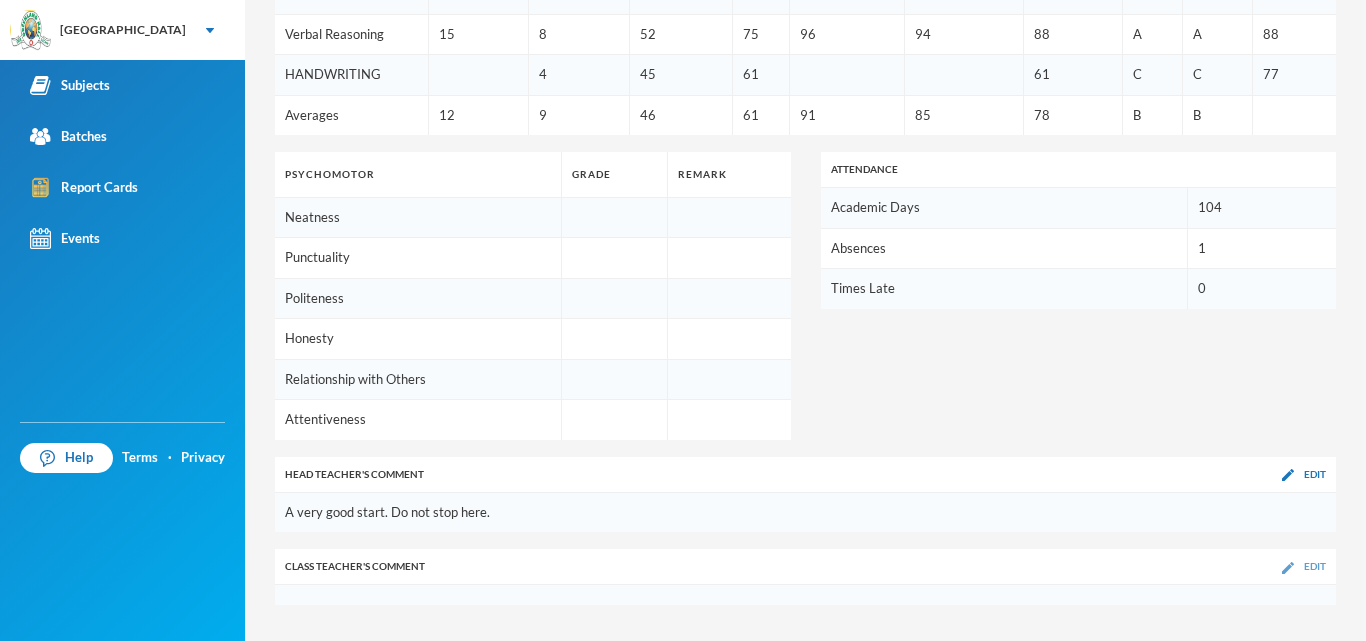 click at bounding box center (1288, 568) 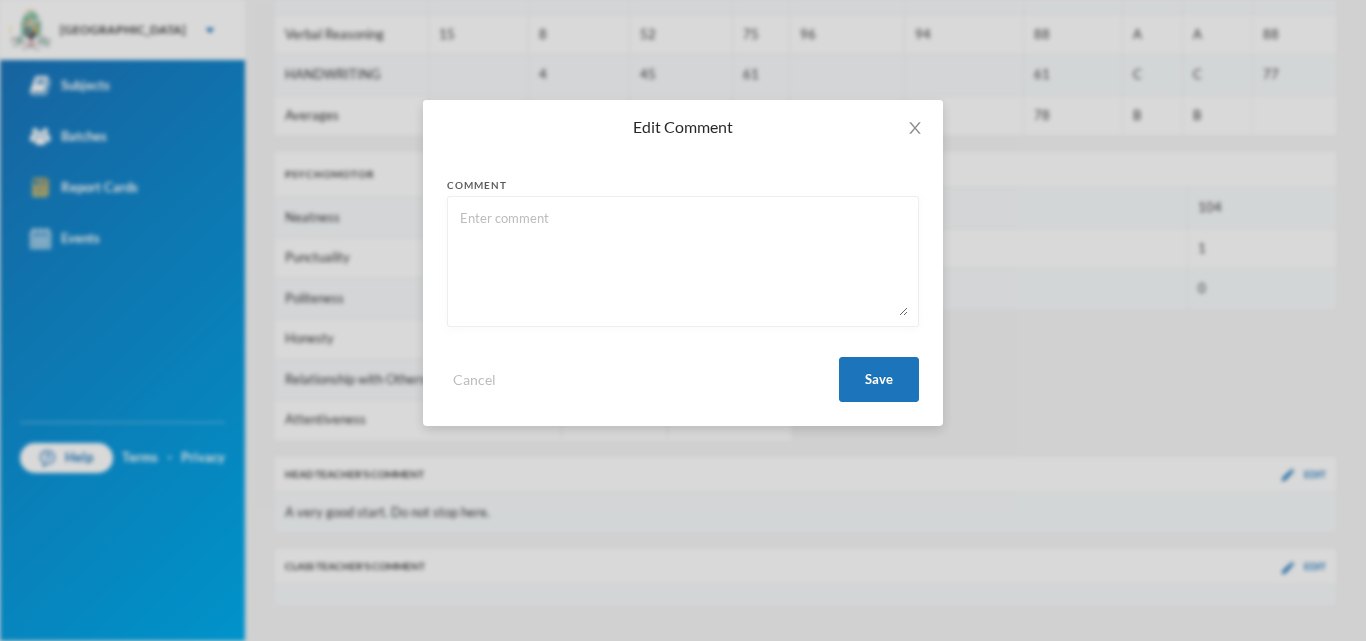 click at bounding box center (683, 261) 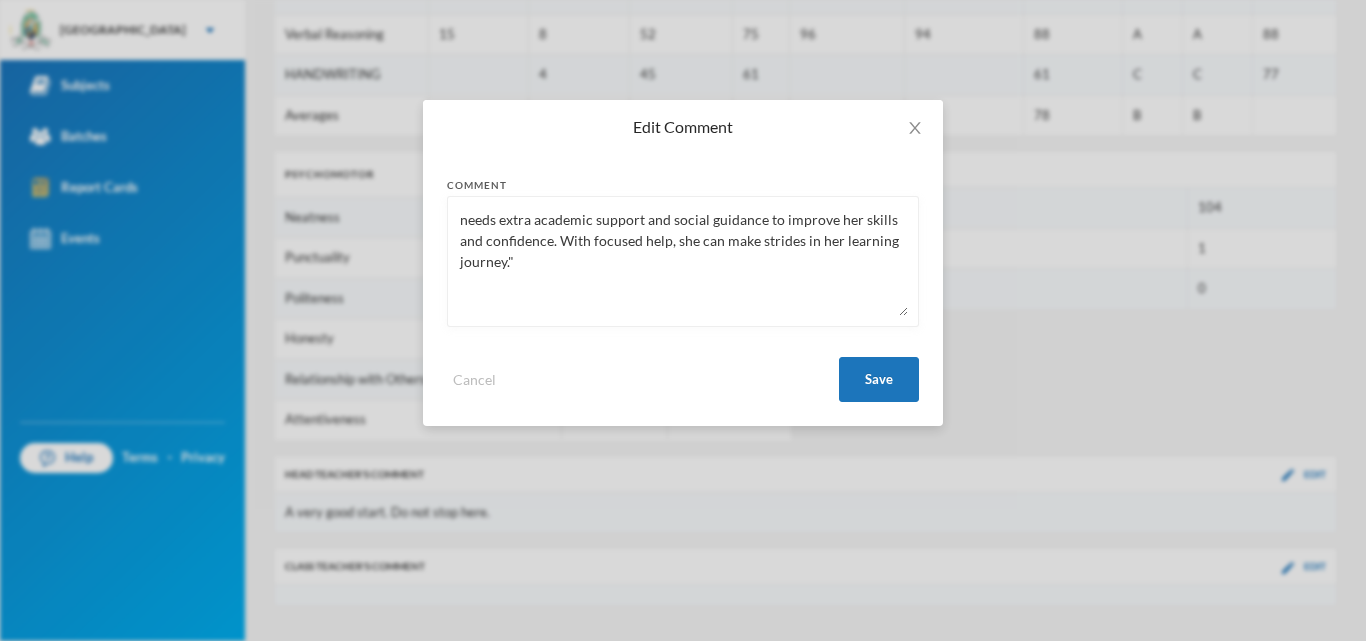 click on "needs extra academic support and social guidance to improve her skills and confidence. With focused help, she can make strides in her learning journey."" at bounding box center [683, 261] 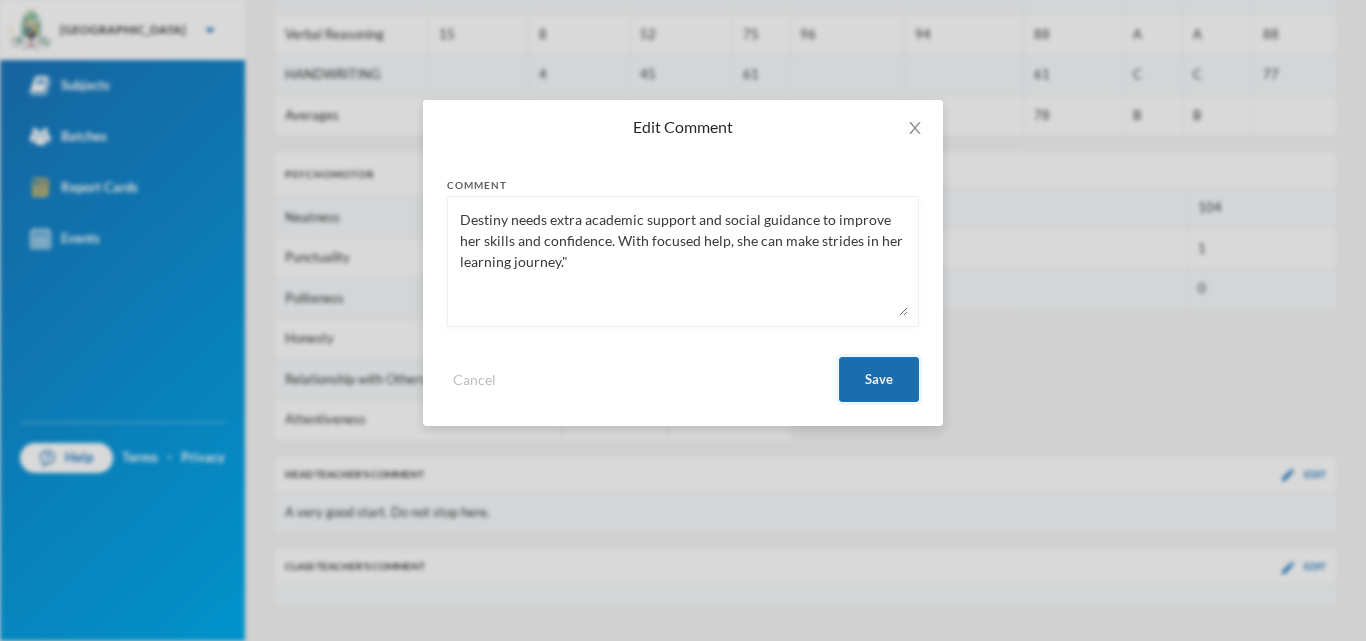 type on "Destiny needs extra academic support and social guidance to improve her skills and confidence. With focused help, she can make strides in her learning journey."" 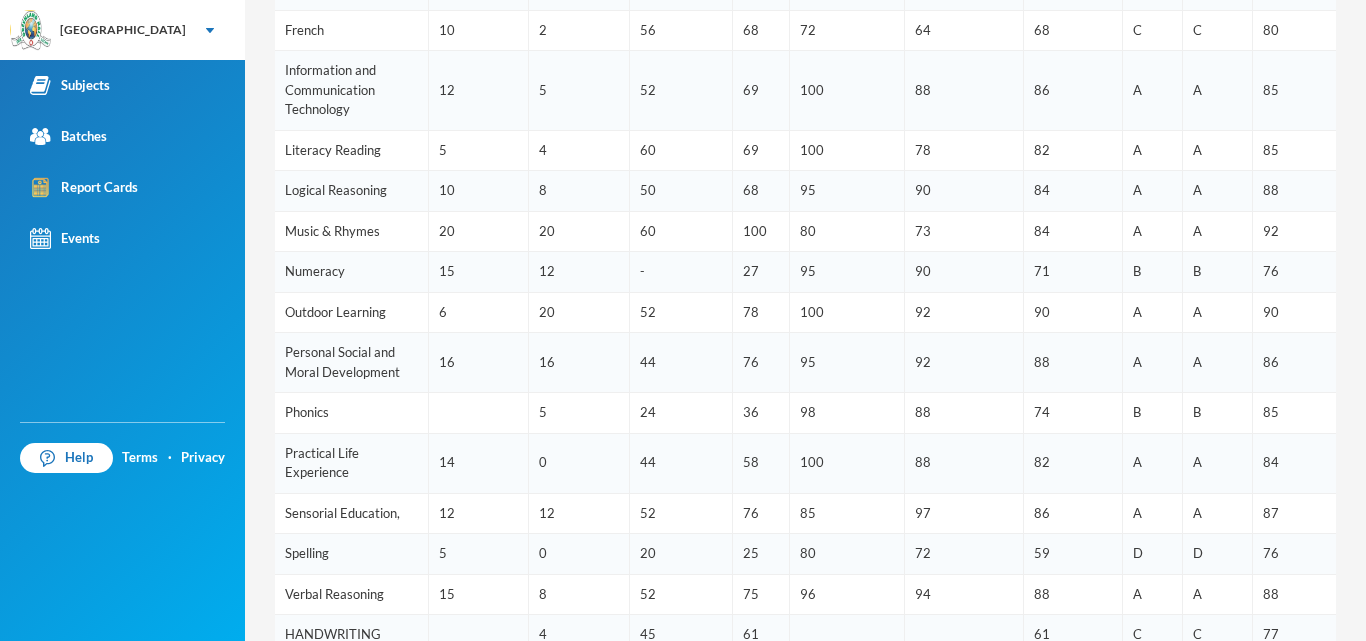 scroll, scrollTop: 192, scrollLeft: 0, axis: vertical 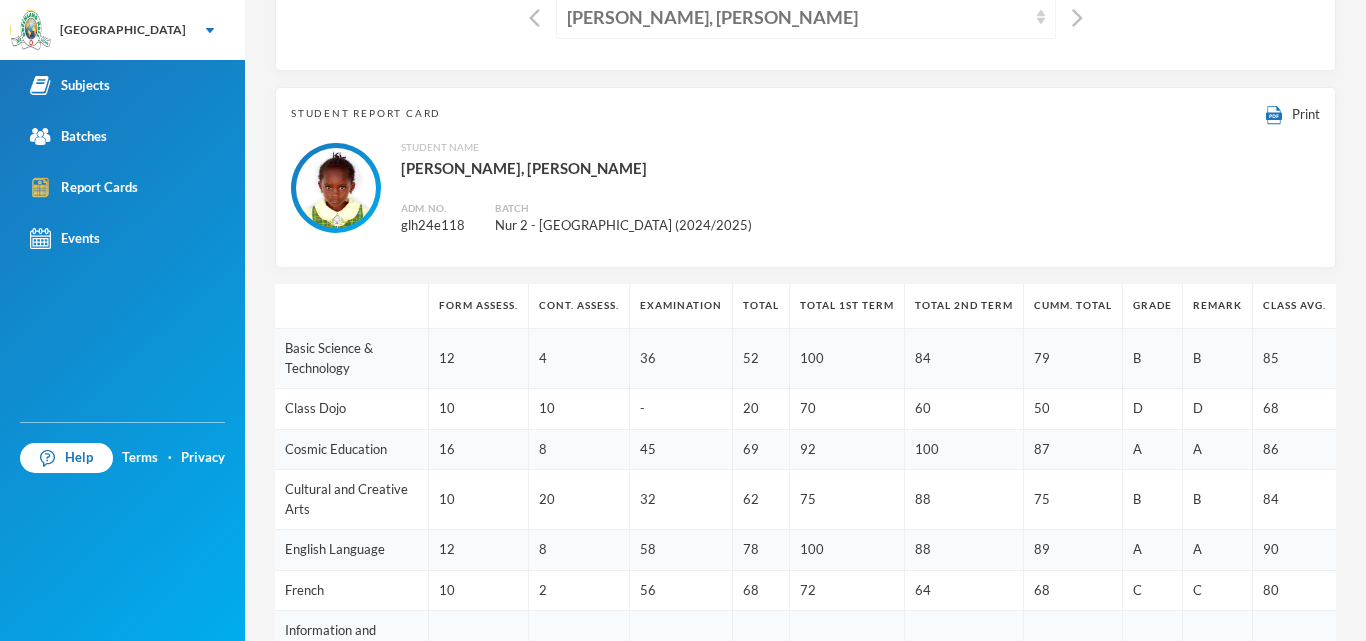click on "[PERSON_NAME], [PERSON_NAME]" at bounding box center (797, 17) 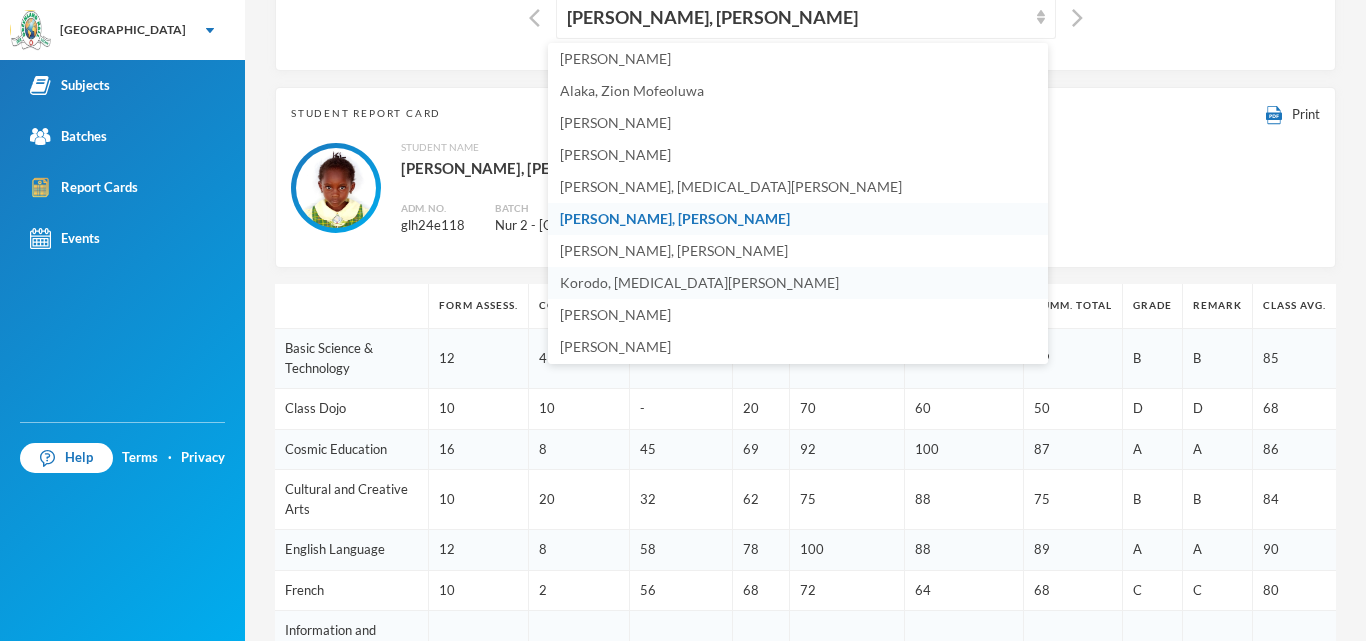 click on "Korodo, [MEDICAL_DATA][PERSON_NAME]" at bounding box center [699, 282] 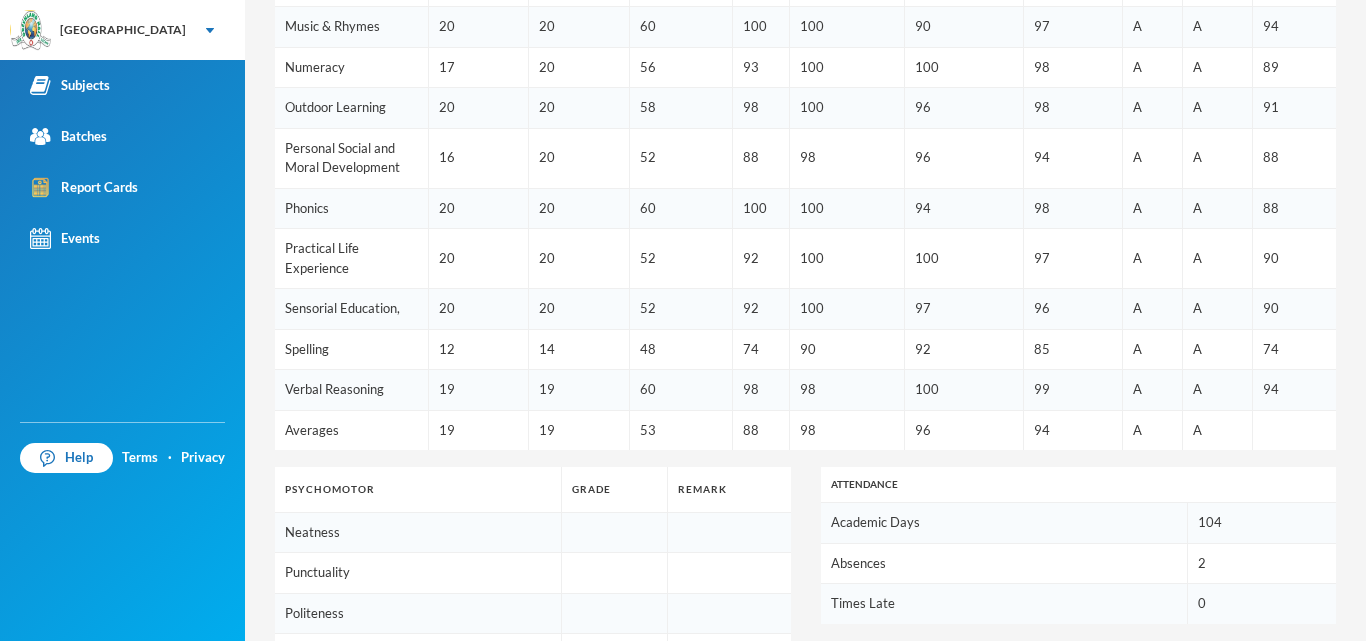scroll, scrollTop: 1136, scrollLeft: 0, axis: vertical 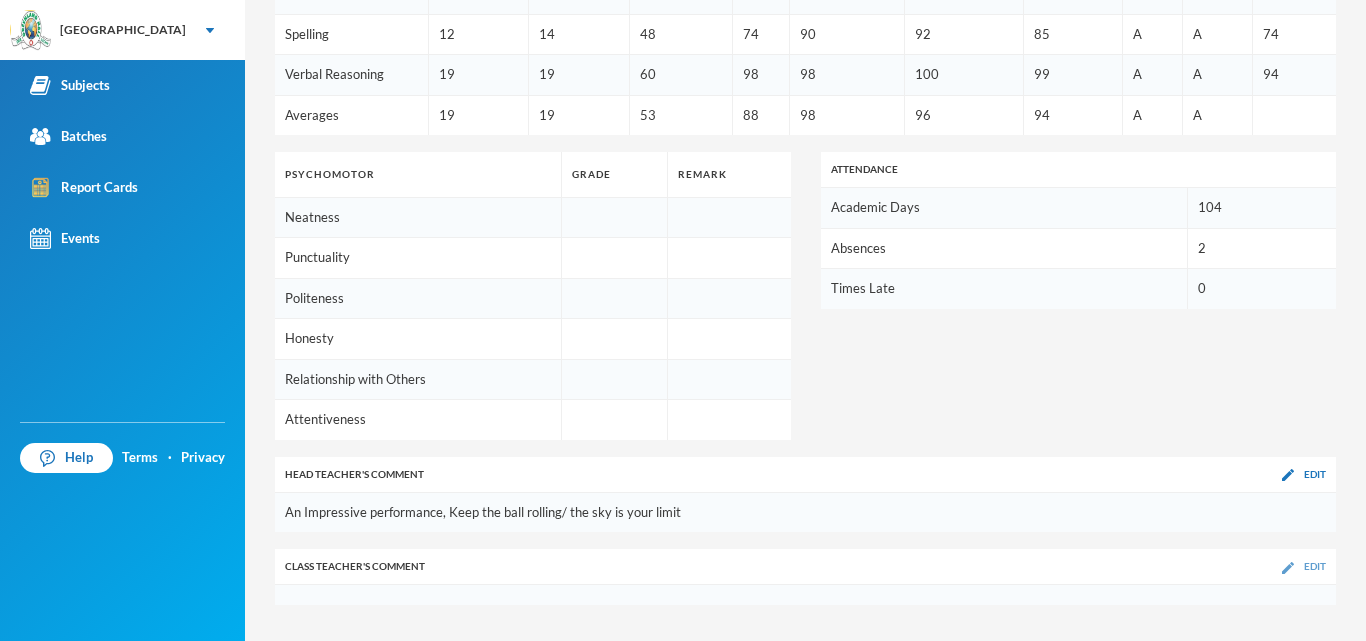 click on "Edit" at bounding box center [1315, 566] 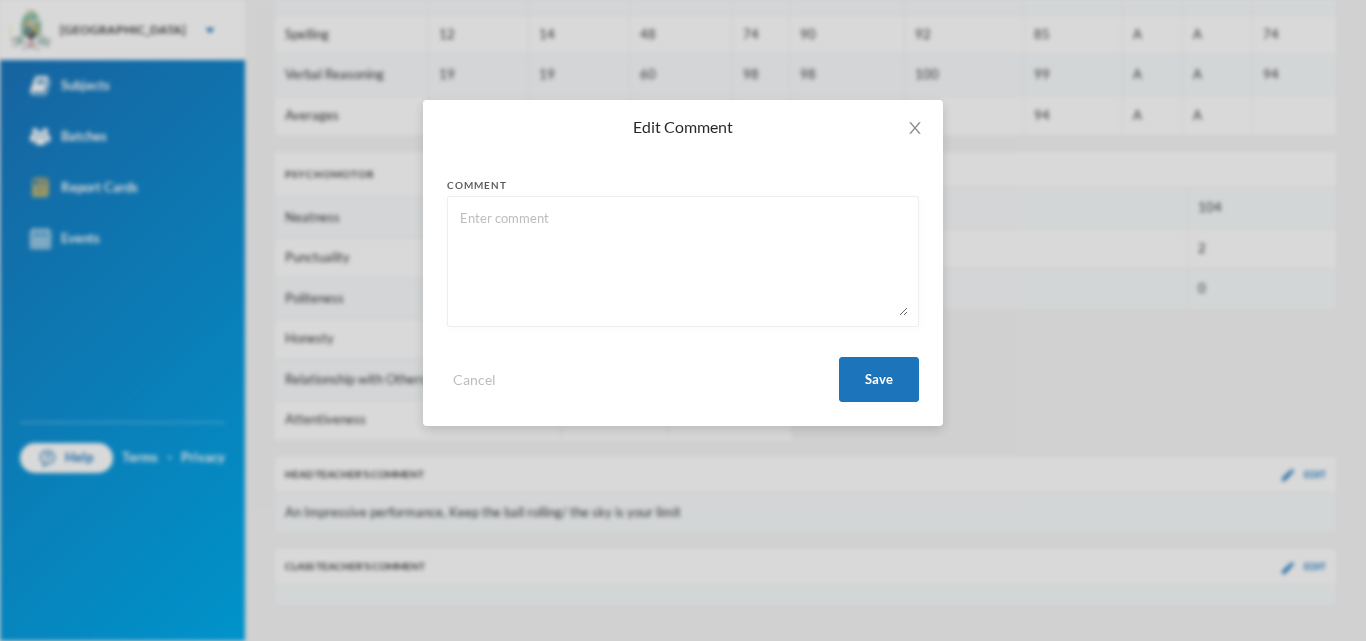 click at bounding box center (683, 261) 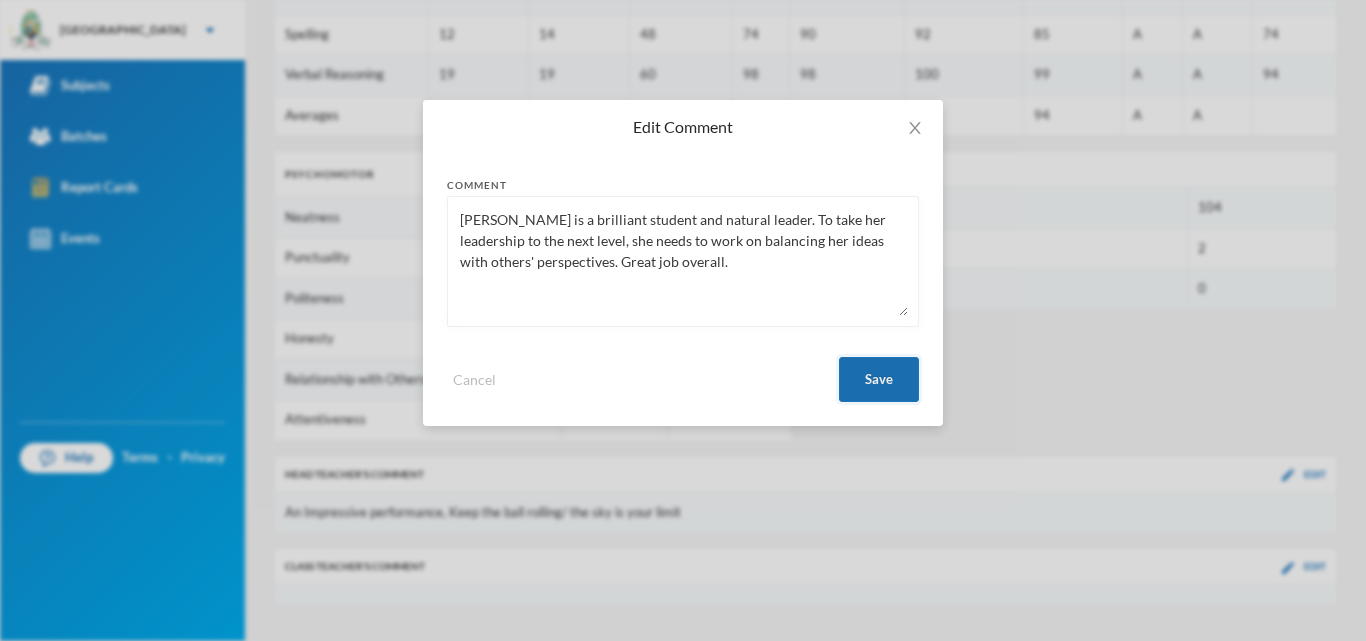 type on "Yasmin is a brilliant student and natural leader. To take her leadership to the next level, she needs to work on balancing her ideas with others' perspectives. Great job overall." 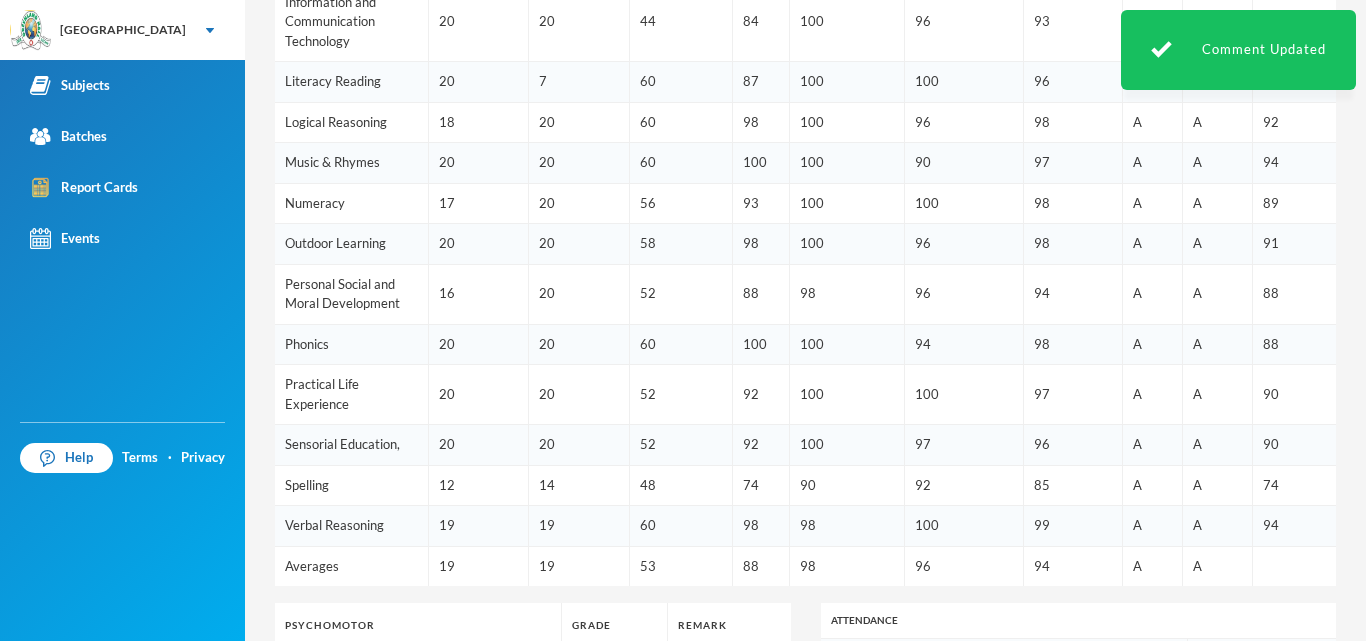 scroll, scrollTop: 127, scrollLeft: 0, axis: vertical 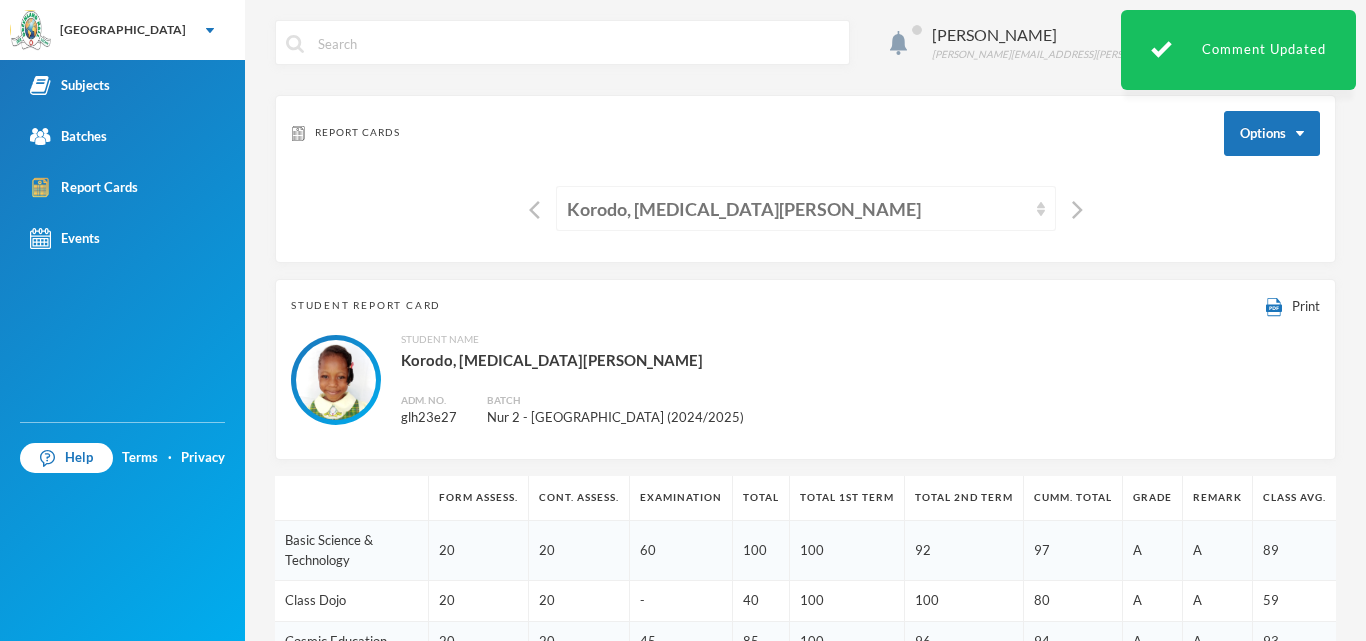 click on "Korodo, [MEDICAL_DATA][PERSON_NAME]" at bounding box center (806, 208) 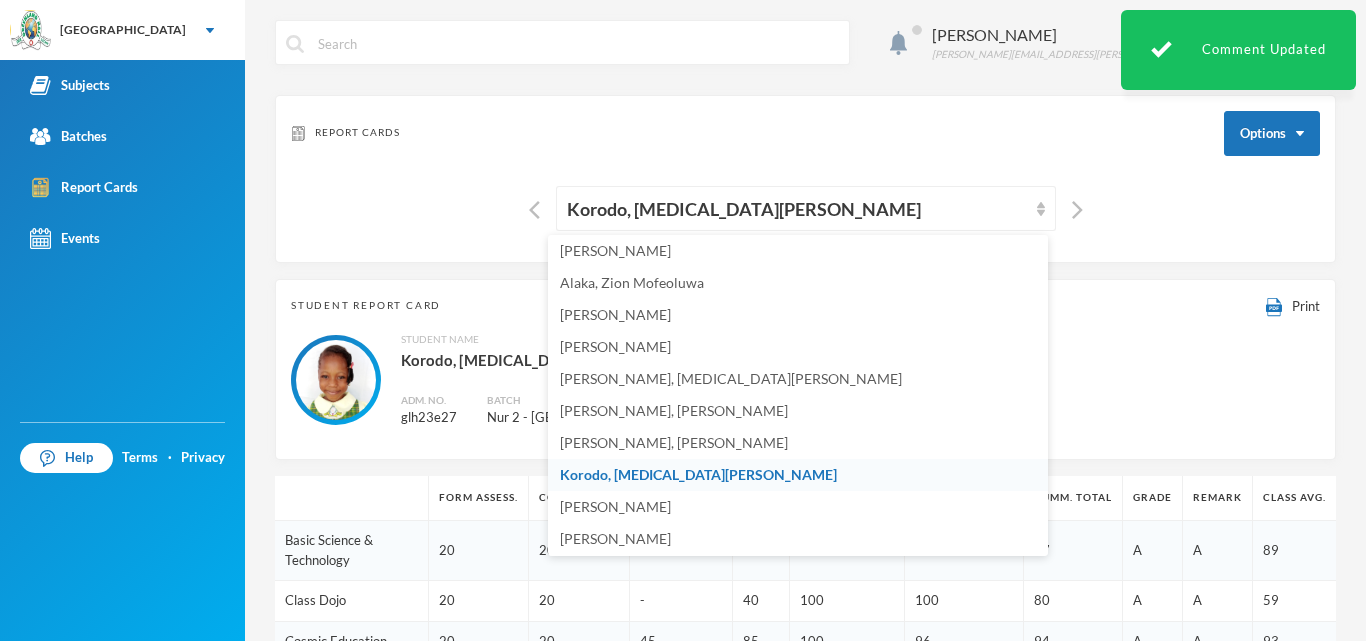 click on "Student Report Card Print Student Name Korodo, Yasmin Oluwafirefunmi Adm. No. glh23e27 Batch Nur 2 - Everest (2024/2025)" at bounding box center (805, 369) 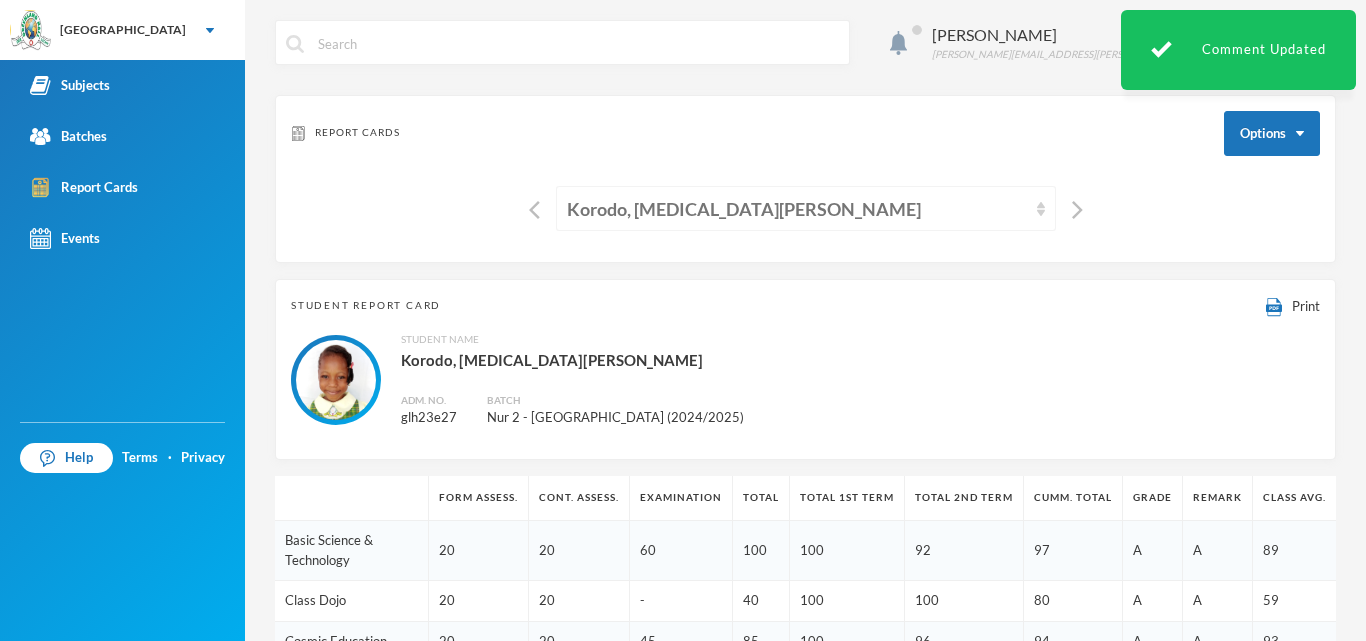 click on "Korodo, [MEDICAL_DATA][PERSON_NAME]" at bounding box center [797, 209] 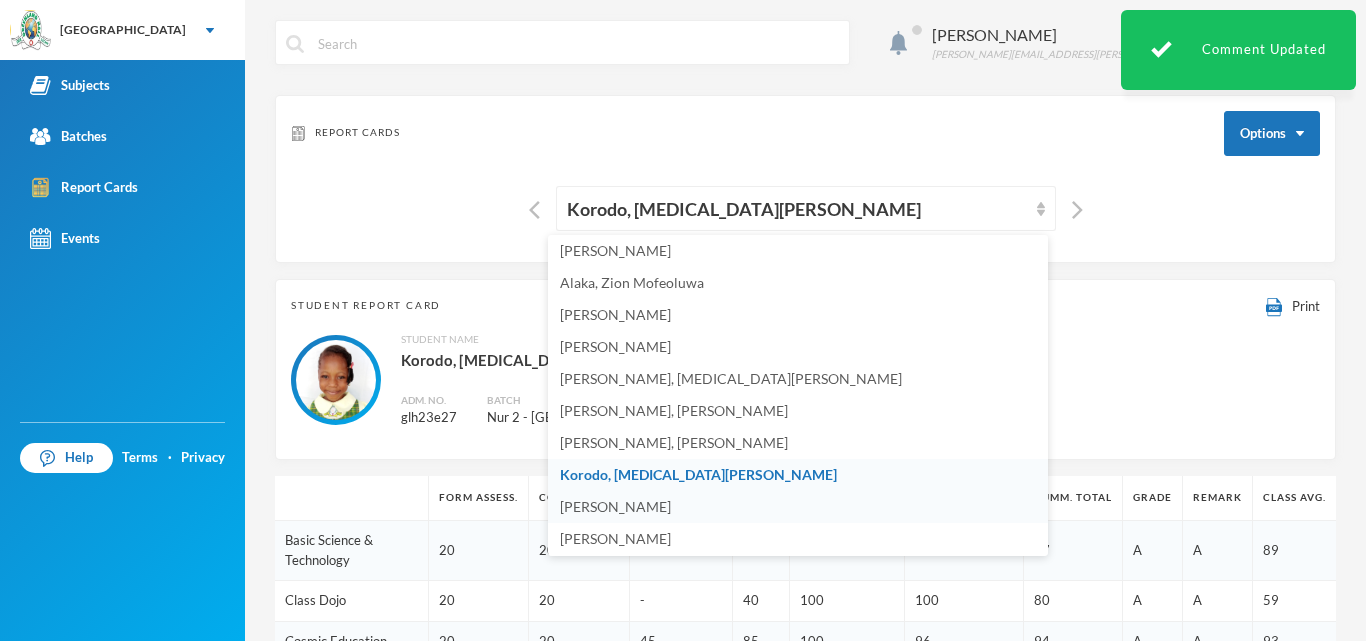 click on "[PERSON_NAME]" at bounding box center [798, 507] 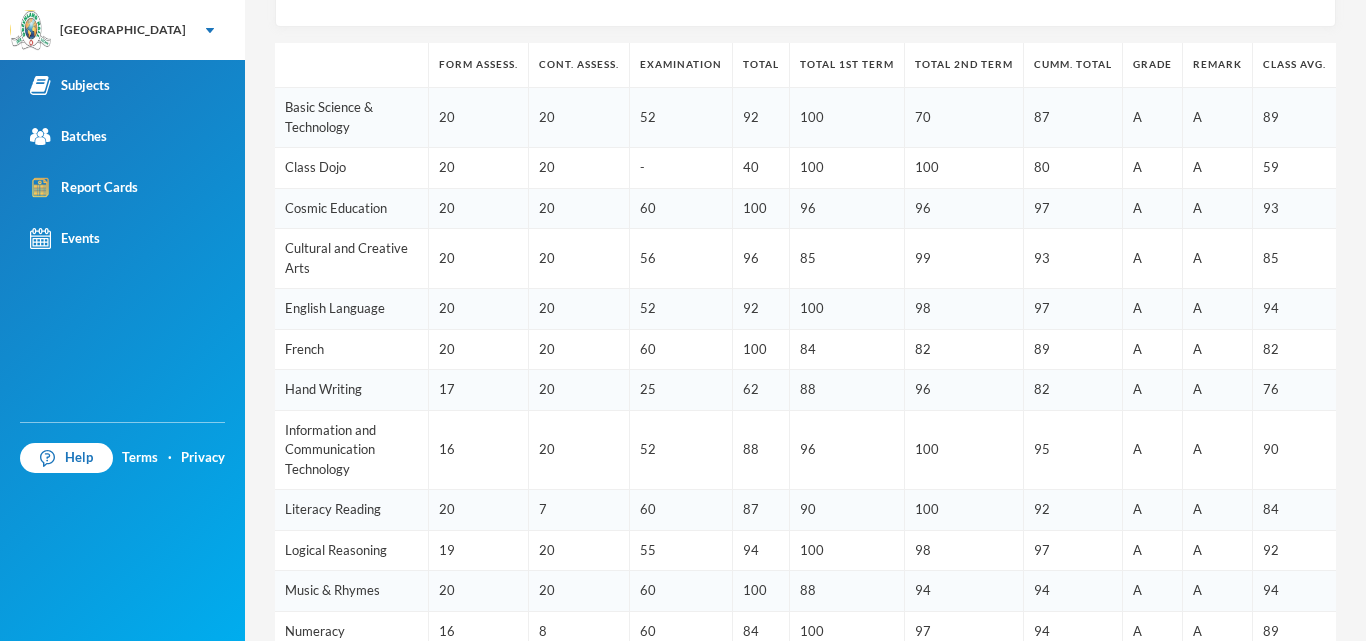 scroll, scrollTop: 685, scrollLeft: 0, axis: vertical 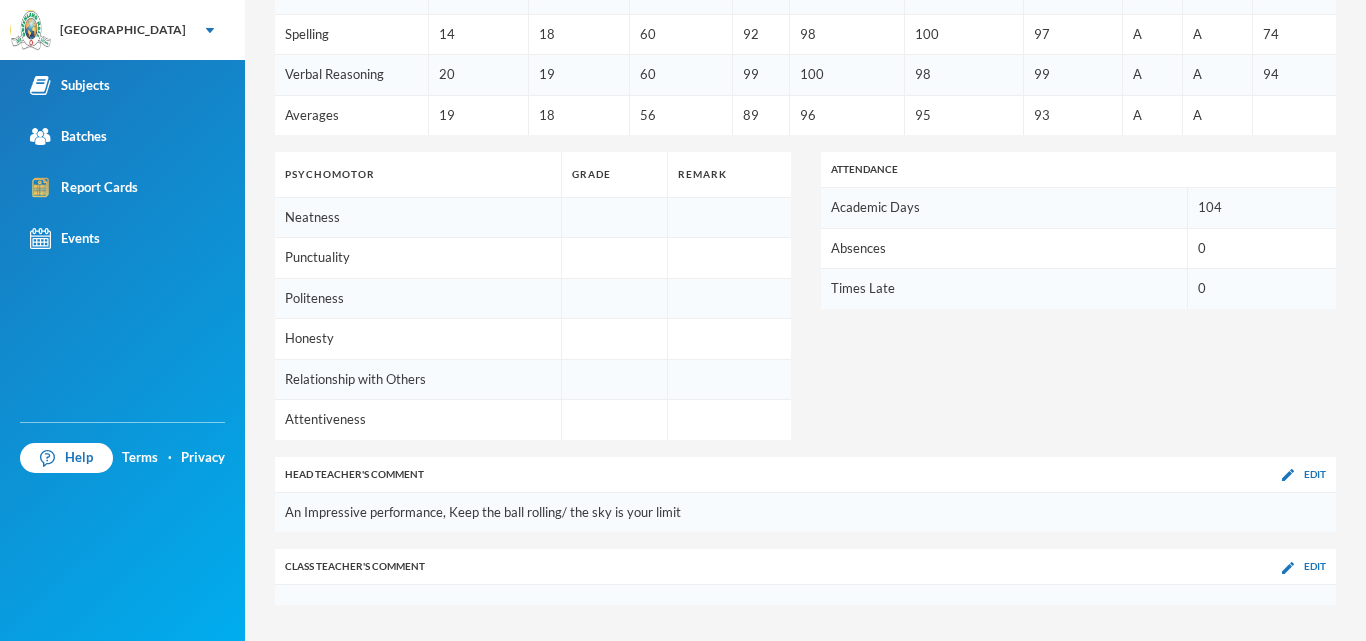 click on "Class Teacher 's Comment   Edit" at bounding box center [805, 567] 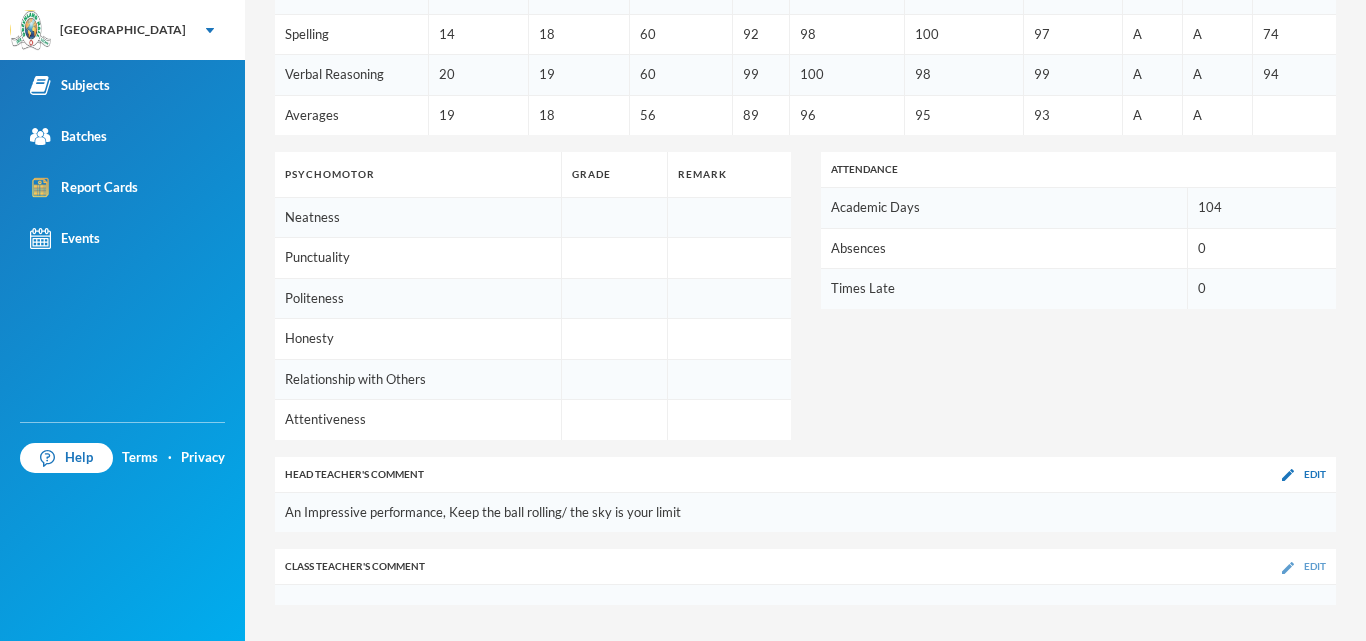 click on "Class Teacher 's Comment   Edit" at bounding box center (805, 567) 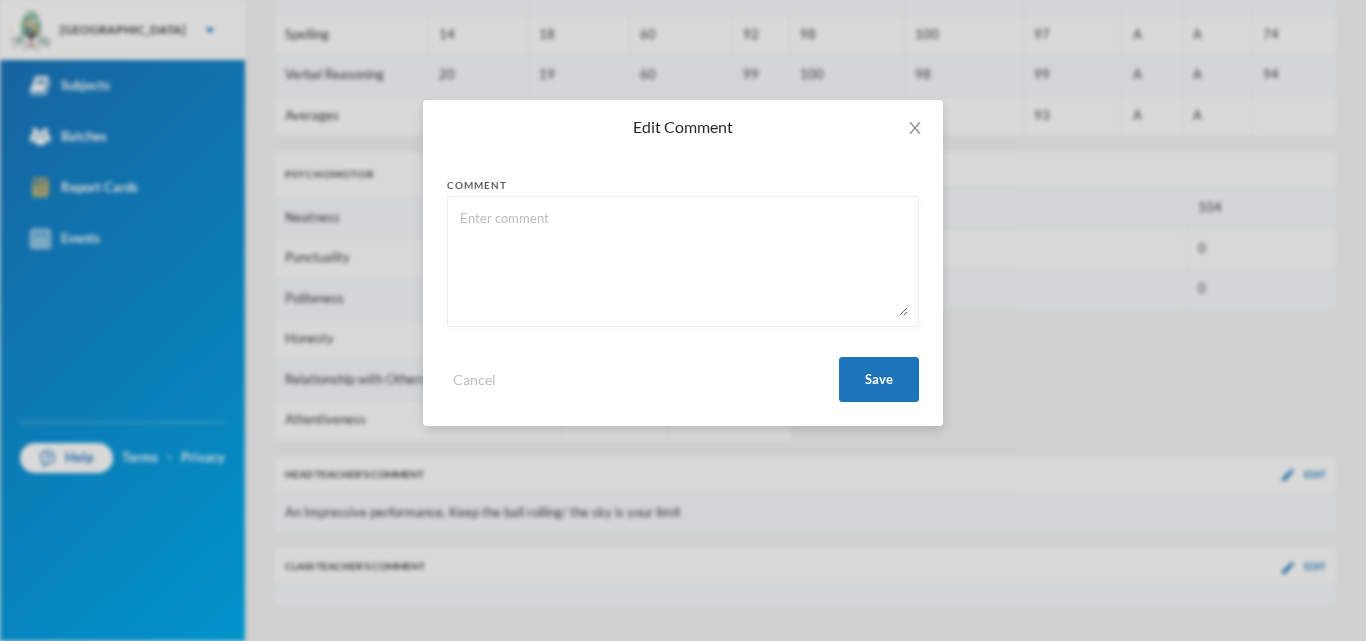 click on "Edit Comment Comment Cancel Save" at bounding box center [683, 320] 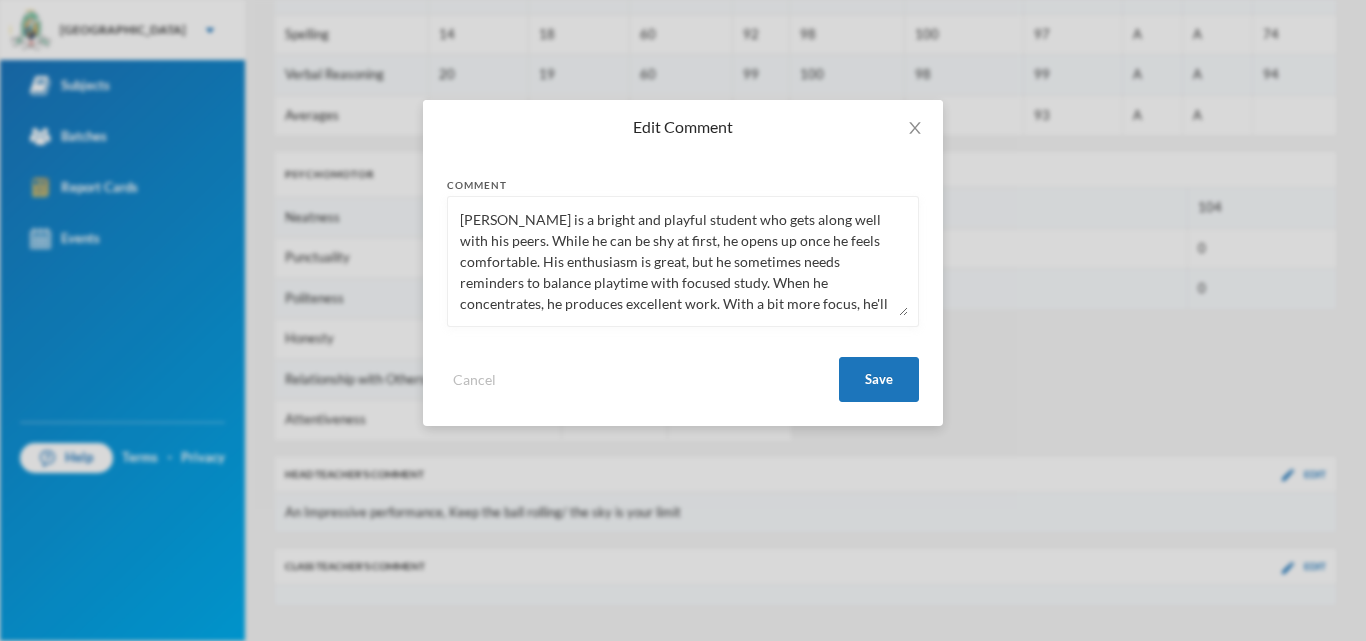 scroll, scrollTop: 59, scrollLeft: 0, axis: vertical 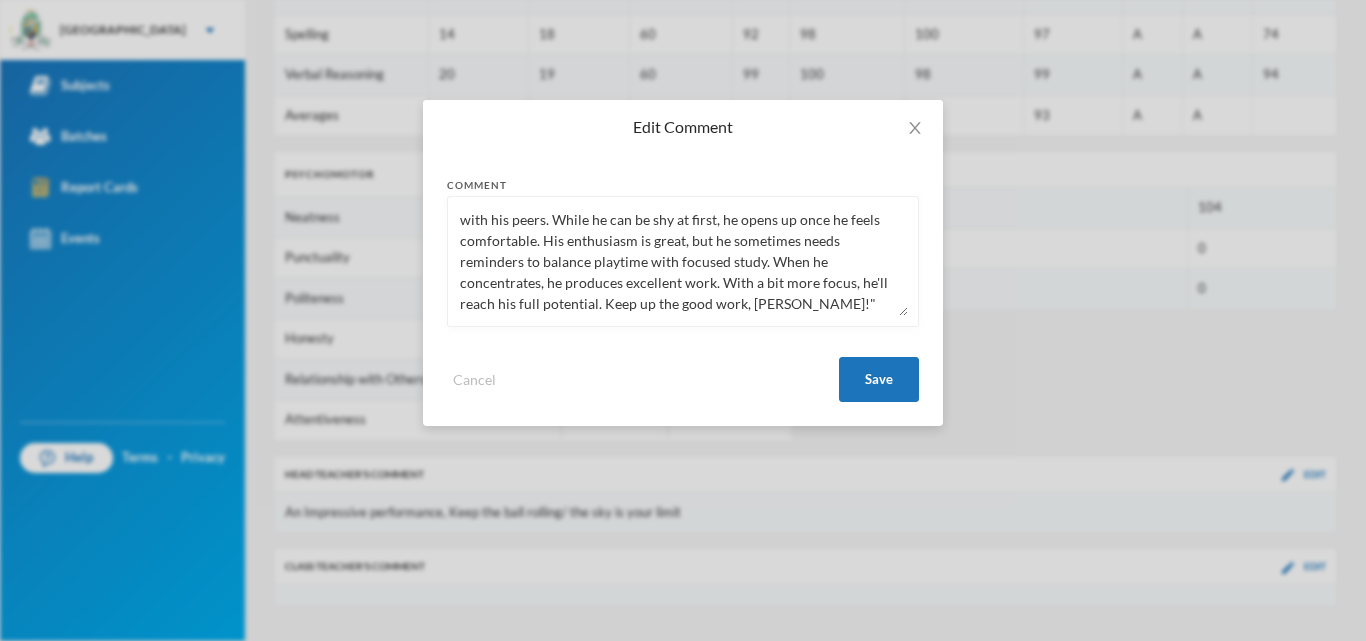 click on "Nasanel is a bright and playful student who gets along well with his peers. While he can be shy at first, he opens up once he feels comfortable. His enthusiasm is great, but he sometimes needs reminders to balance playtime with focused study. When he concentrates, he produces excellent work. With a bit more focus, he'll reach his full potential. Keep up the good work, Nasanel!"" at bounding box center (683, 261) 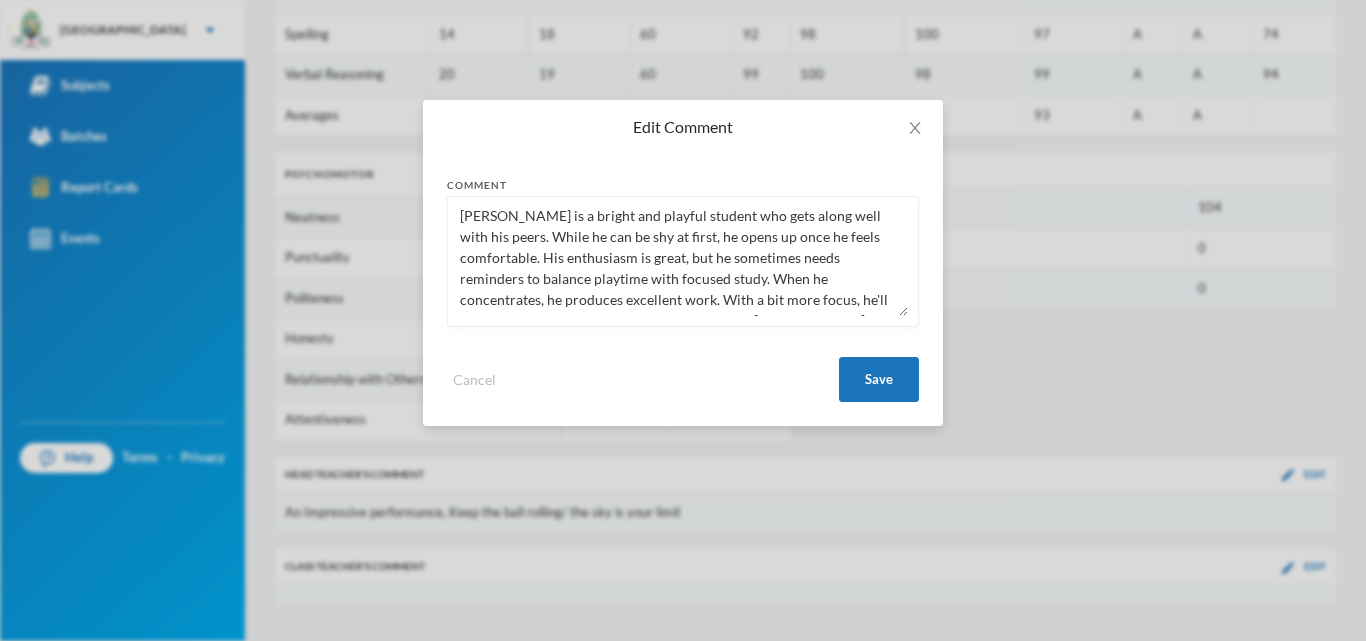 click on "Nasanel is a bright and playful student who gets along well with his peers. While he can be shy at first, he opens up once he feels comfortable. His enthusiasm is great, but he sometimes needs reminders to balance playtime with focused study. When he concentrates, he produces excellent work. With a bit more focus, he'll reach his full potential. Keep up the good work, Nathaniel!"" at bounding box center [683, 261] 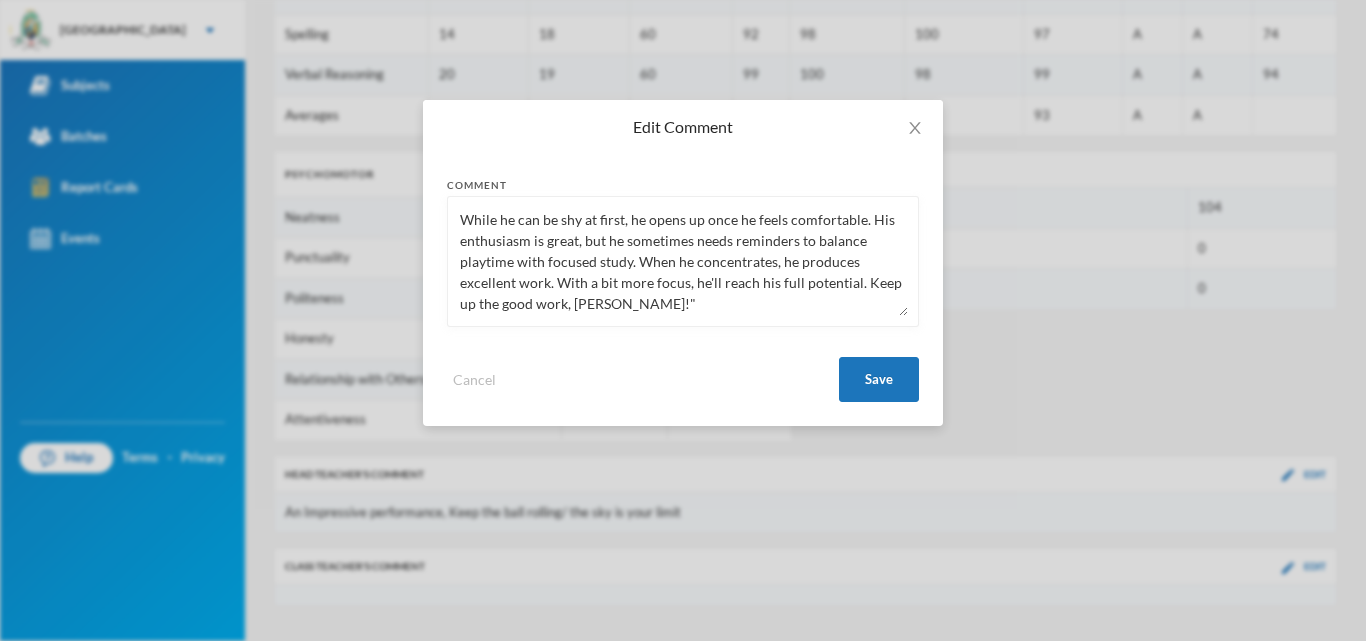 scroll, scrollTop: 63, scrollLeft: 0, axis: vertical 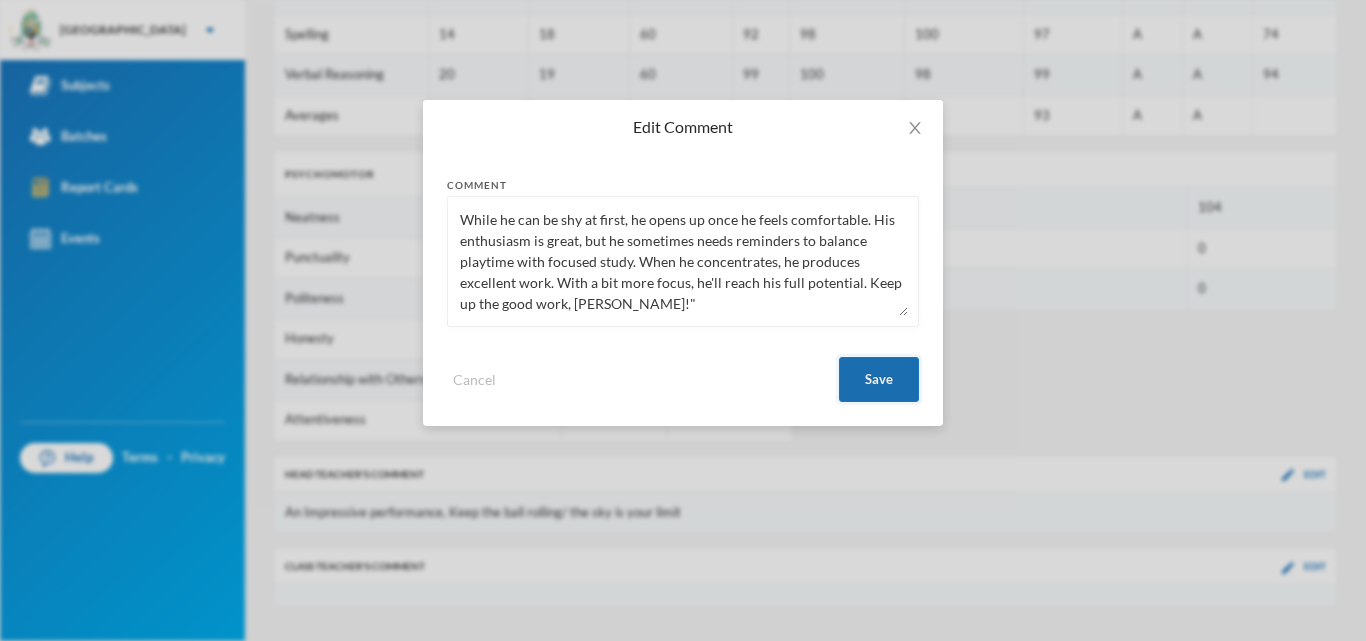type on "Nathaniel is a bright student who gets along well with his peers. While he can be shy at first, he opens up once he feels comfortable. His enthusiasm is great, but he sometimes needs reminders to balance playtime with focused study. When he concentrates, he produces excellent work. With a bit more focus, he'll reach his full potential. Keep up the good work, Nathaniel!"" 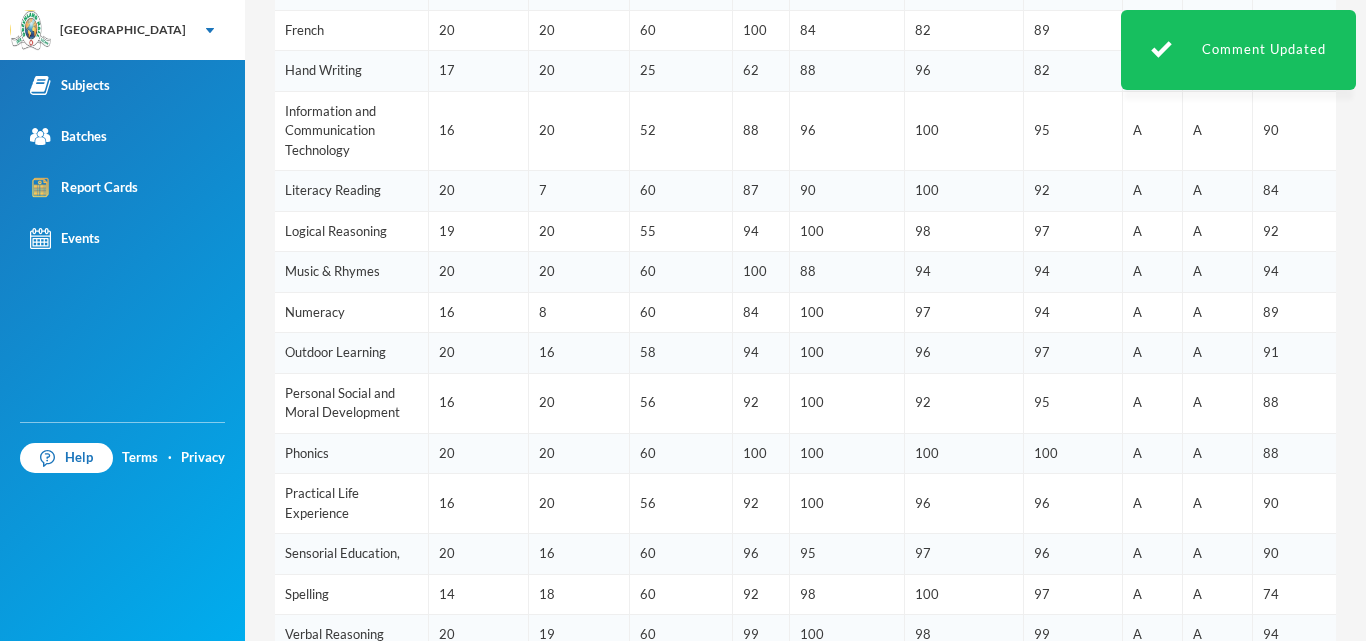 scroll, scrollTop: 192, scrollLeft: 0, axis: vertical 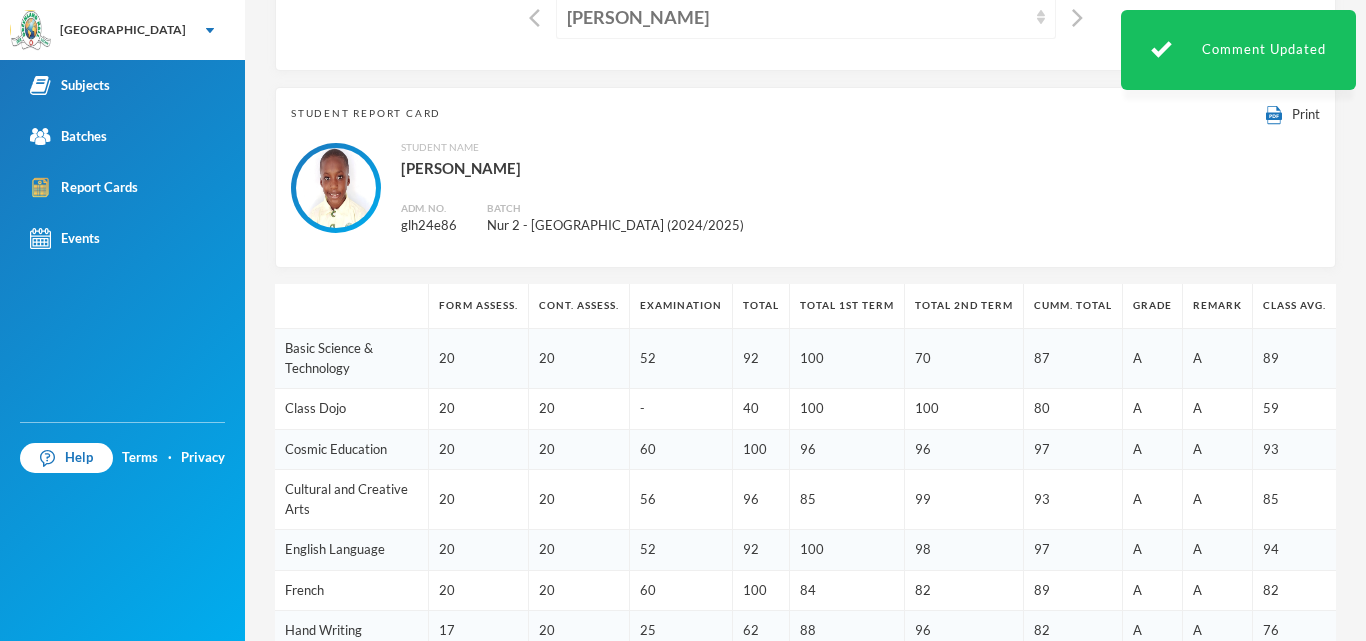 click on "[PERSON_NAME]" at bounding box center [797, 17] 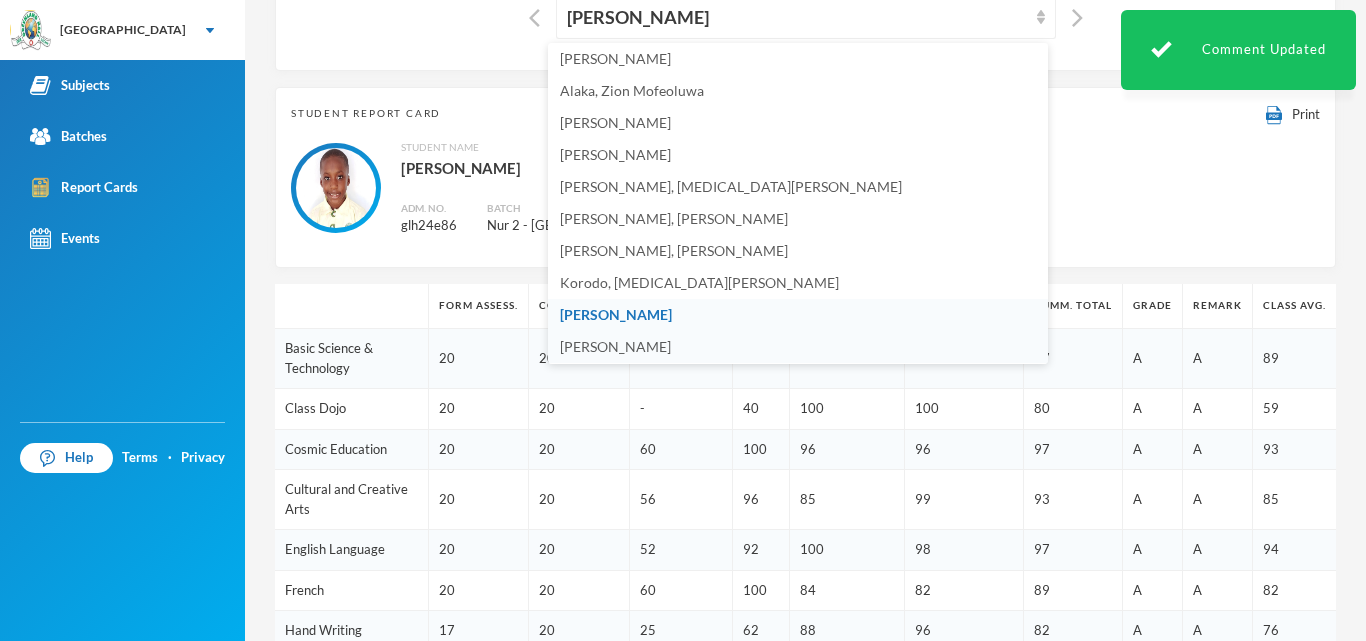click on "[PERSON_NAME]" at bounding box center (615, 346) 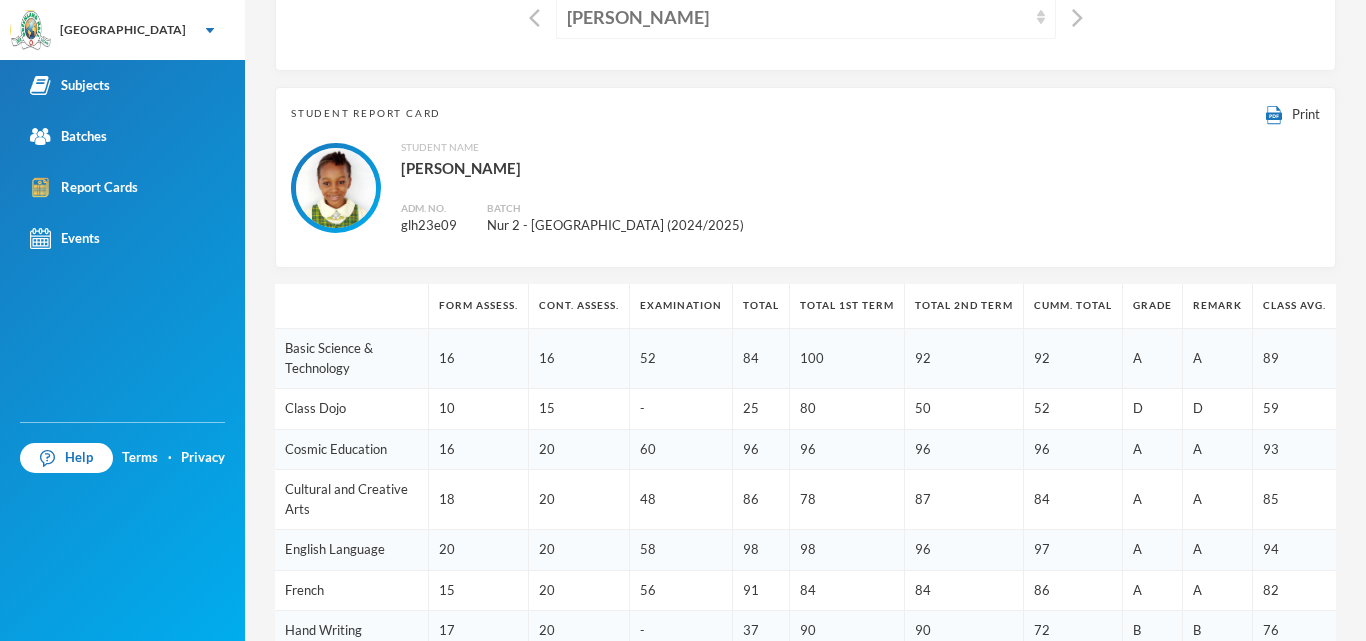 click on "[PERSON_NAME]" at bounding box center [797, 17] 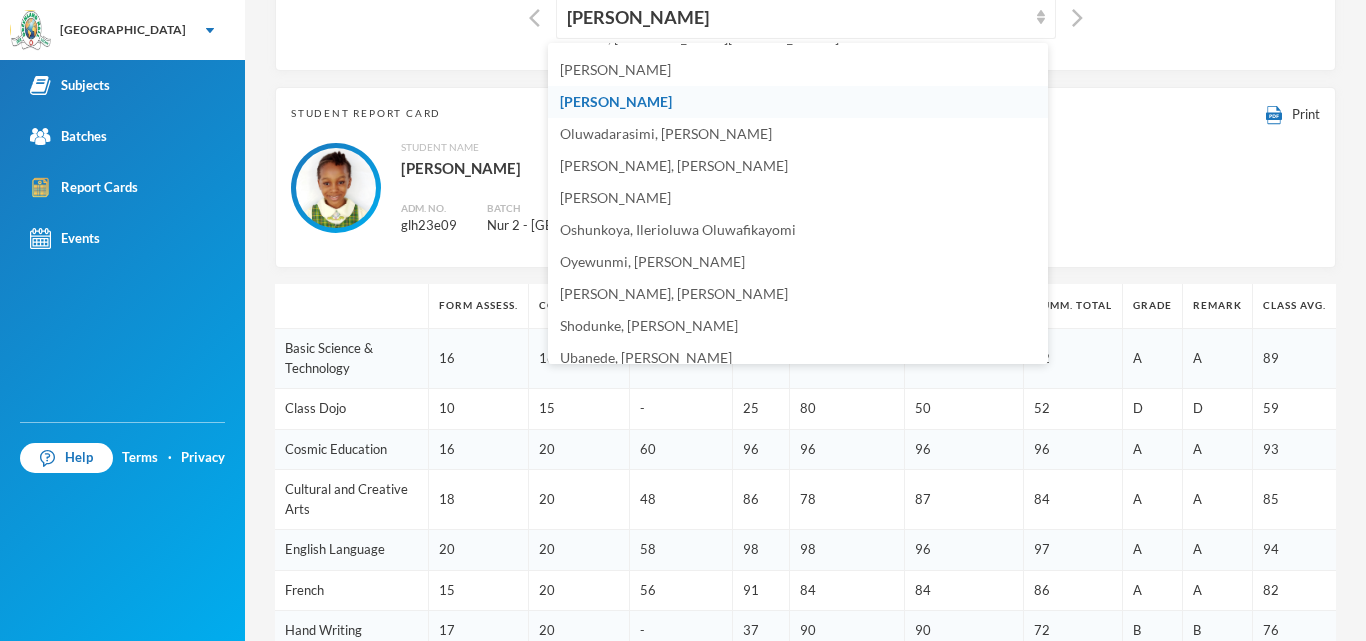 scroll, scrollTop: 455, scrollLeft: 0, axis: vertical 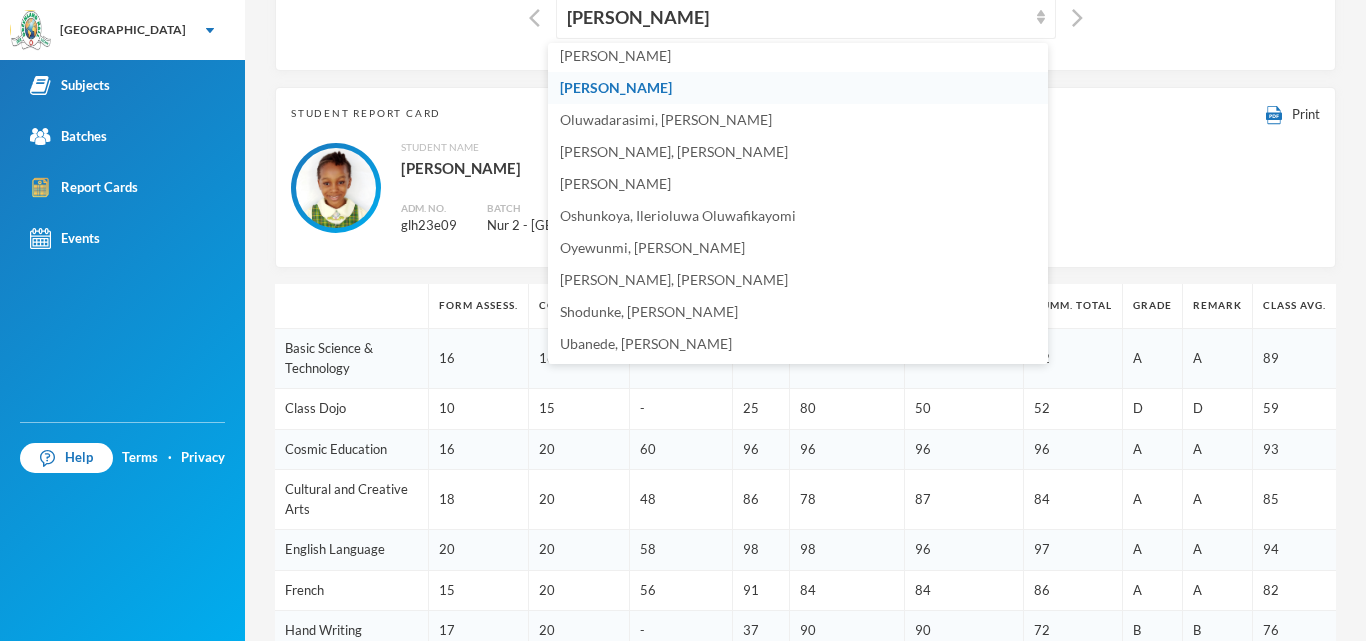 click on "Student Report Card Print Student Name Odigwe, Daniella Onyinyechukwu Adm. No. glh23e09 Batch Nur 2 - Everest (2024/2025)" at bounding box center (805, 177) 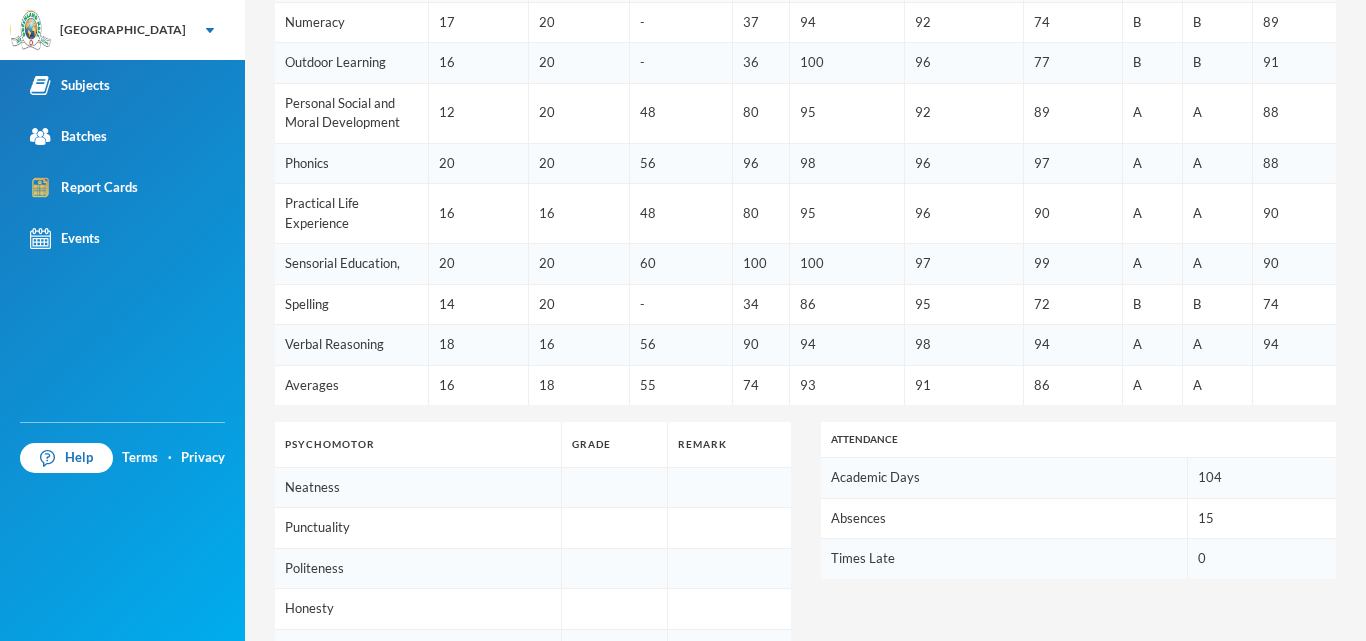 scroll, scrollTop: 1312, scrollLeft: 0, axis: vertical 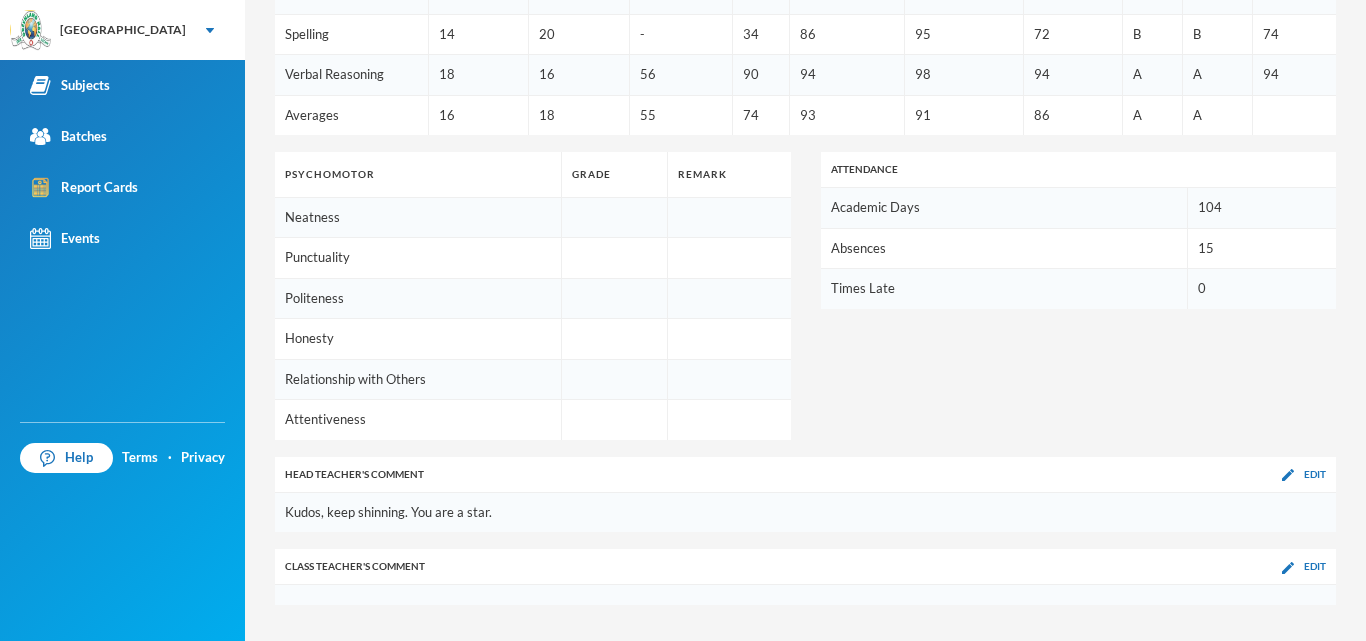 click on "Subjects Batches Report Cards Events" at bounding box center (122, 241) 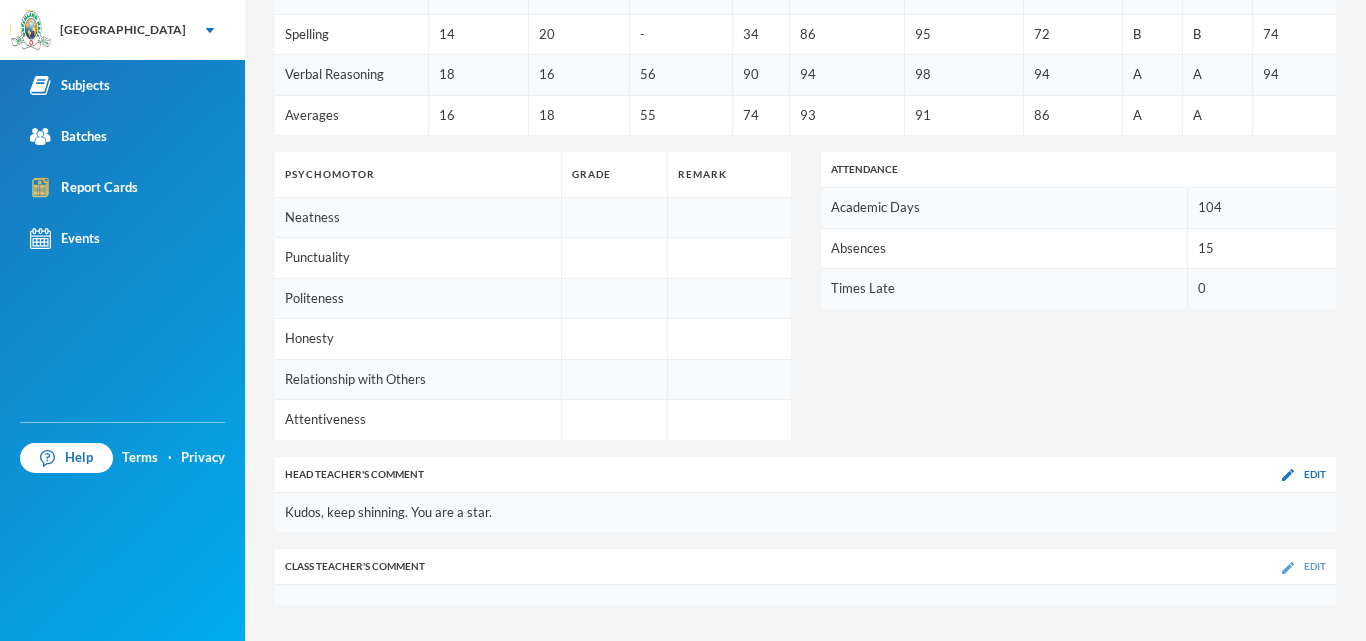 click at bounding box center (1288, 568) 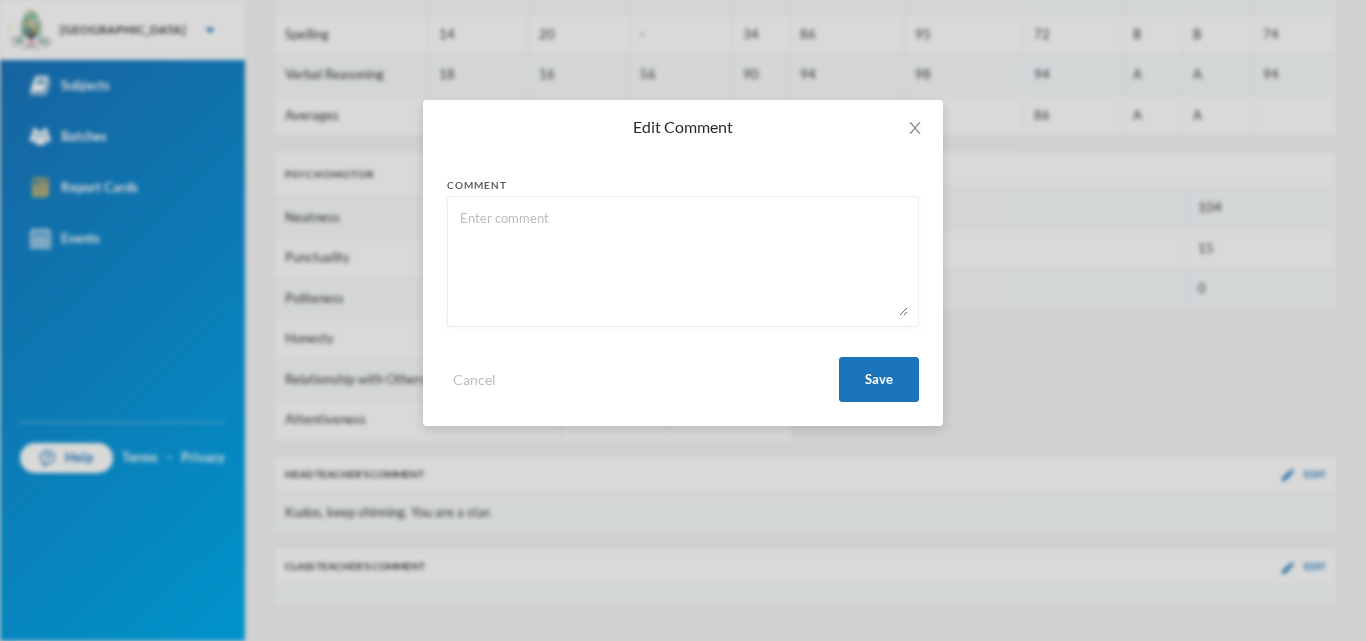click at bounding box center (683, 261) 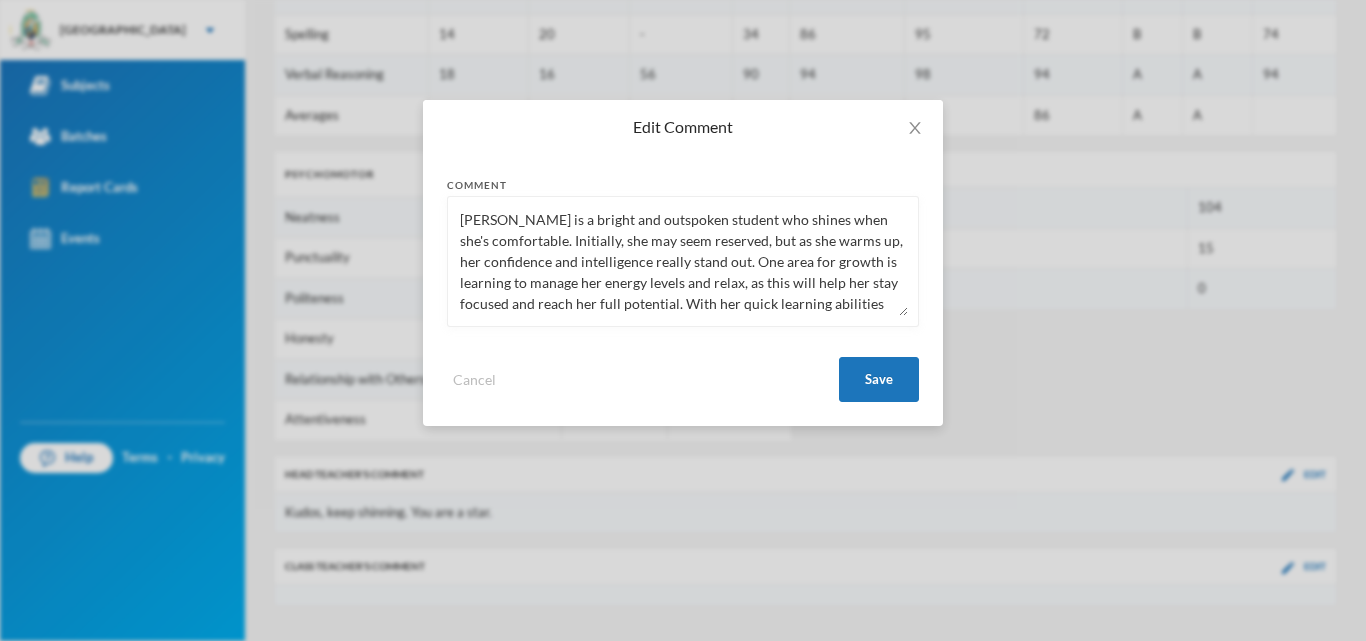 scroll, scrollTop: 17, scrollLeft: 0, axis: vertical 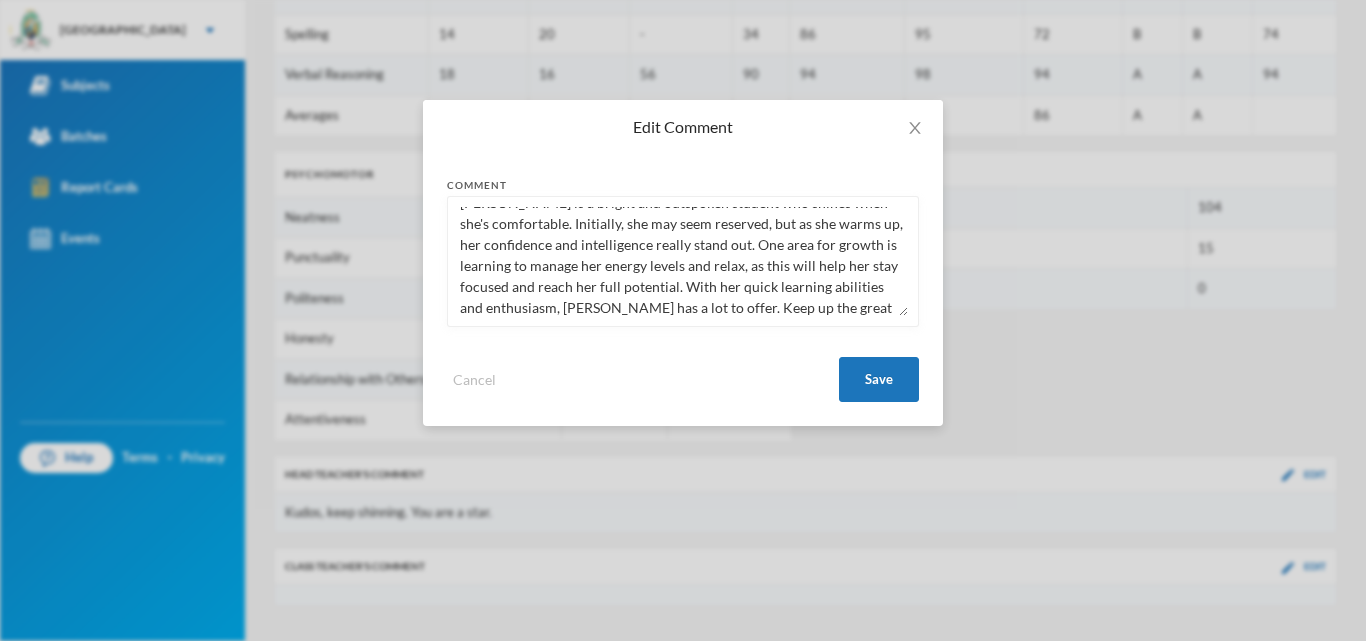paste on "confident student with great potential. She just needs to work on managing her energy levels to stay focused. Keep up the great wo" 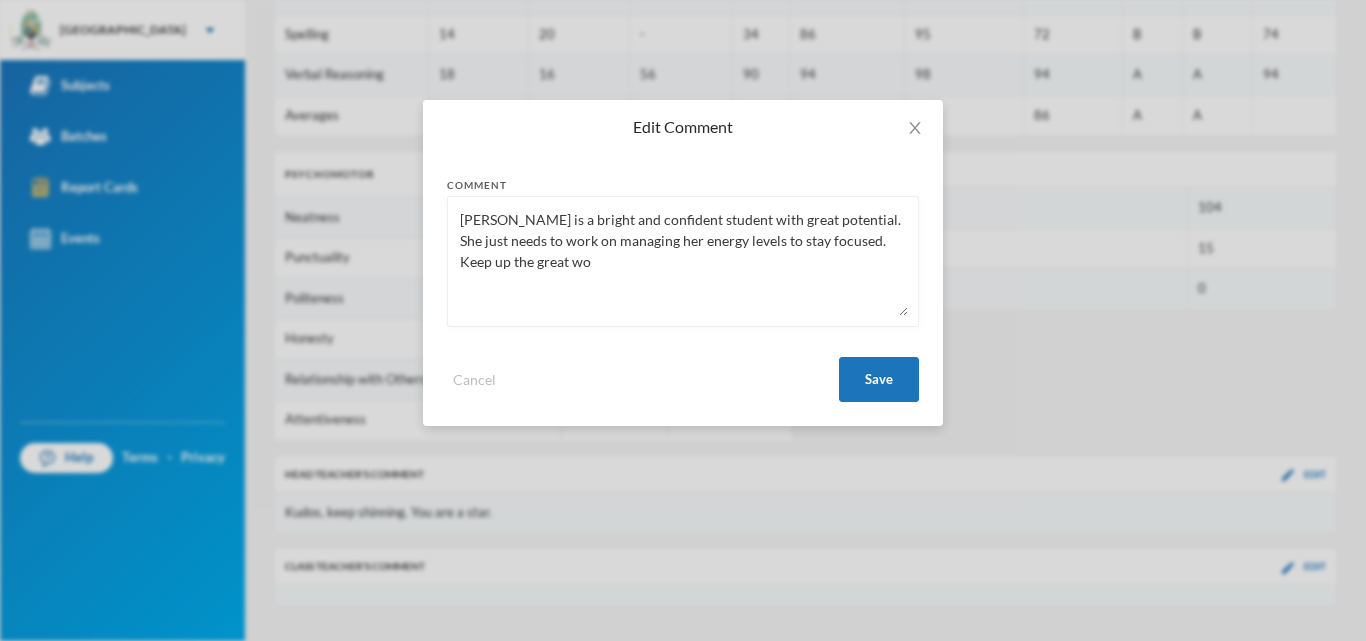 scroll, scrollTop: 0, scrollLeft: 0, axis: both 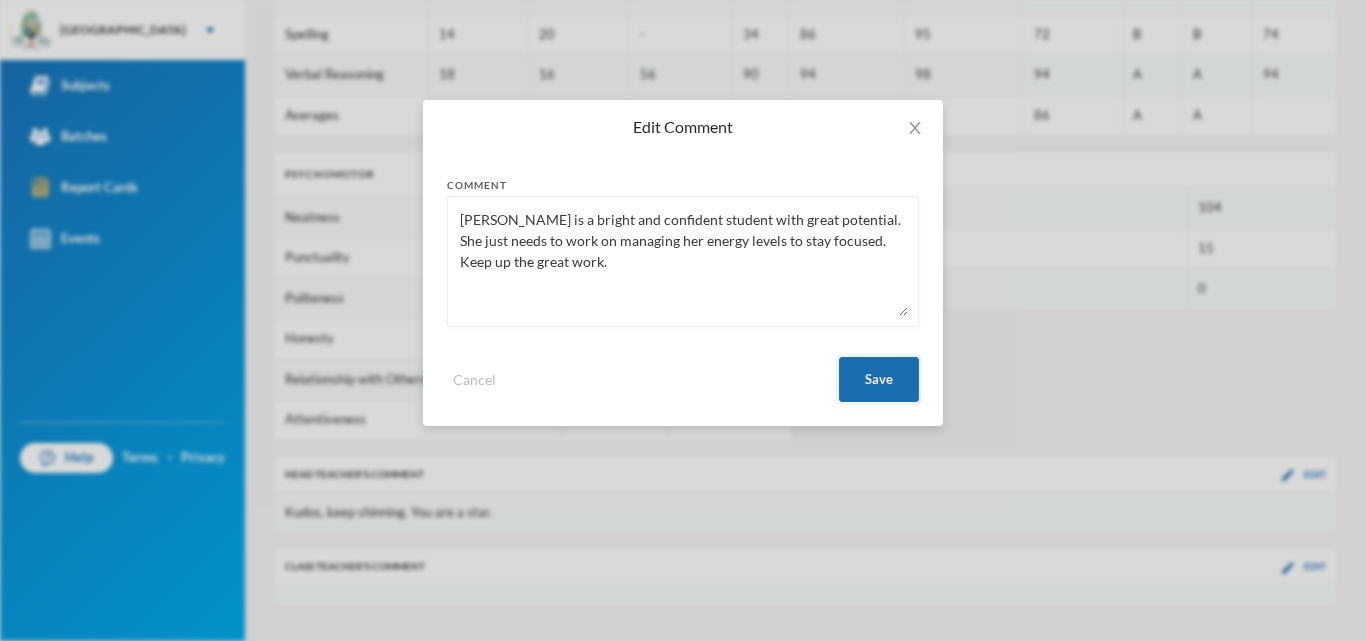 type on "Daniela is a bright and confident student with great potential. She just needs to work on managing her energy levels to stay focused. Keep up the great work." 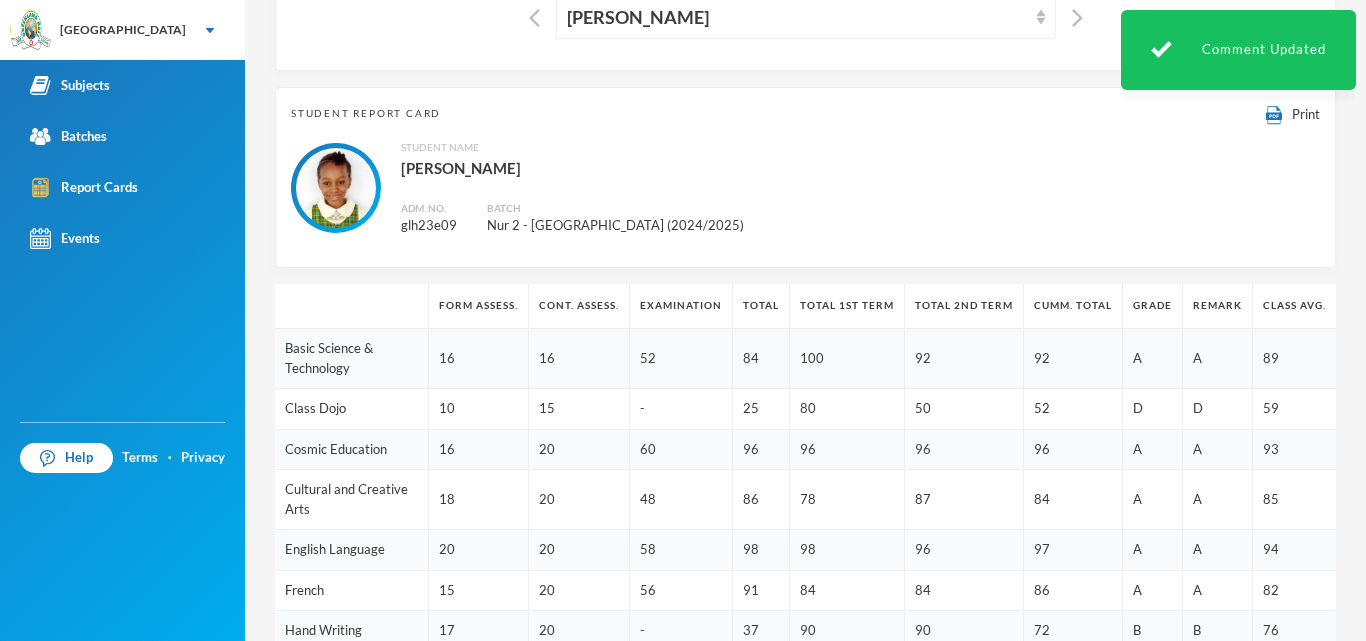 scroll, scrollTop: 5, scrollLeft: 0, axis: vertical 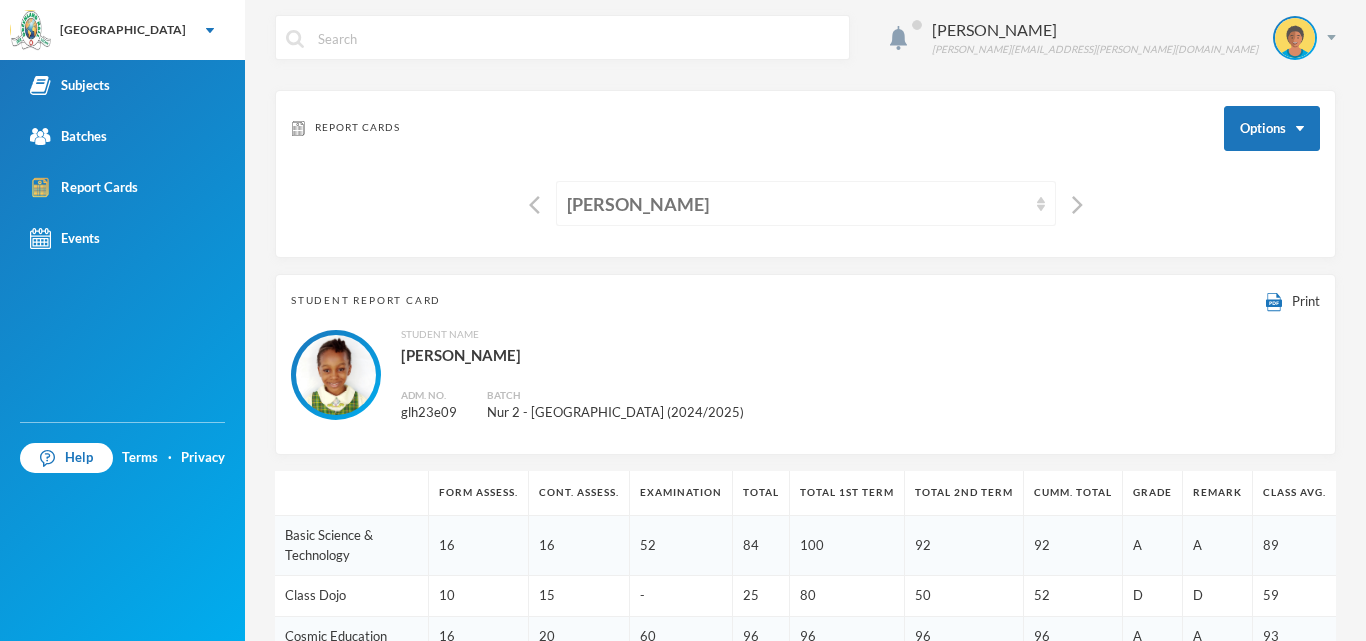 click on "[PERSON_NAME]" at bounding box center (797, 204) 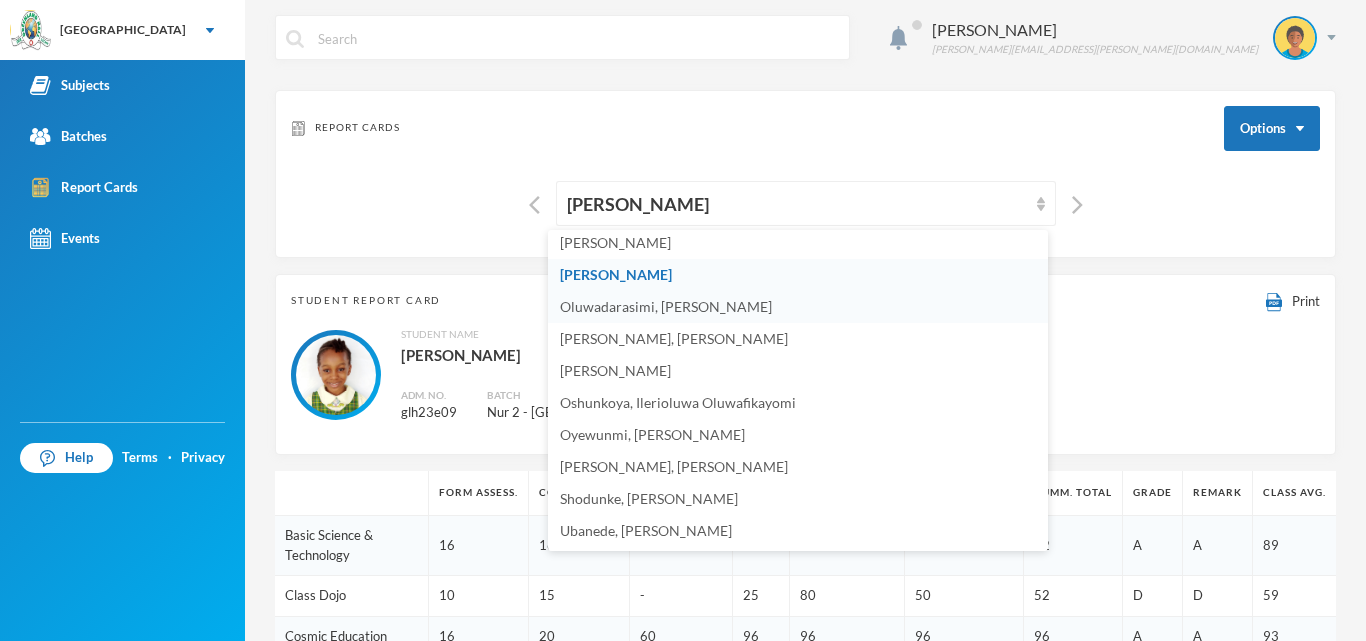 scroll, scrollTop: 452, scrollLeft: 0, axis: vertical 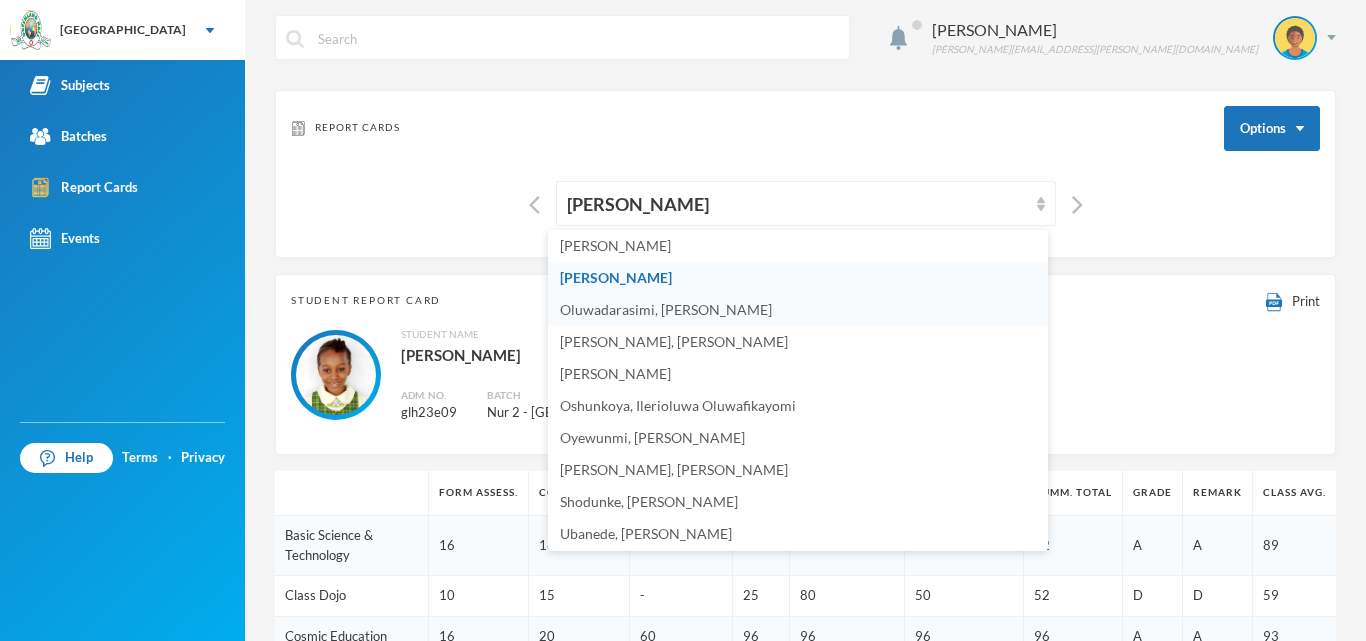 click on "Oluwadarasimi, [PERSON_NAME]" at bounding box center (798, 310) 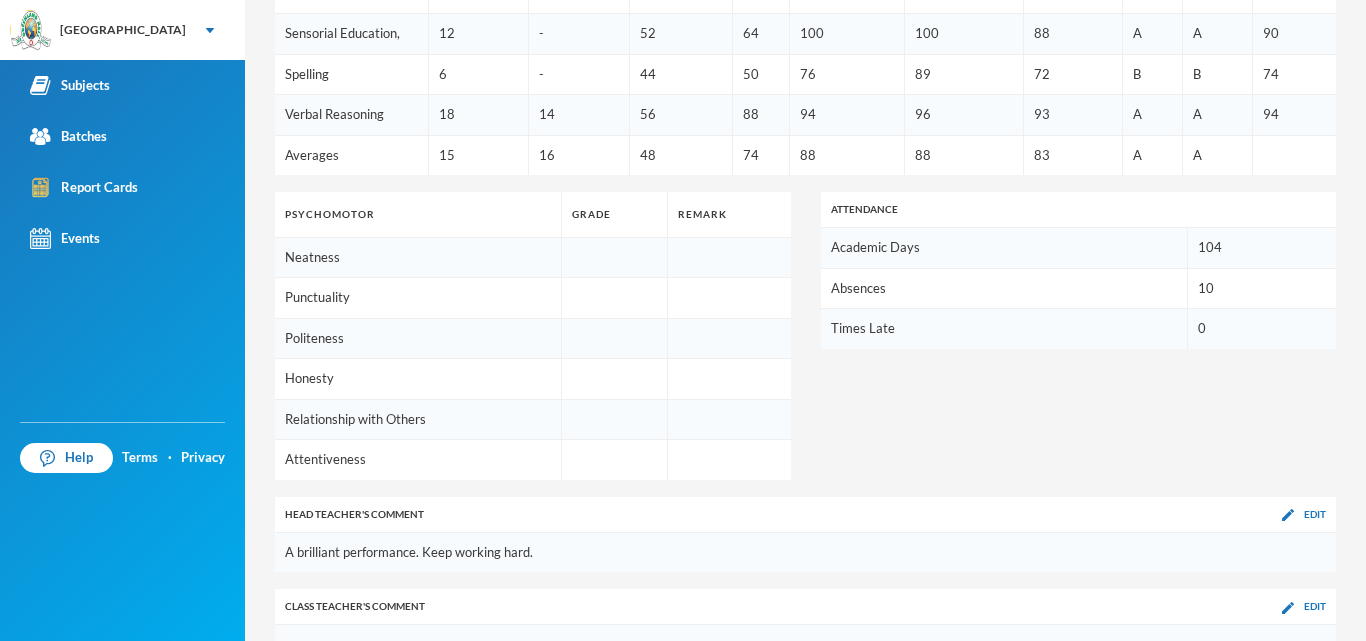 scroll, scrollTop: 1288, scrollLeft: 0, axis: vertical 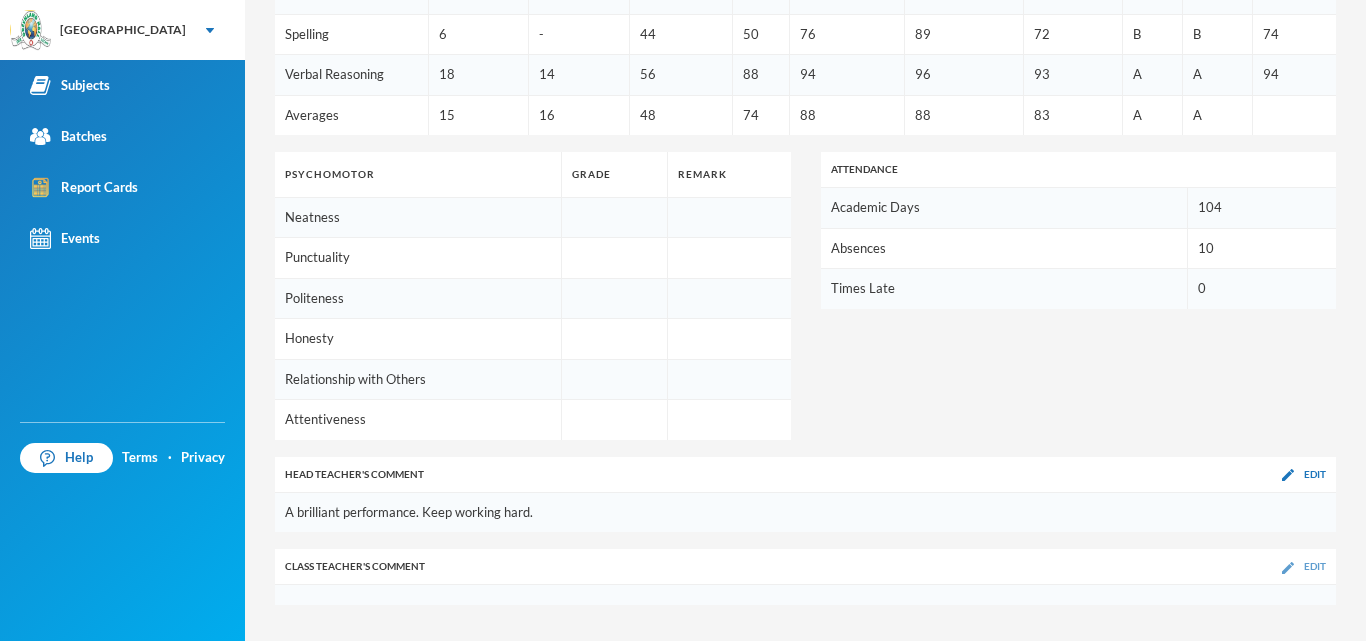 click on "Edit" at bounding box center [1315, 566] 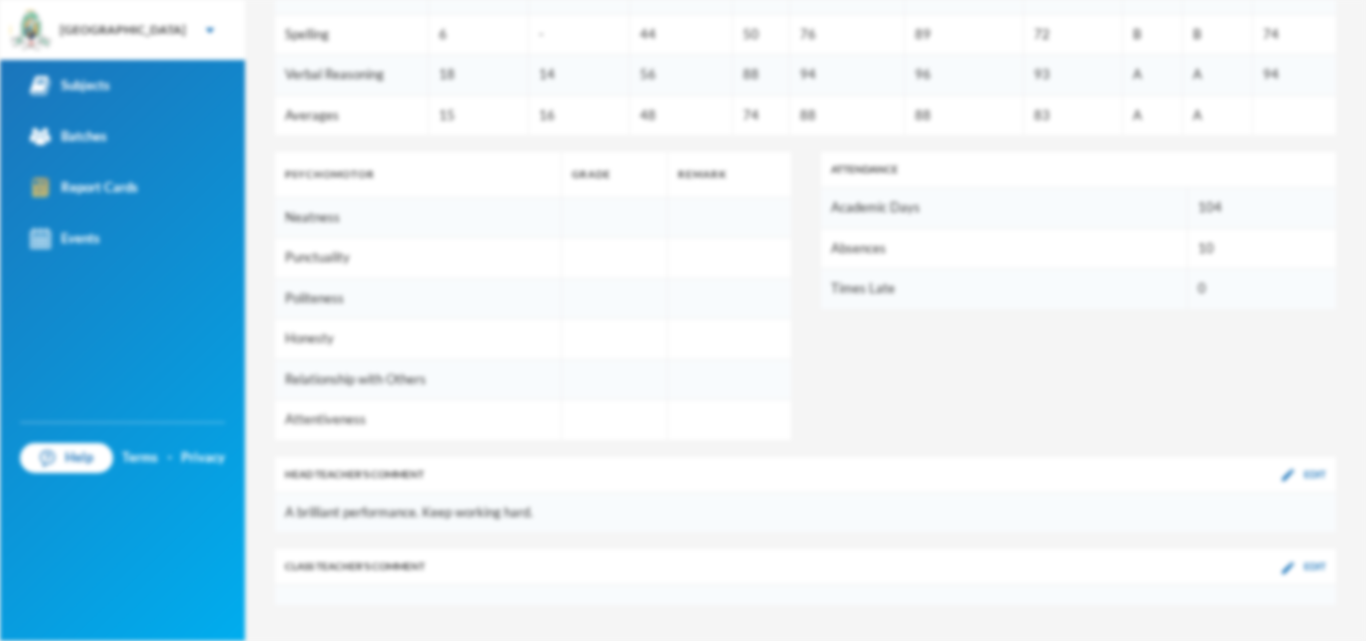 click on "Edit Comment Comment Cancel Save" at bounding box center (683, 320) 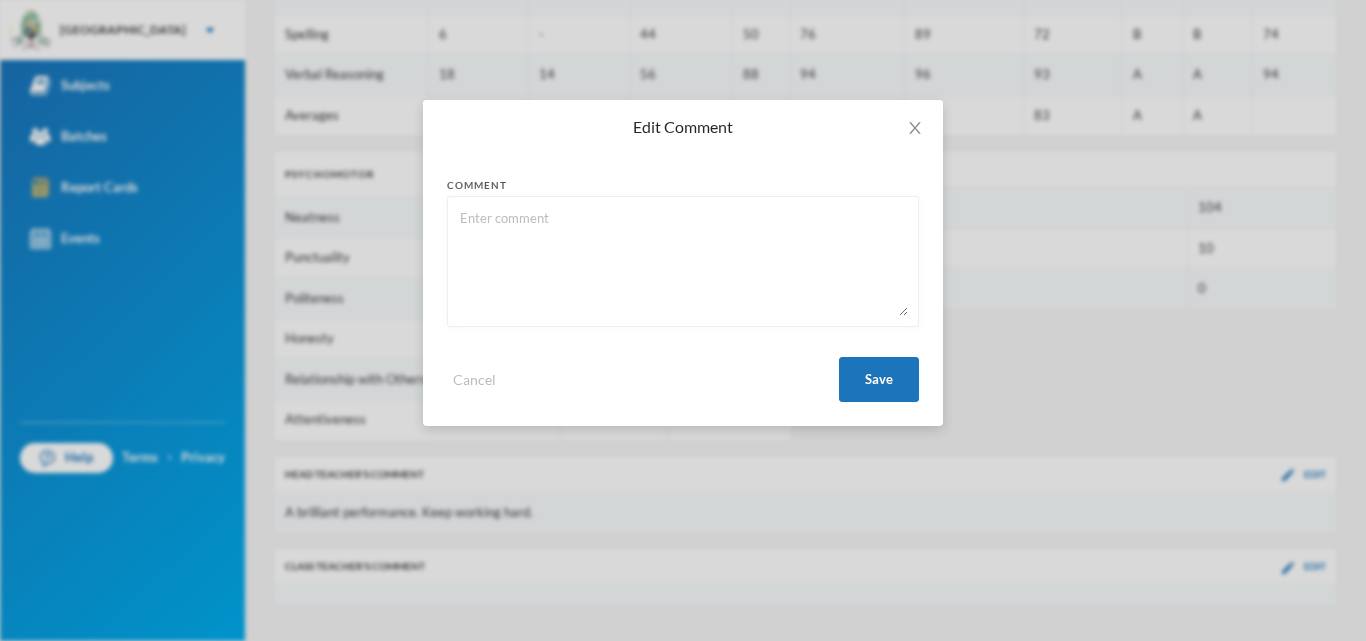 click on "Edit Comment Comment Cancel Save" at bounding box center [683, 320] 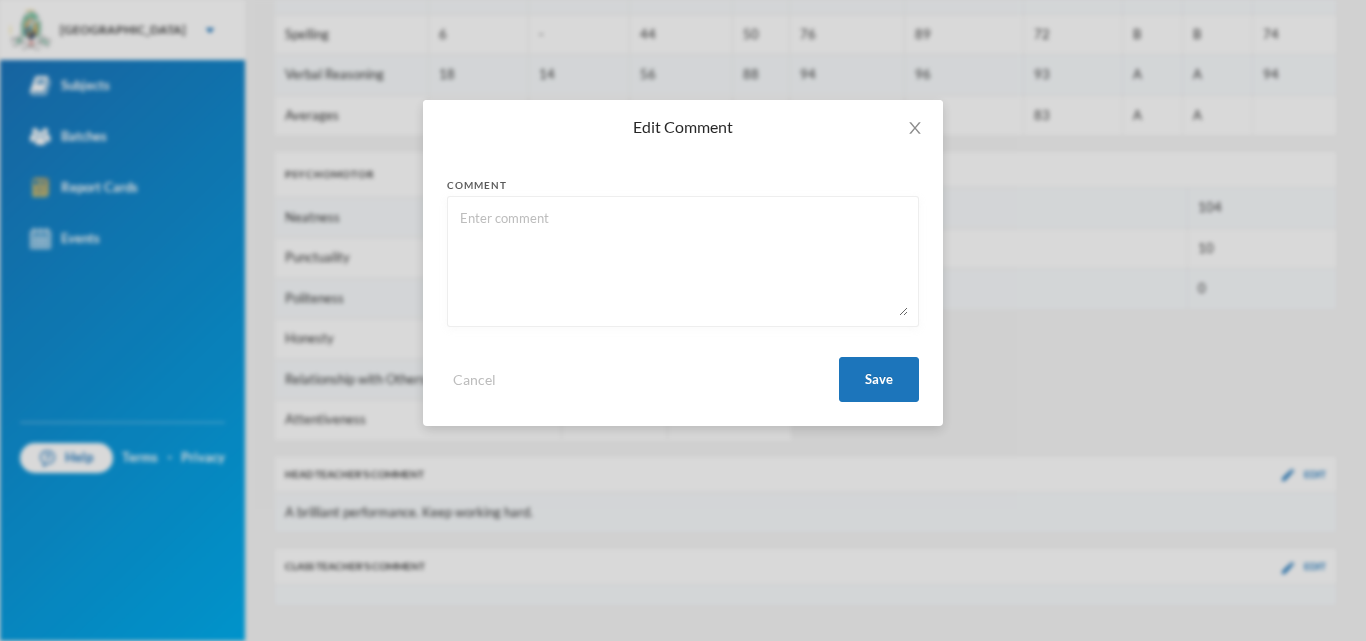 click on "Comment Cancel Save" at bounding box center [683, 290] 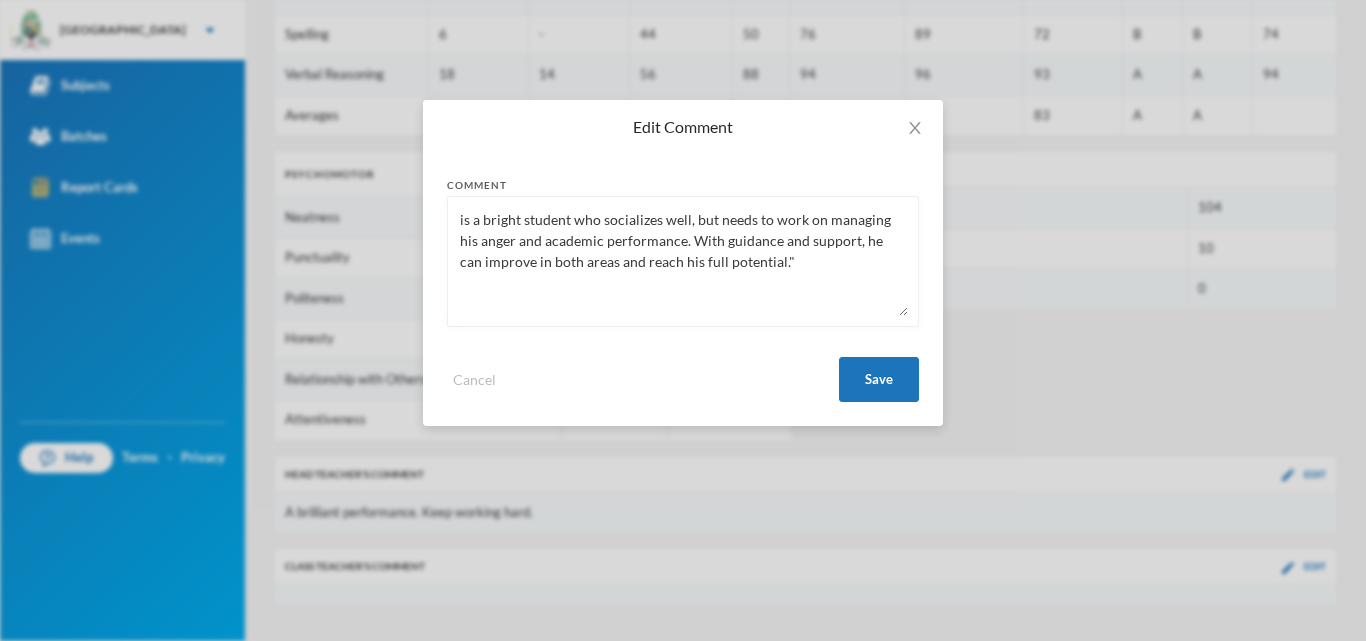 click on "is a bright student who socializes well, but needs to work on managing his anger and academic performance. With guidance and support, he can improve in both areas and reach his full potential."" at bounding box center (683, 261) 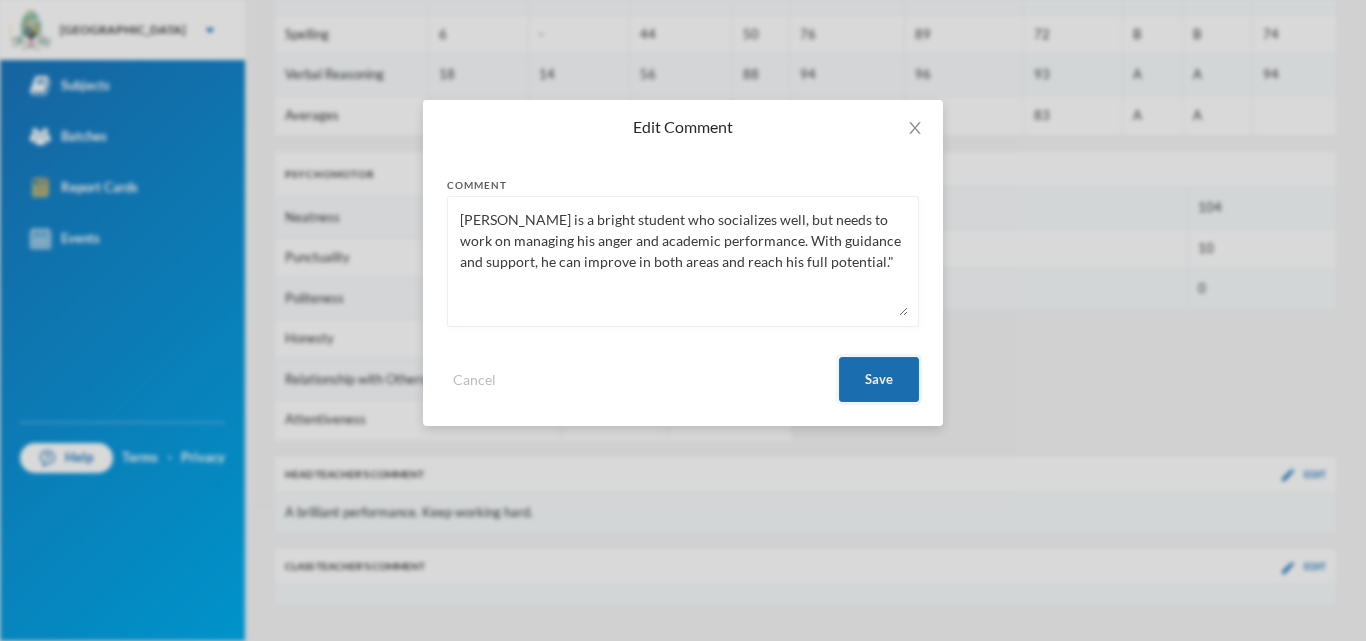 type on "David is a bright student who socializes well, but needs to work on managing his anger and academic performance. With guidance and support, he can improve in both areas and reach his full potential."" 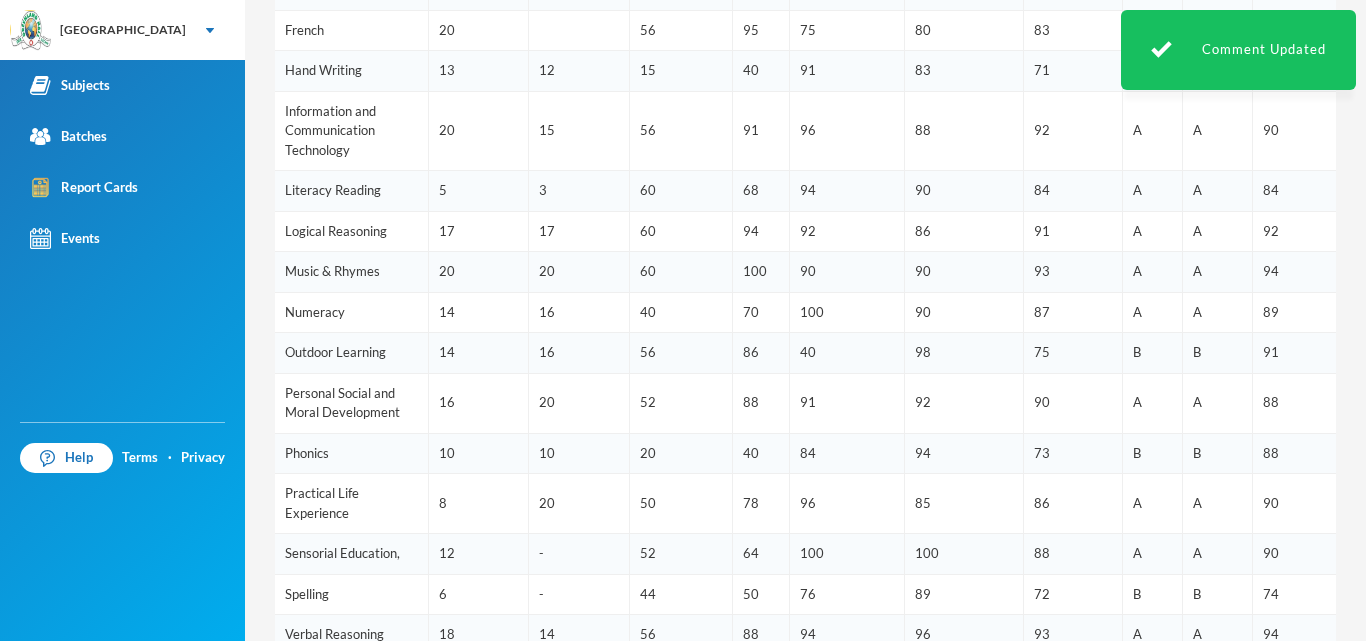scroll, scrollTop: 192, scrollLeft: 0, axis: vertical 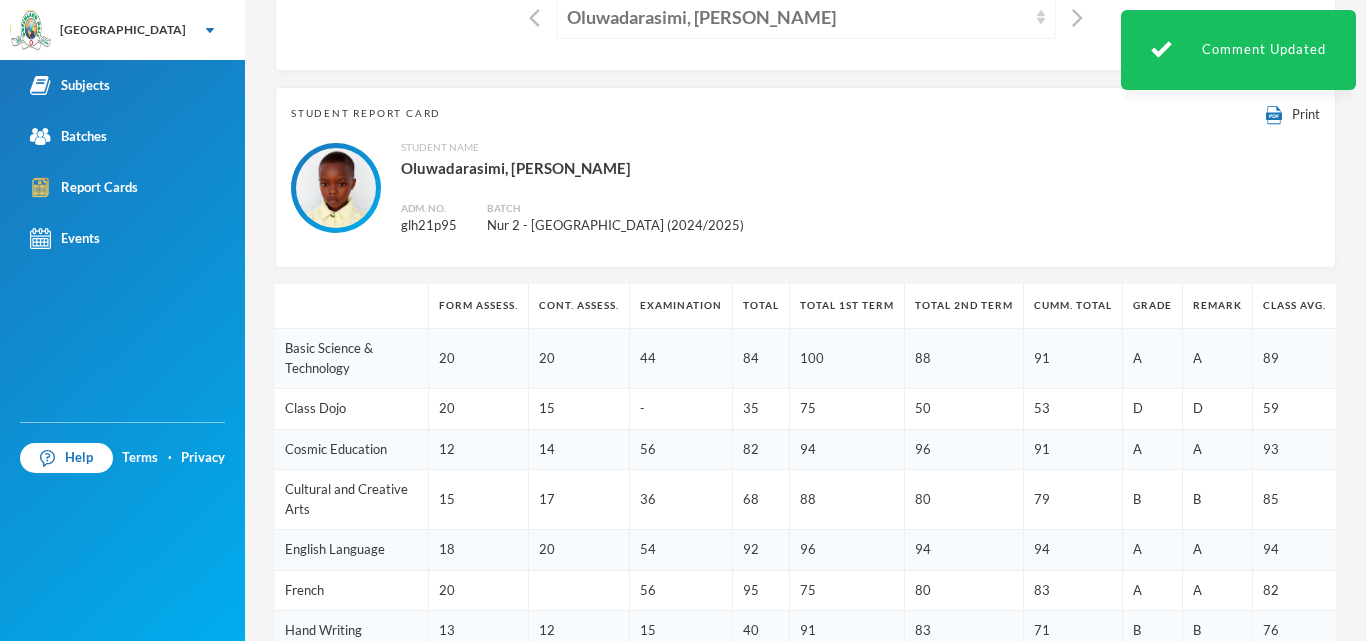 click on "Oluwadarasimi, [PERSON_NAME]" at bounding box center [797, 17] 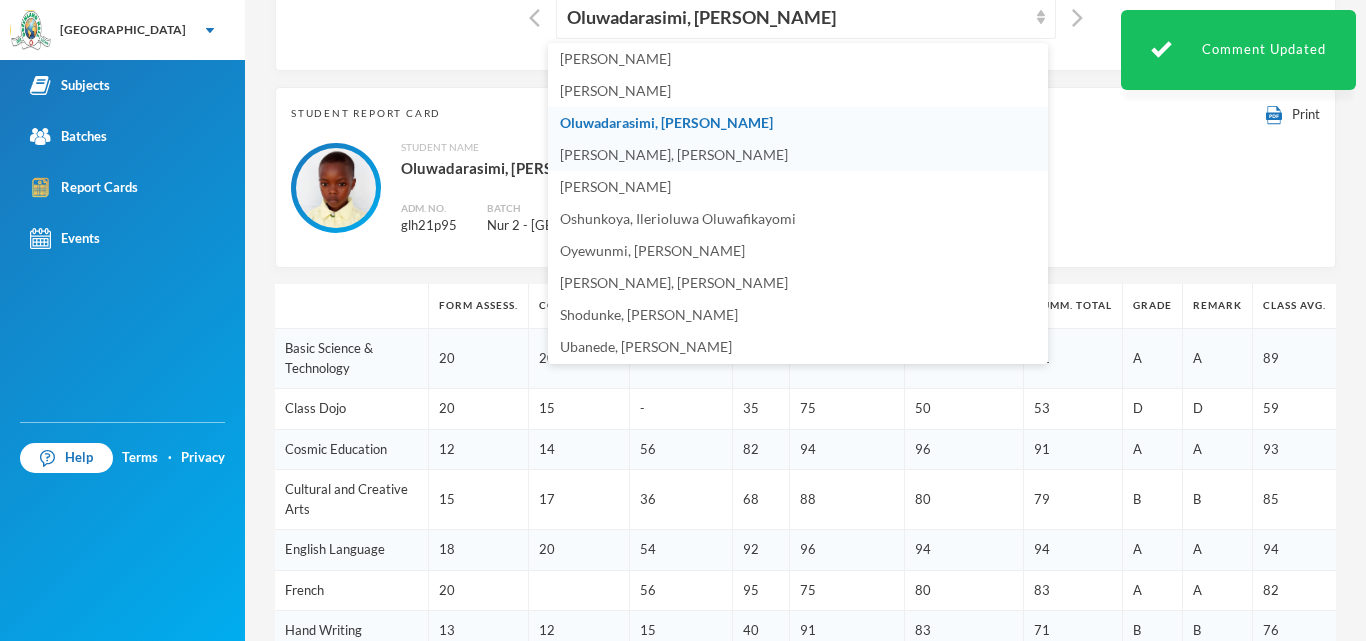 click on "[PERSON_NAME], [PERSON_NAME]" at bounding box center [674, 154] 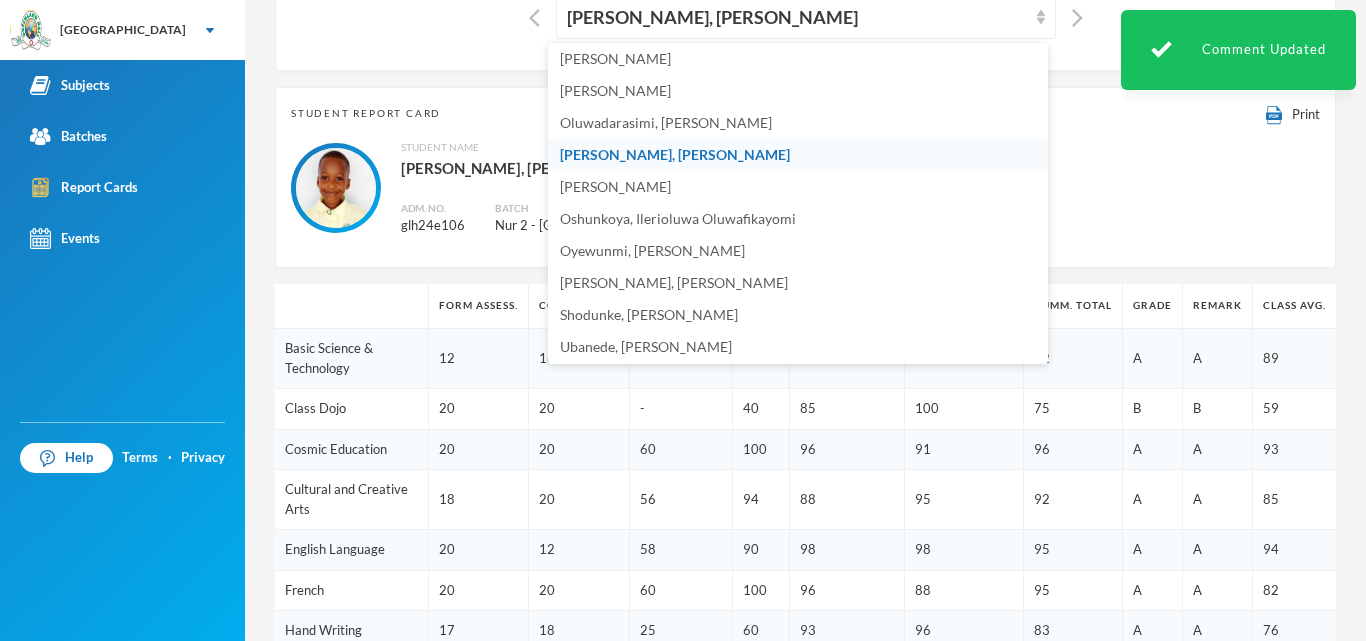 click on "Student Name Onatoye, Khalid Anderson Adm. No. glh24e106 Batch Nur 2 - Everest (2024/2025)" at bounding box center (805, 188) 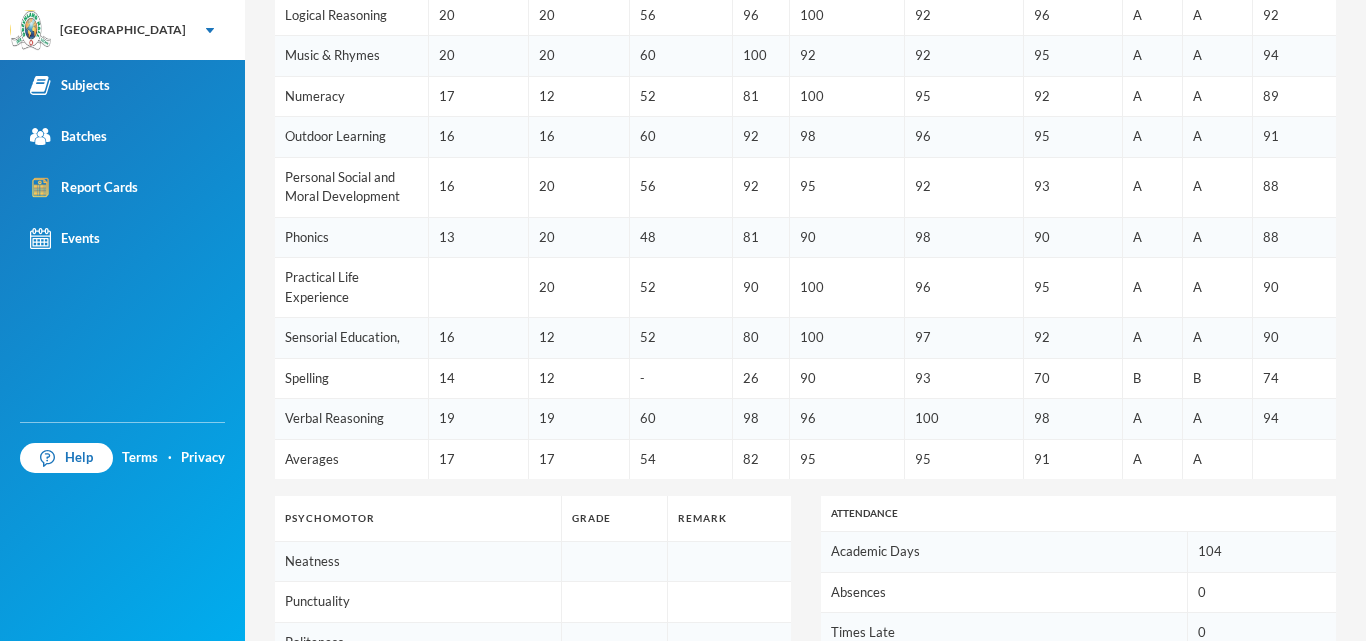 scroll, scrollTop: 984, scrollLeft: 0, axis: vertical 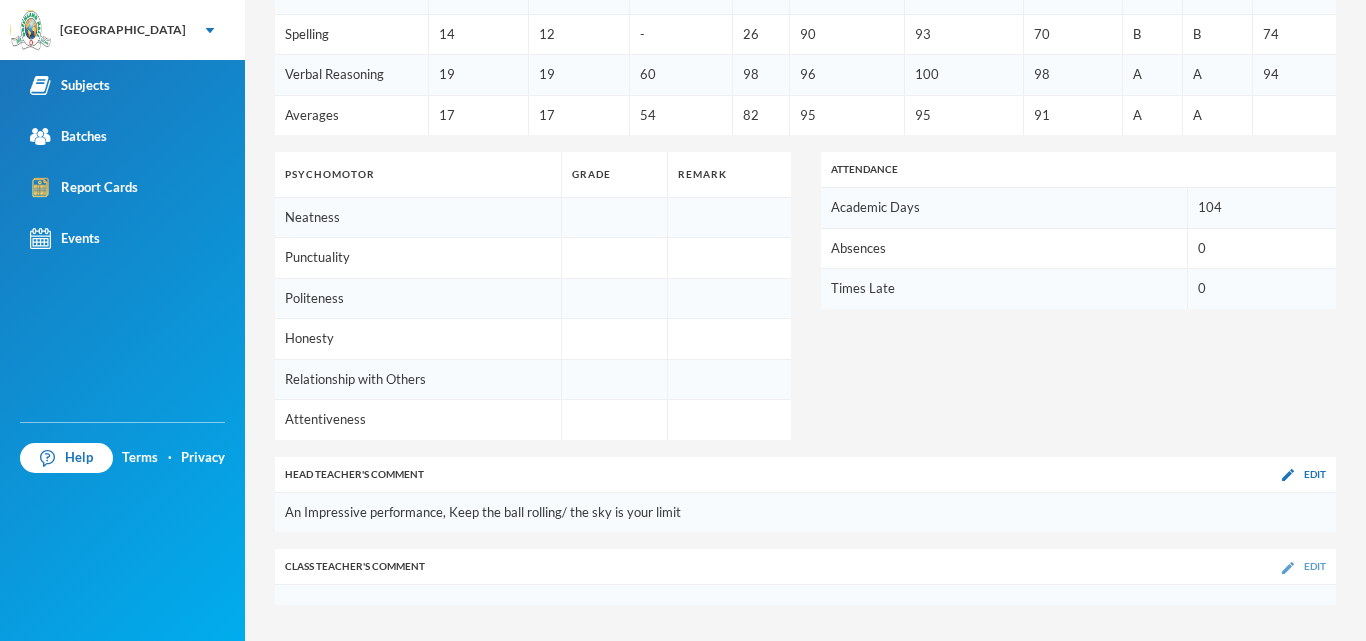 click at bounding box center (1288, 568) 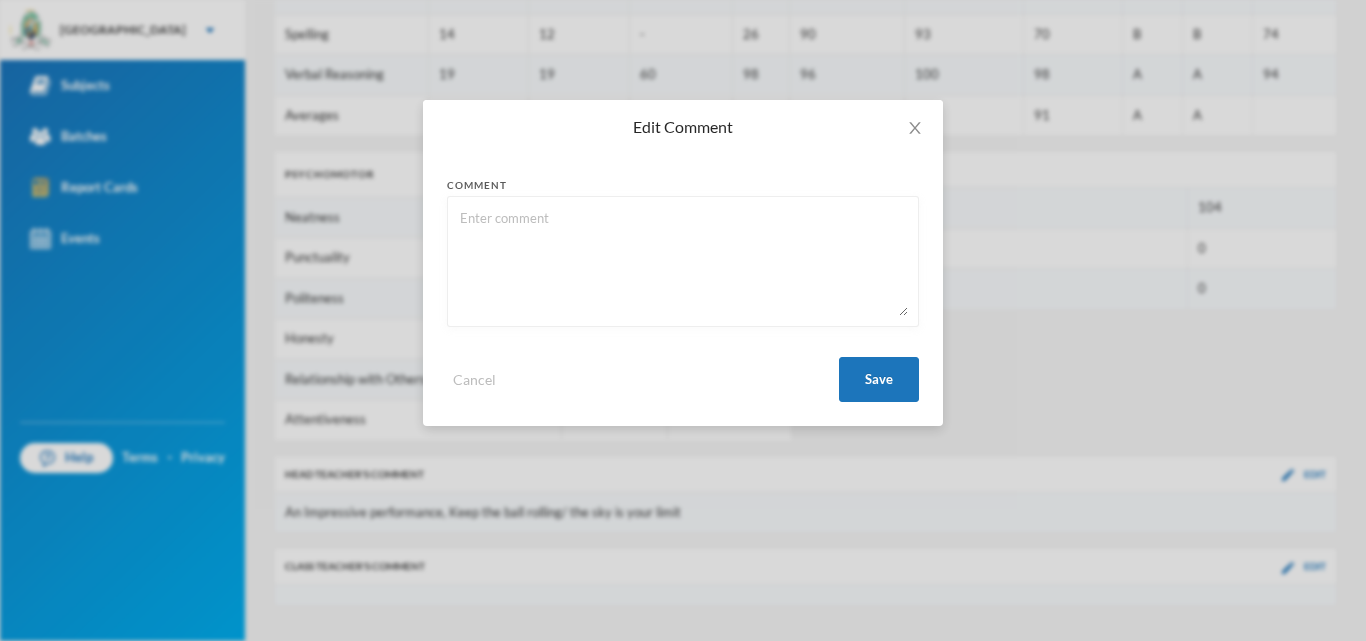 click at bounding box center [683, 261] 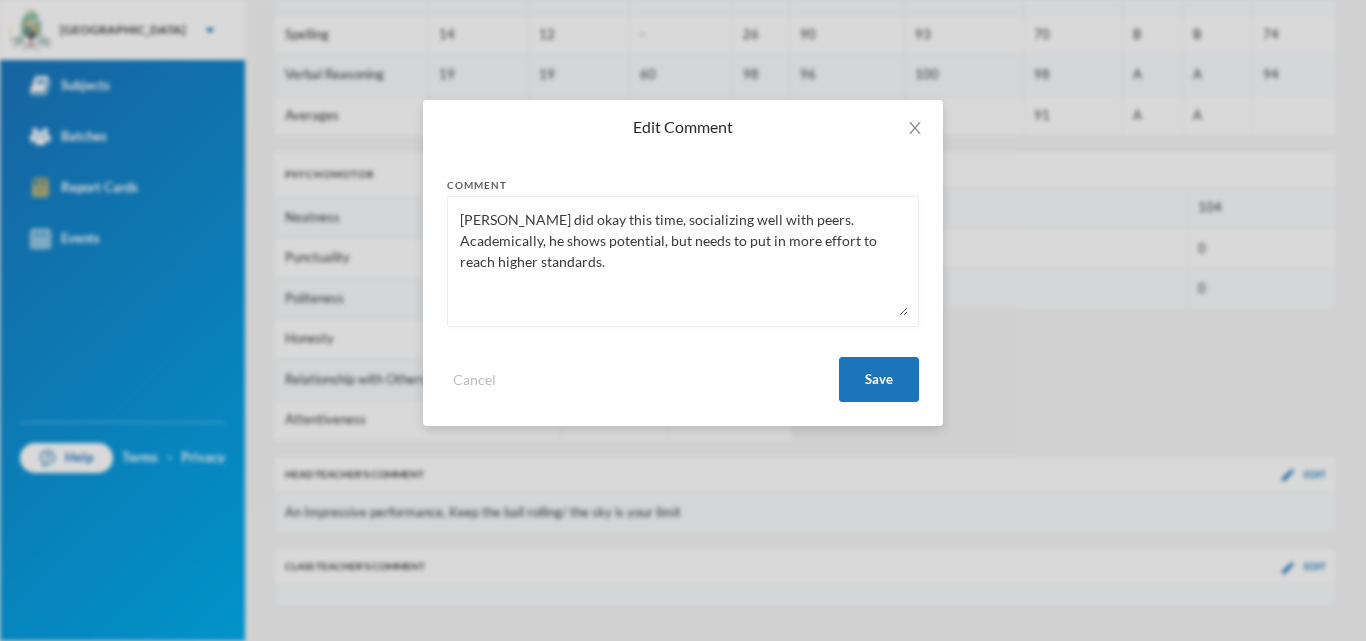click on "Edit Comment Comment Khalid did okay this time, socializing well with peers. Academically, he shows potential, but needs to put in more effort to reach higher standards. Cancel Save" at bounding box center (683, 320) 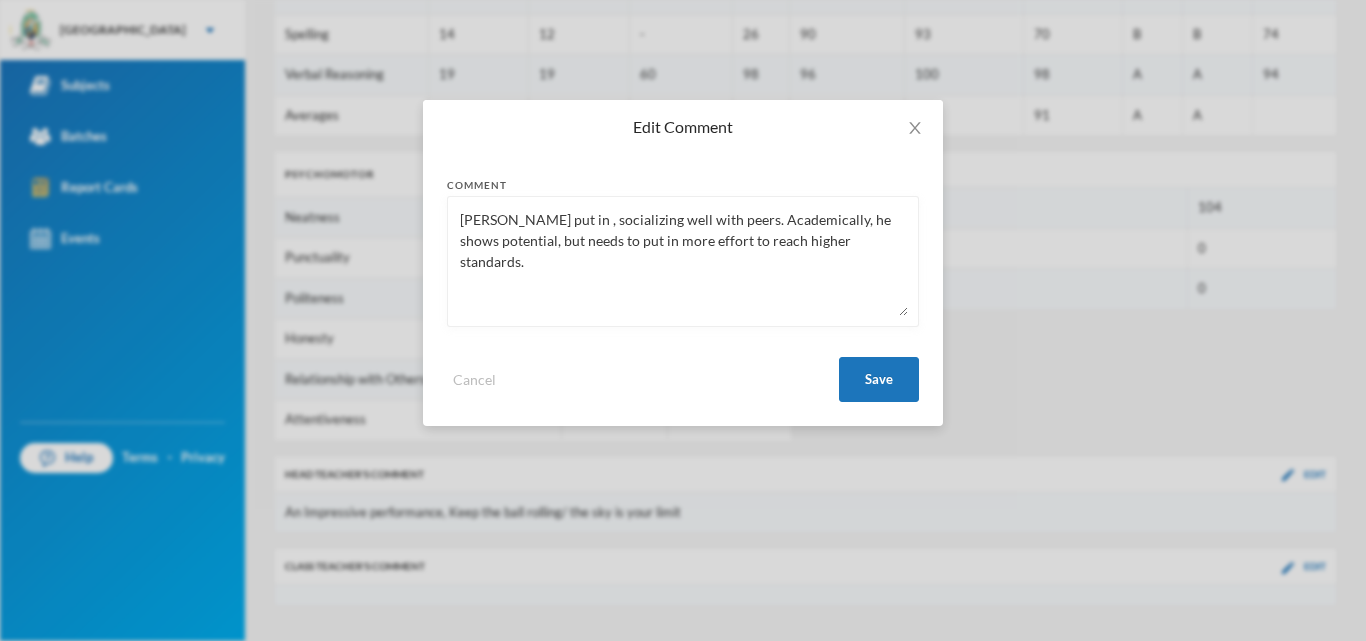 paste on "good effort" 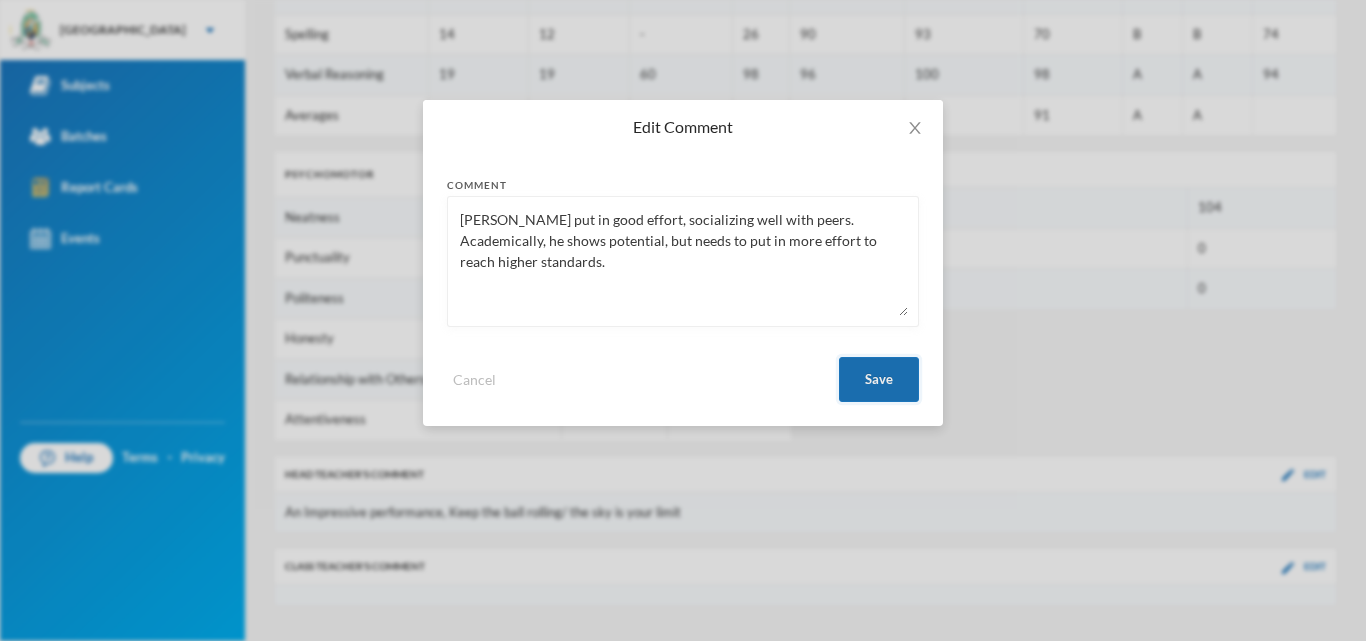 type on "Khalid put in good effort, socializing well with peers. Academically, he shows potential, but needs to put in more effort to reach higher standards." 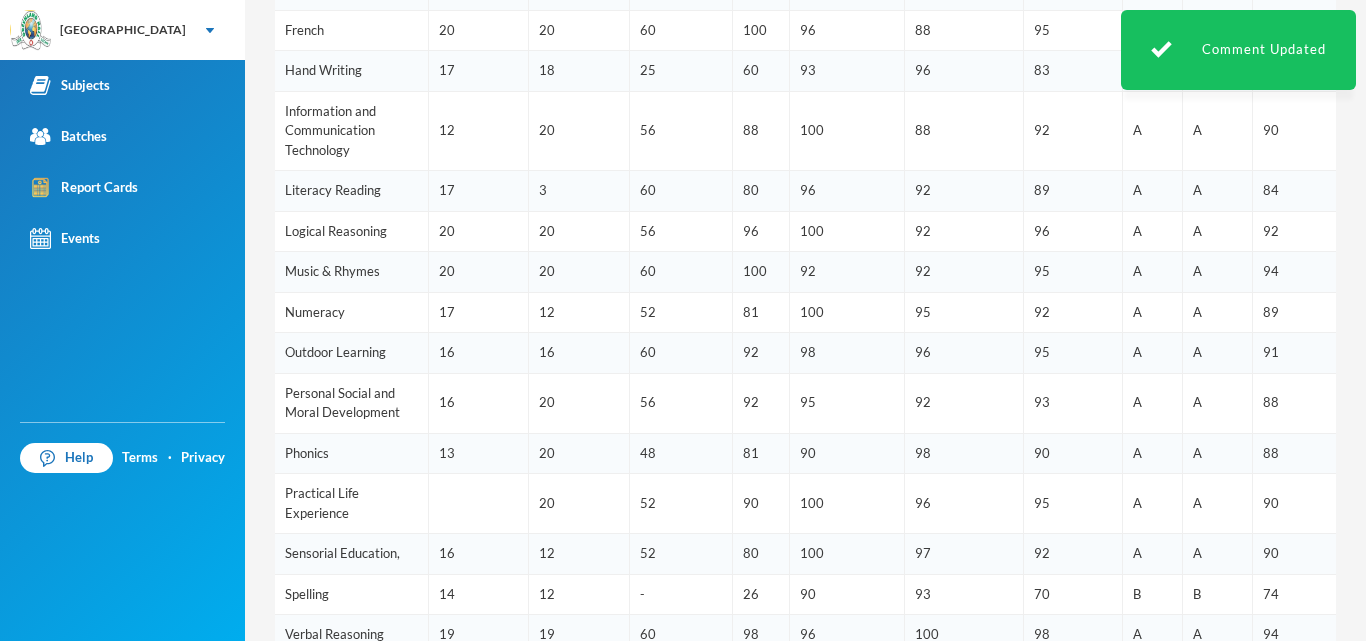 scroll, scrollTop: 192, scrollLeft: 0, axis: vertical 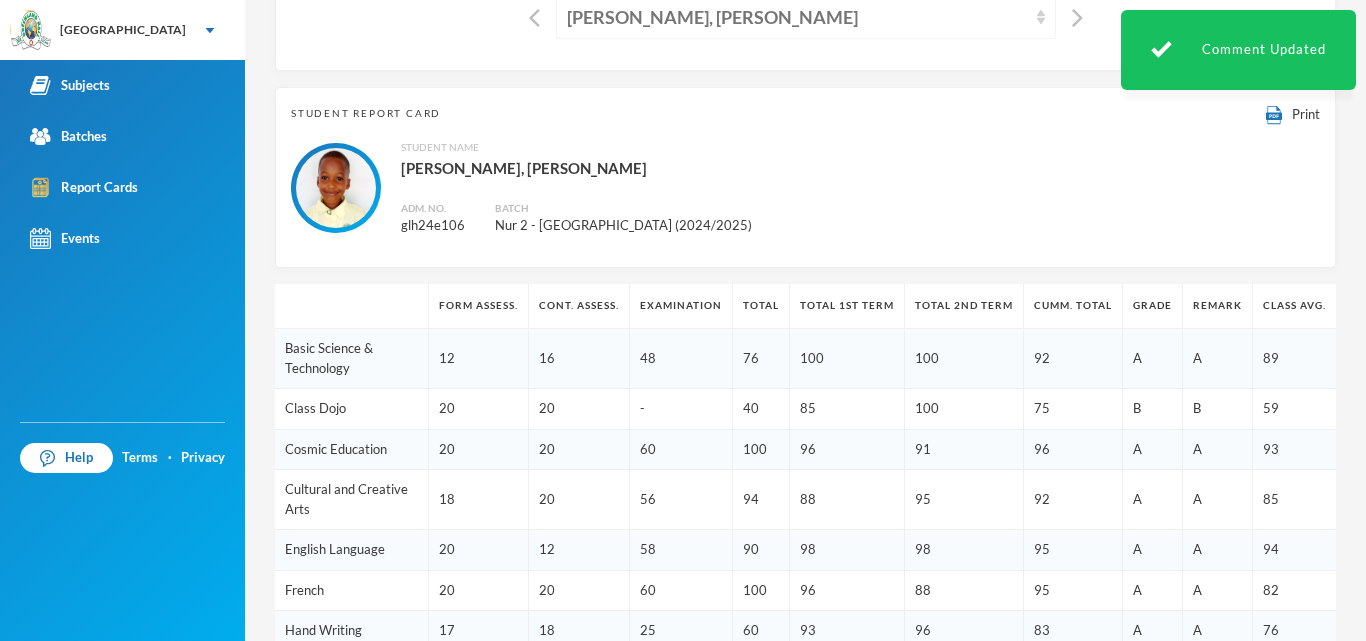 click on "[PERSON_NAME], [PERSON_NAME]" at bounding box center [797, 17] 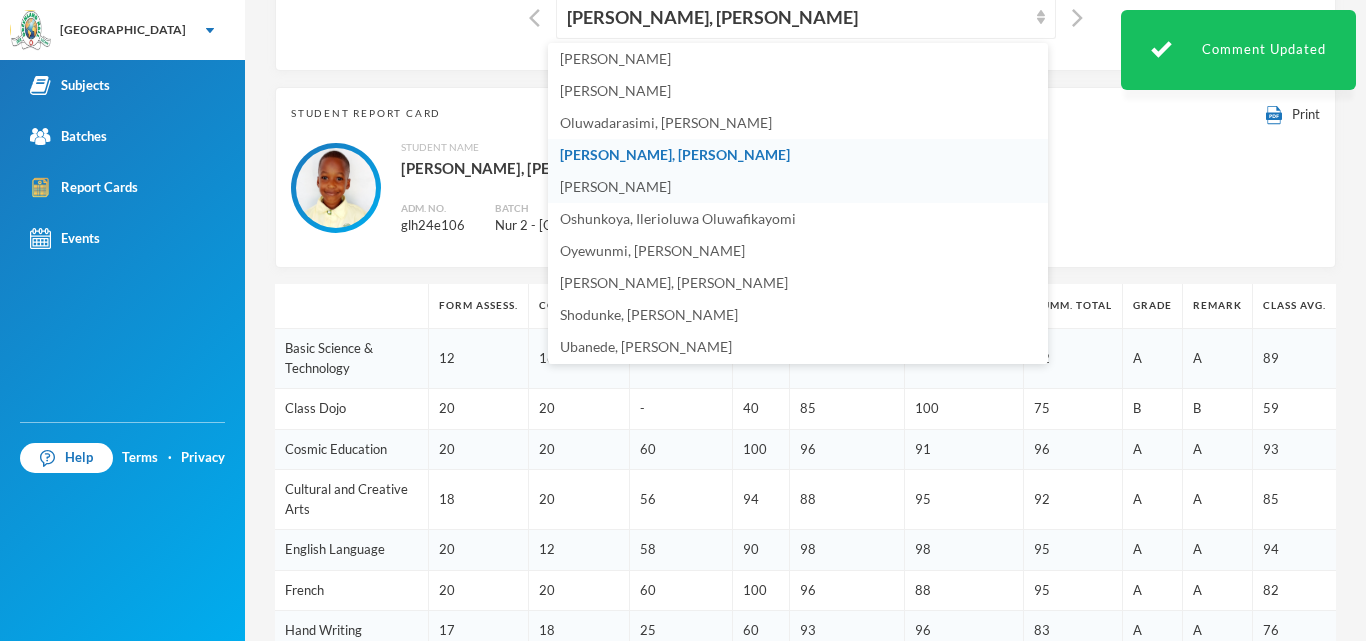 click on "[PERSON_NAME]" at bounding box center (798, 187) 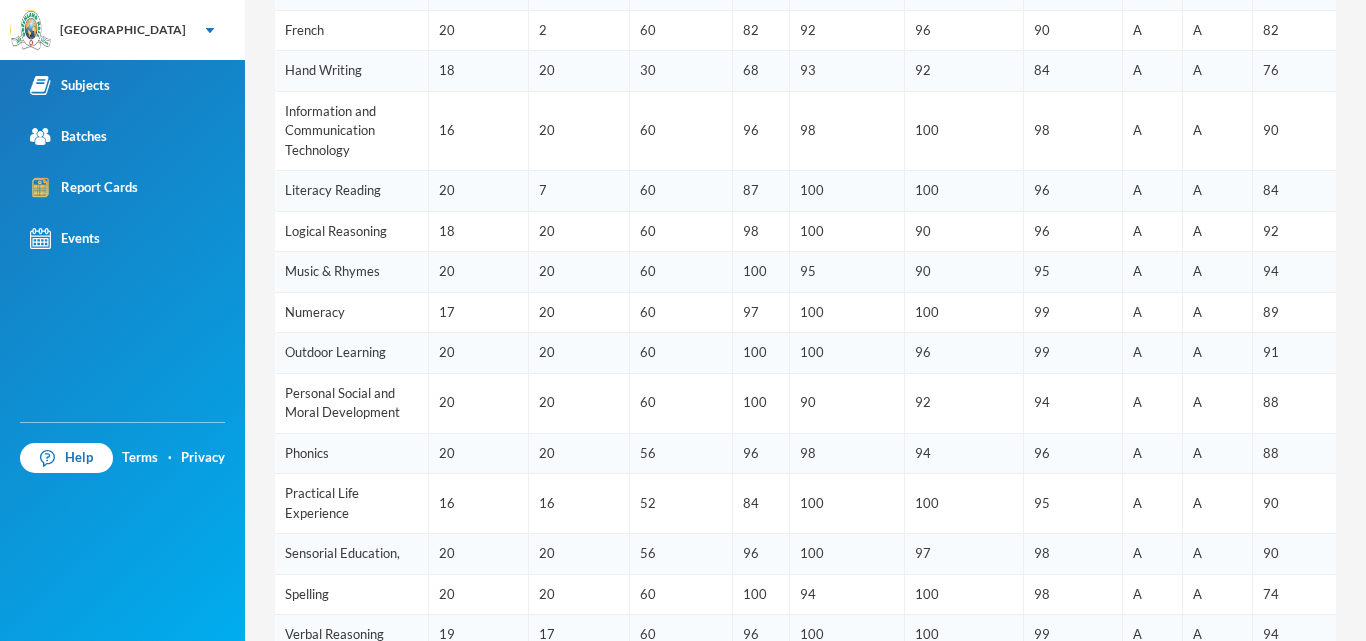 scroll, scrollTop: 1312, scrollLeft: 0, axis: vertical 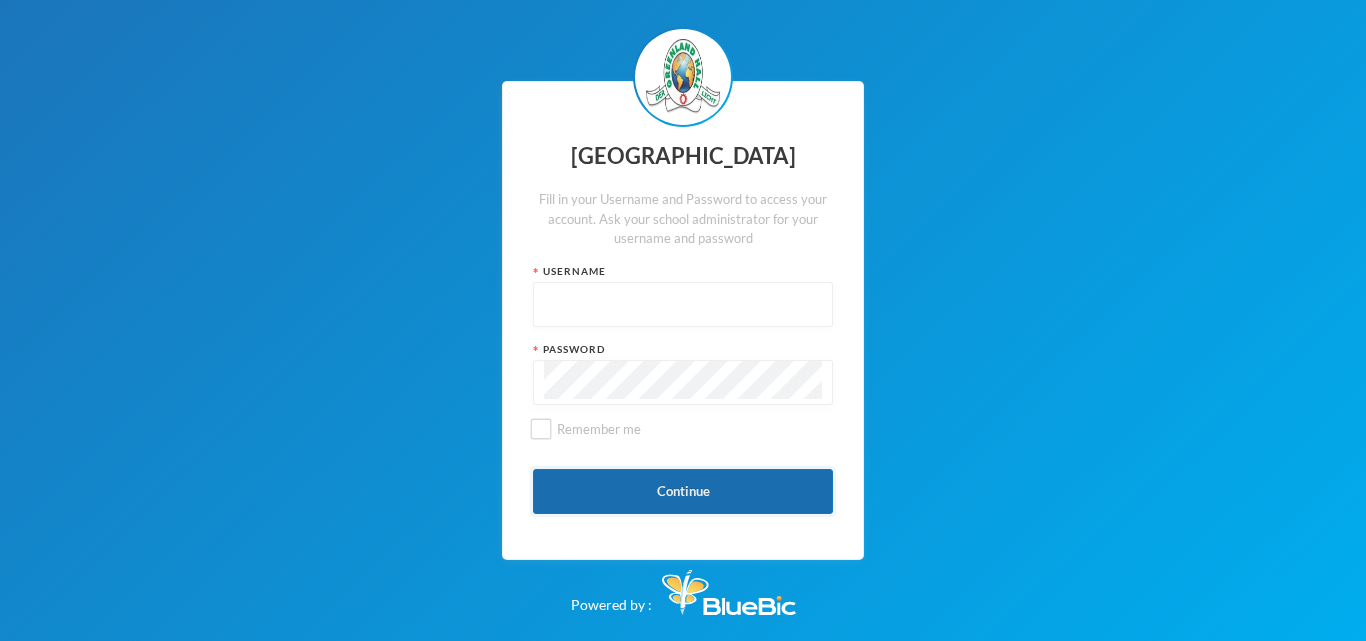 type on "glh23es30" 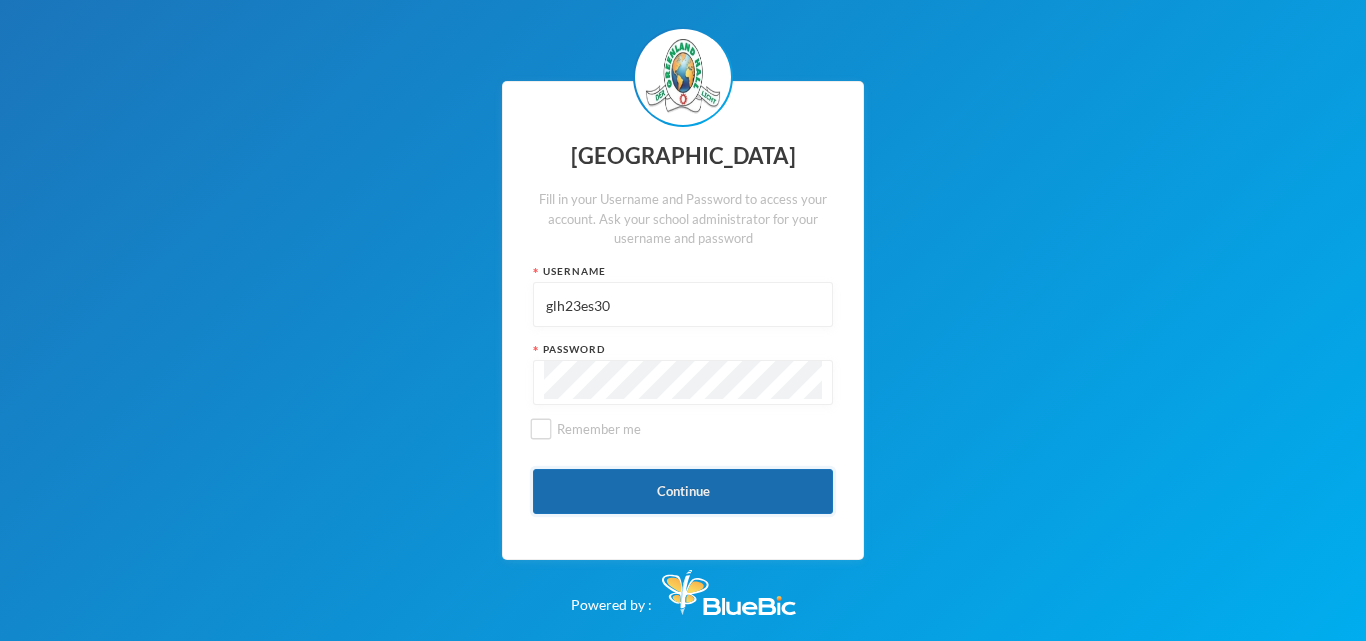 click on "Continue" at bounding box center (683, 491) 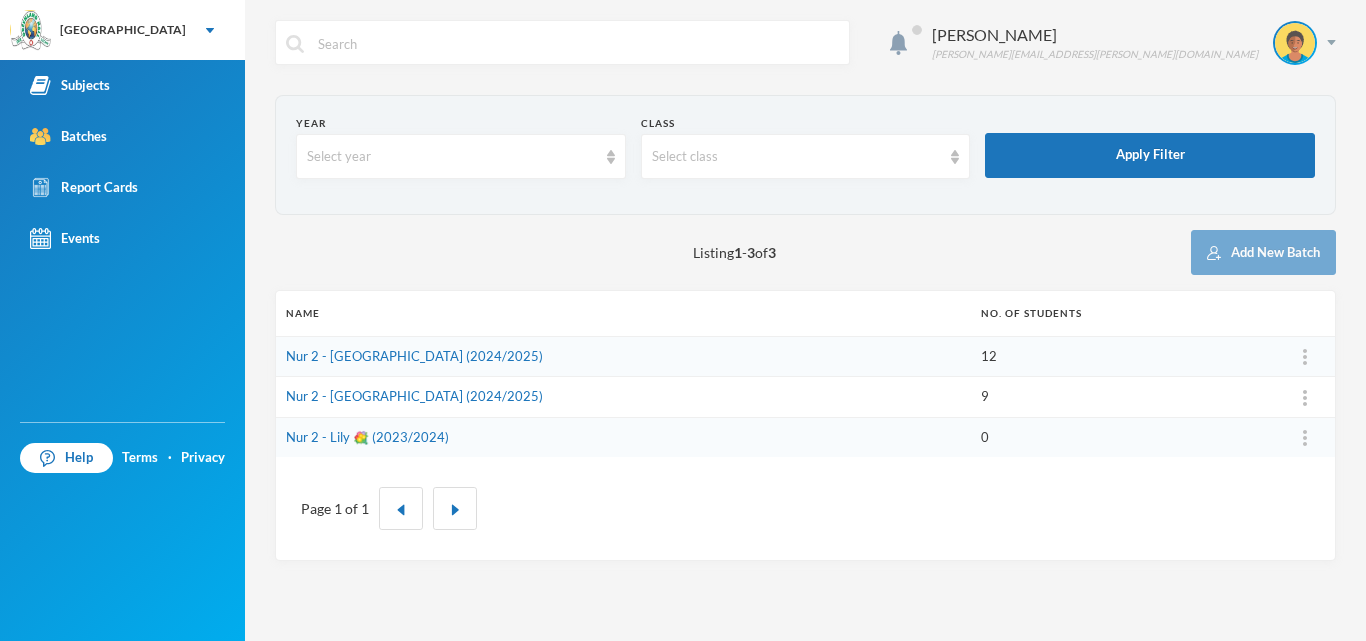 click on "Nur 2 - Lily  💐 (2023/2024)" at bounding box center (623, 437) 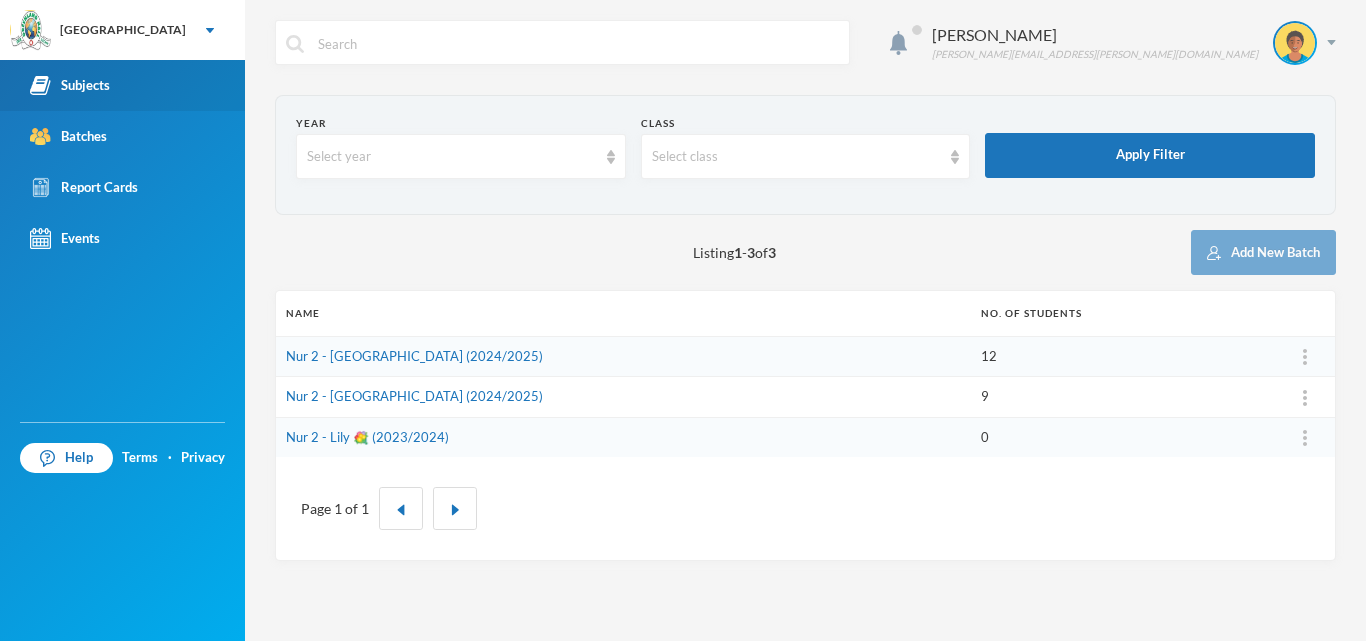 click on "Subjects" at bounding box center (122, 85) 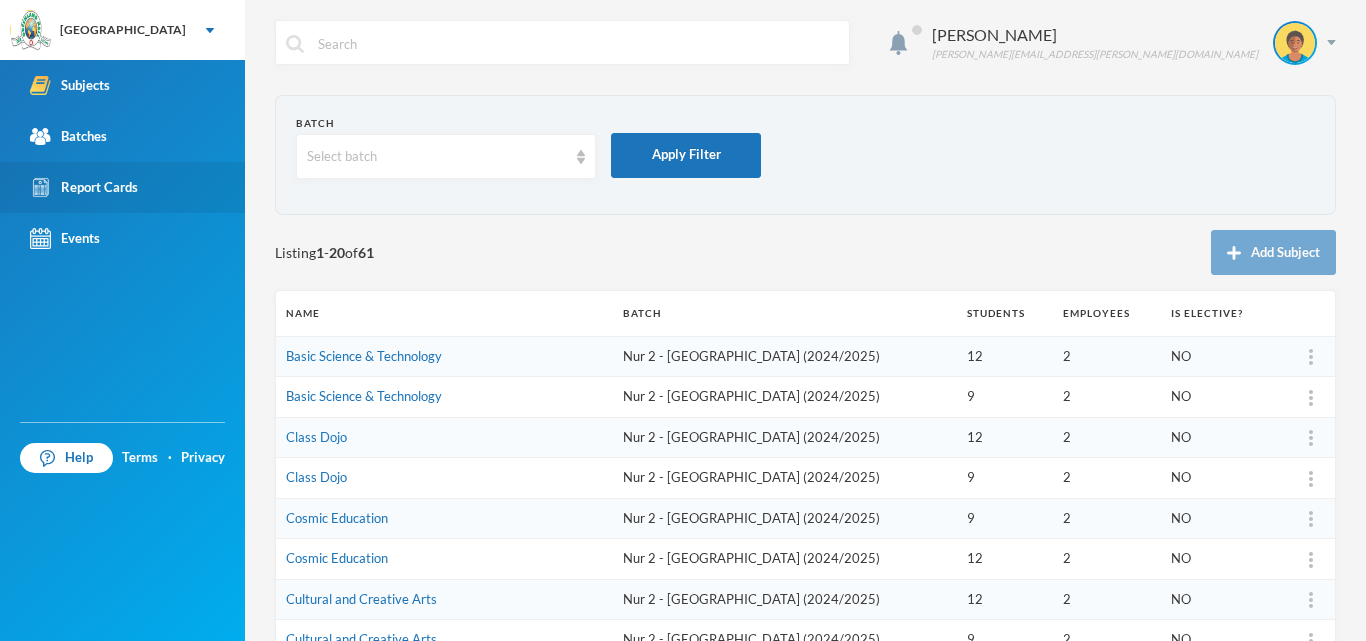 click on "Report Cards" at bounding box center [84, 187] 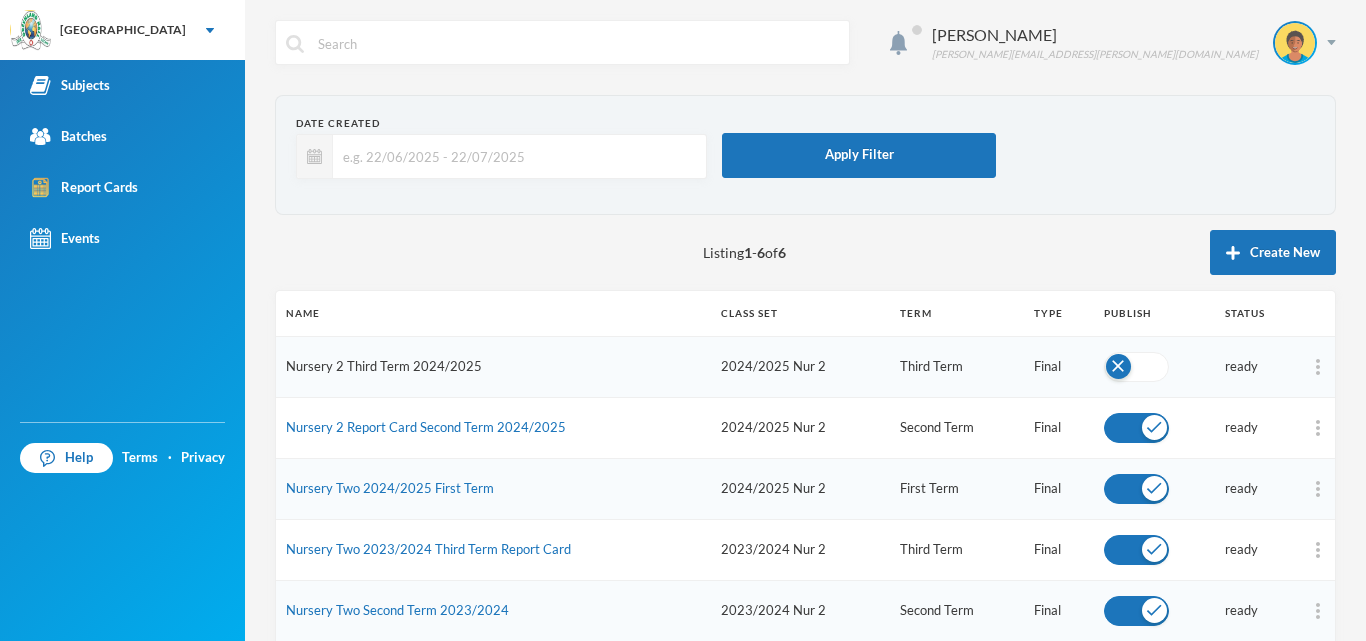click on "Nursery 2 Third Term 2024/2025" at bounding box center (384, 366) 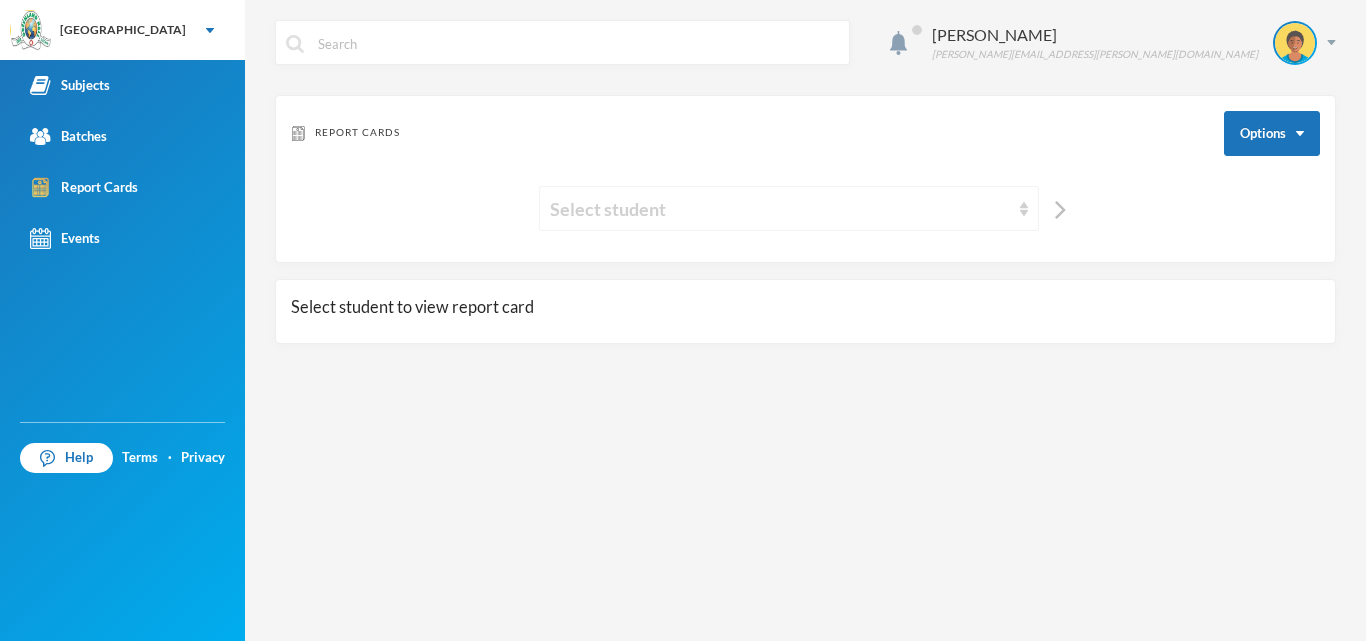 click on "Select student" at bounding box center [780, 209] 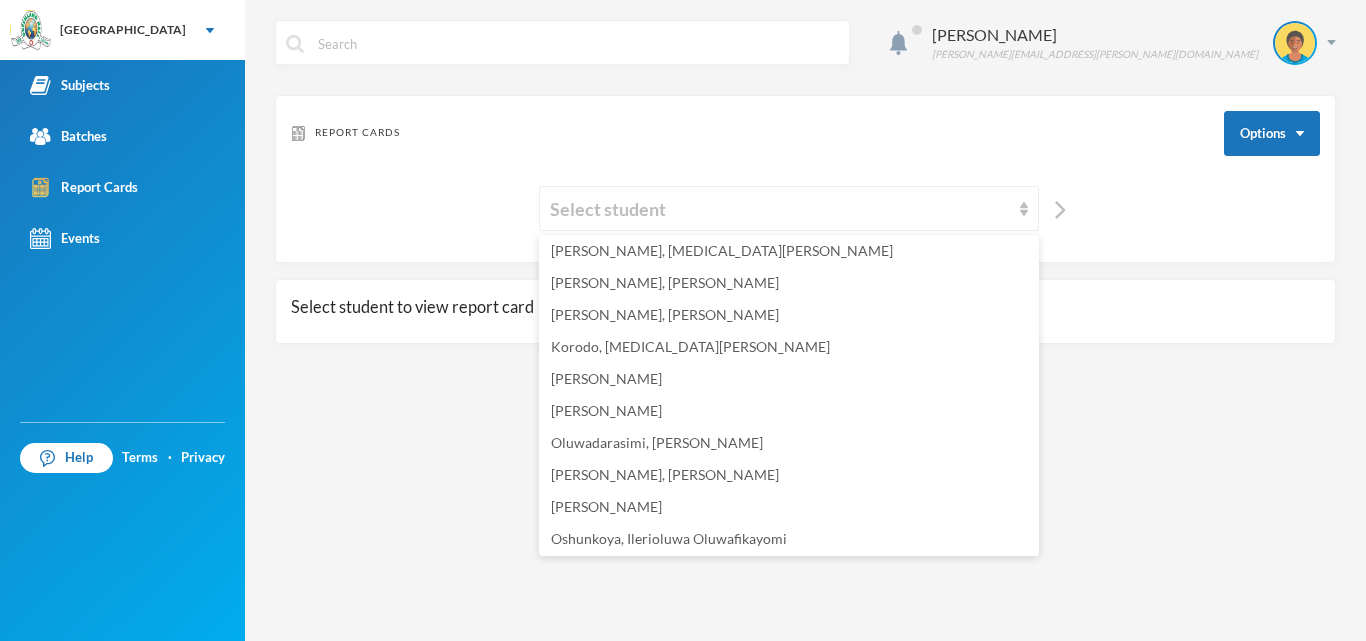 scroll, scrollTop: 455, scrollLeft: 0, axis: vertical 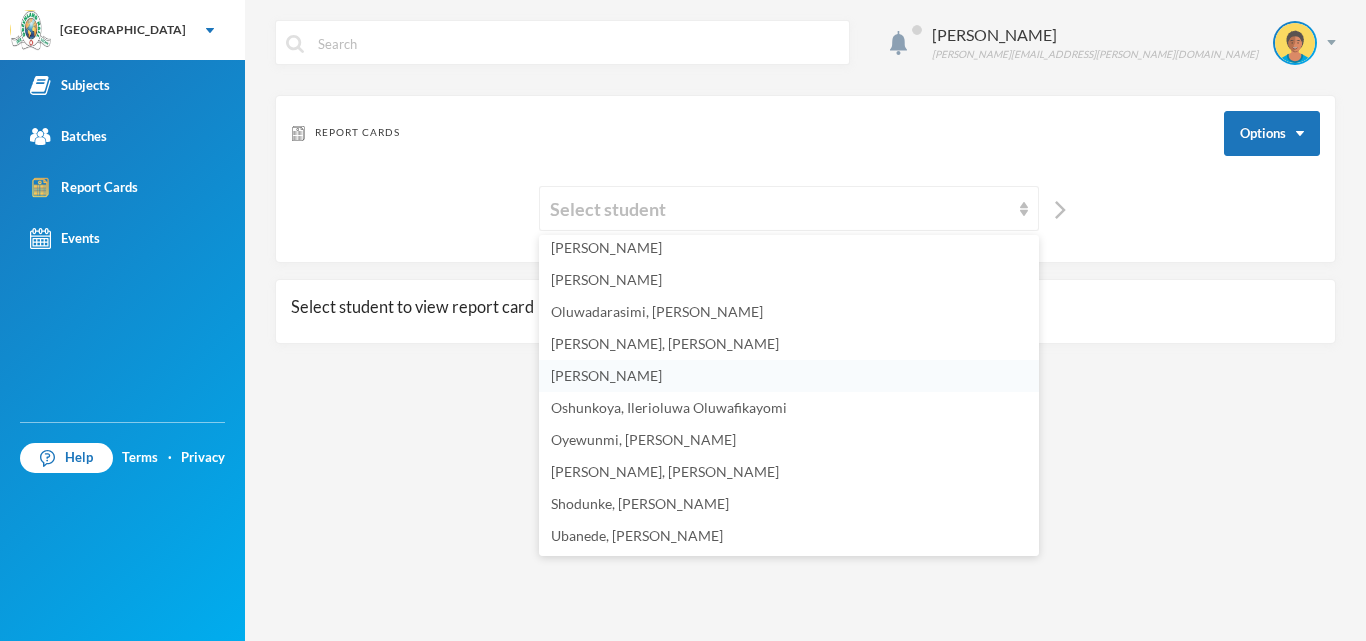 click on "[PERSON_NAME]" at bounding box center (606, 375) 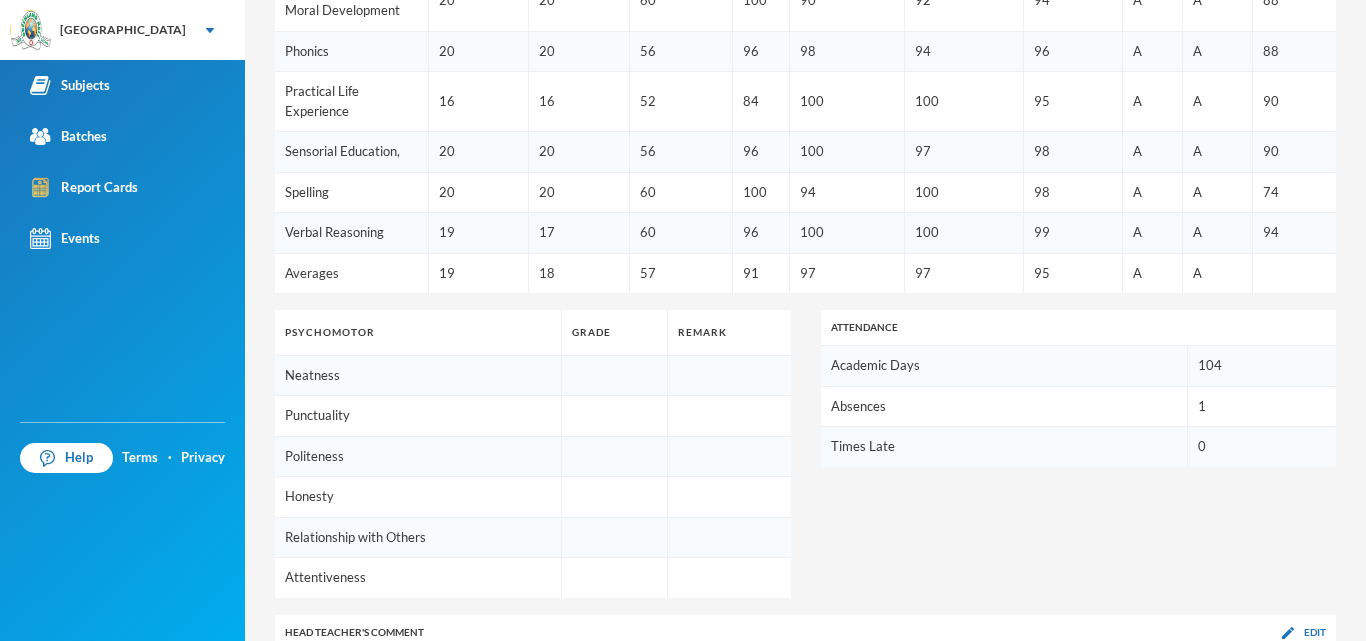 scroll, scrollTop: 1312, scrollLeft: 0, axis: vertical 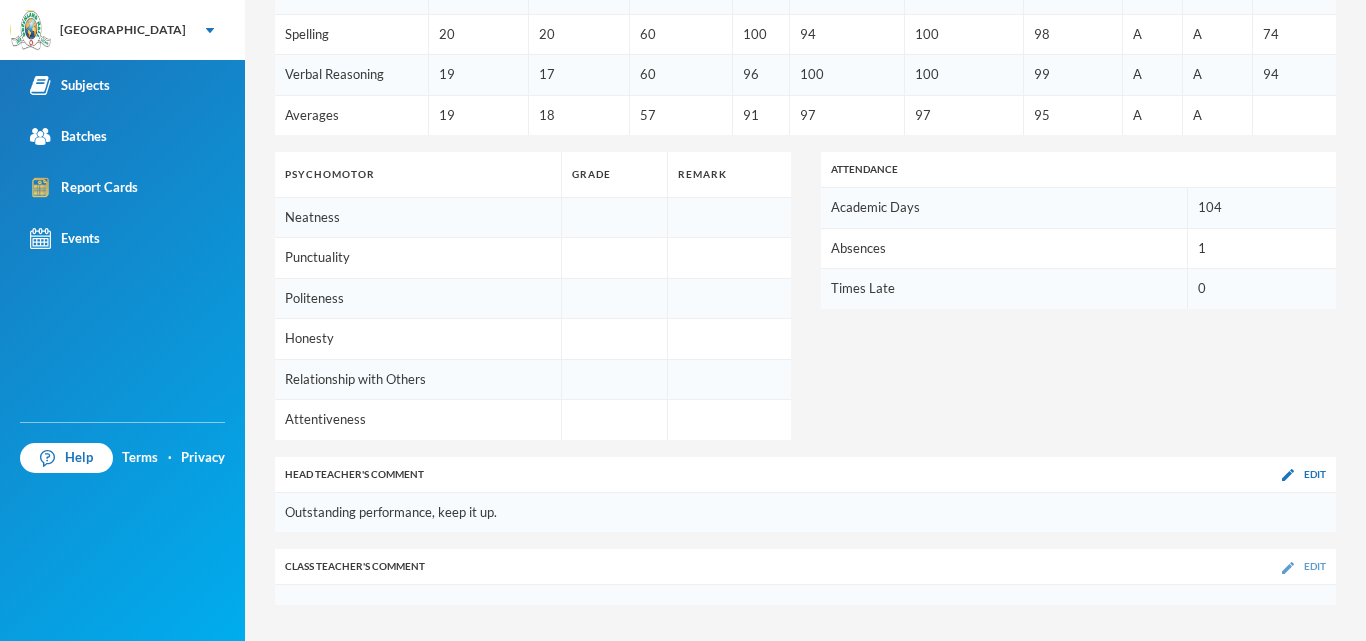 click at bounding box center (1288, 568) 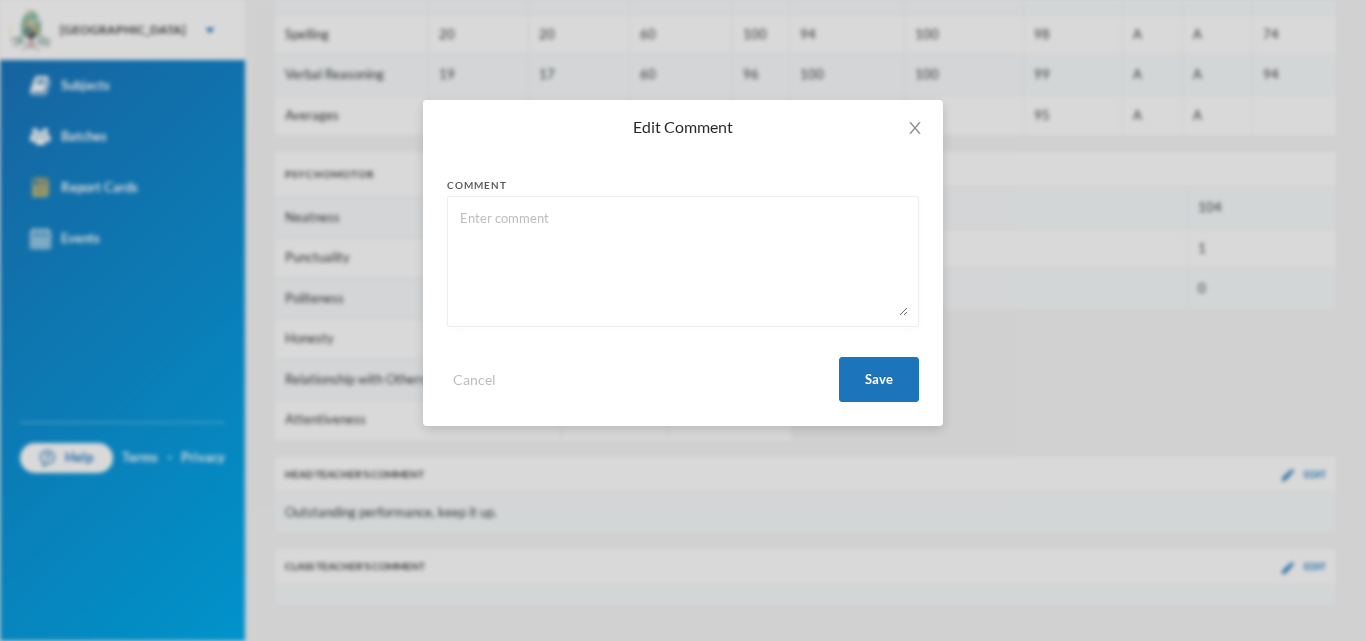click at bounding box center (683, 261) 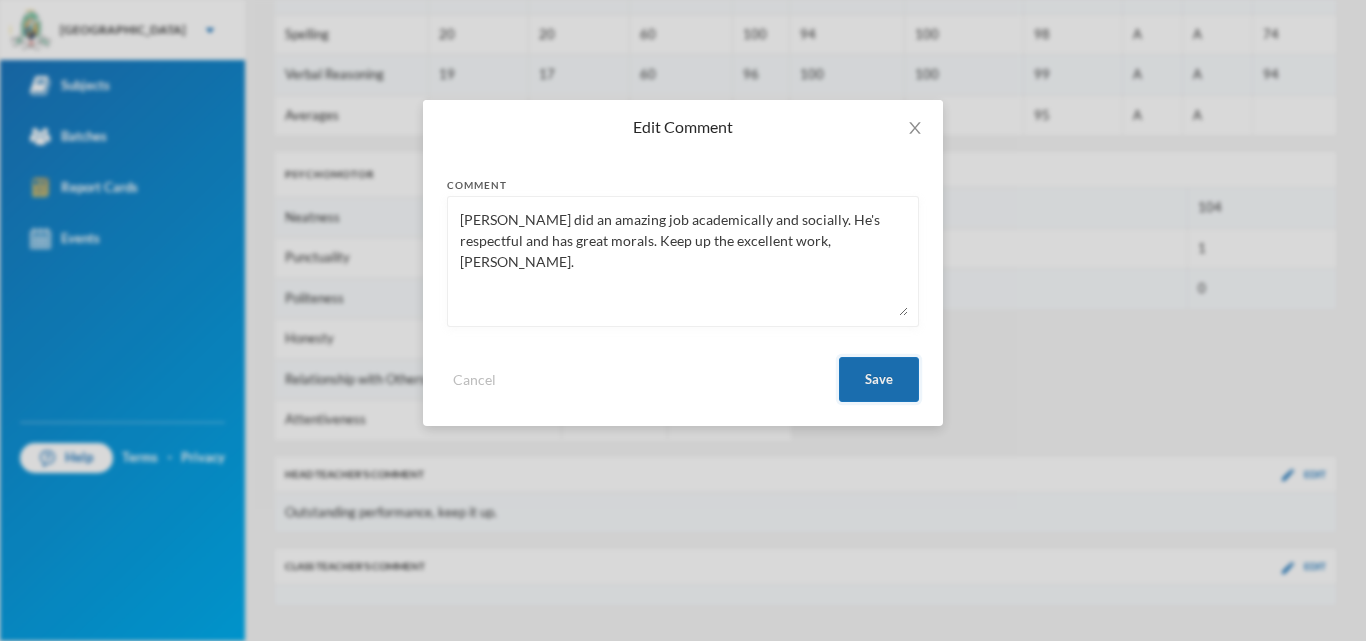 type on "[PERSON_NAME] did an amazing job academically and socially. He's respectful and has great morals. Keep up the excellent work, [PERSON_NAME]." 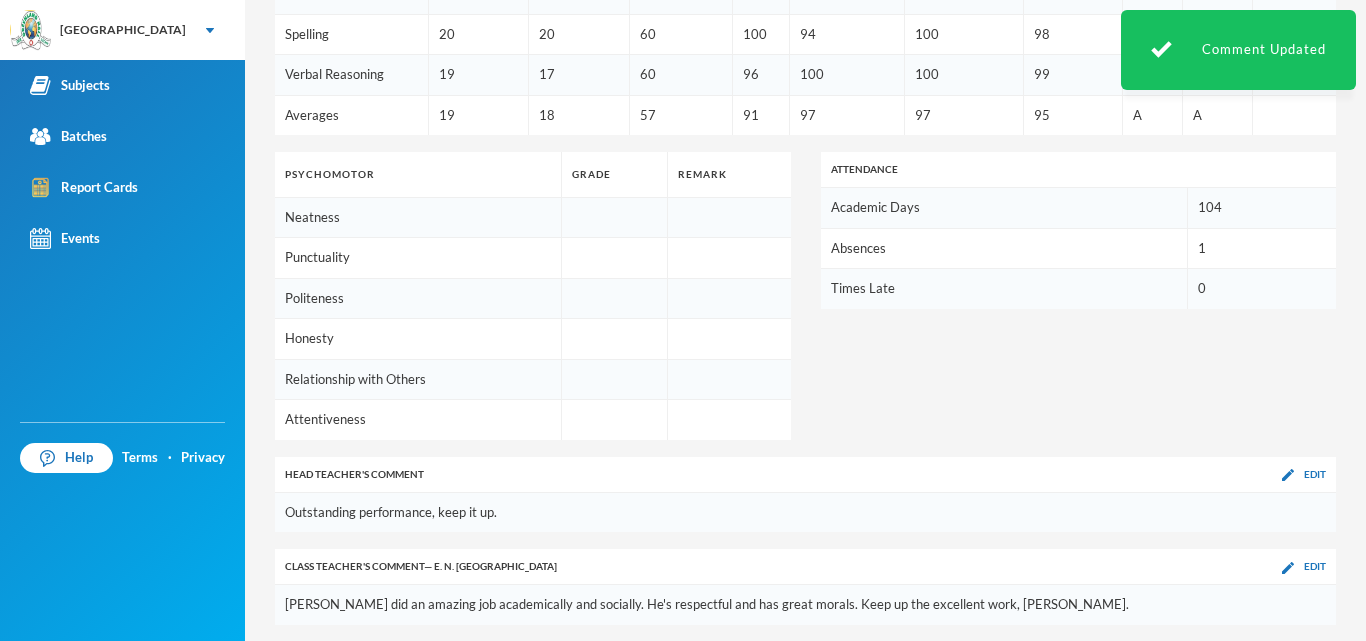 click on "Form Assess. Cont. Assess. Examination Total Total 1st Term Total 2nd Term Cumm. Total Grade Remark Class Avg. Basic Science & Technology 20 20 56 96 100 100 99 A A 89 Class Dojo 20 20 - 40 95 100 78 B B 59 Cosmic Education 20 20 56 96 96 96 96 A A 93 Cultural and Creative Arts 20 20 56 96 87 98 94 A A 85 English Language 20 20 58 98 96 97 97 A A 94 French 20 2 60 82 92 96 90 A A 82 Hand Writing 18 20 30 68 93 92 84 A A 76 Information and Communication Technology 16 20 60 96 98 100 98 A A 90 Literacy Reading 20 7 60 87 100 100 96 A A 84 Logical Reasoning 18 20 60 98 100 90 96 A A 92 Music & Rhymes 20 20 60 100 95 90 95 A A 94 Numeracy 17 20 60 97 100 100 99 A A 89 Outdoor Learning 20 20 60 100 100 96 99 A A 91 Personal Social and Moral Development 20 20 60 100 90 92 94 A A 88 Phonics 20 20 56 96 98 94 96 A A 88 Practical Life Experience 16 16 52 84 100 100 95 A A 90 Sensorial Education, 20 20 56 96 100 97 98 A A 90 Spelling 20 20 60 100 94 100 98 A A 74 Verbal Reasoning 19 17 60 96 100 100 99 A A 94 Averages" at bounding box center [805, -106] 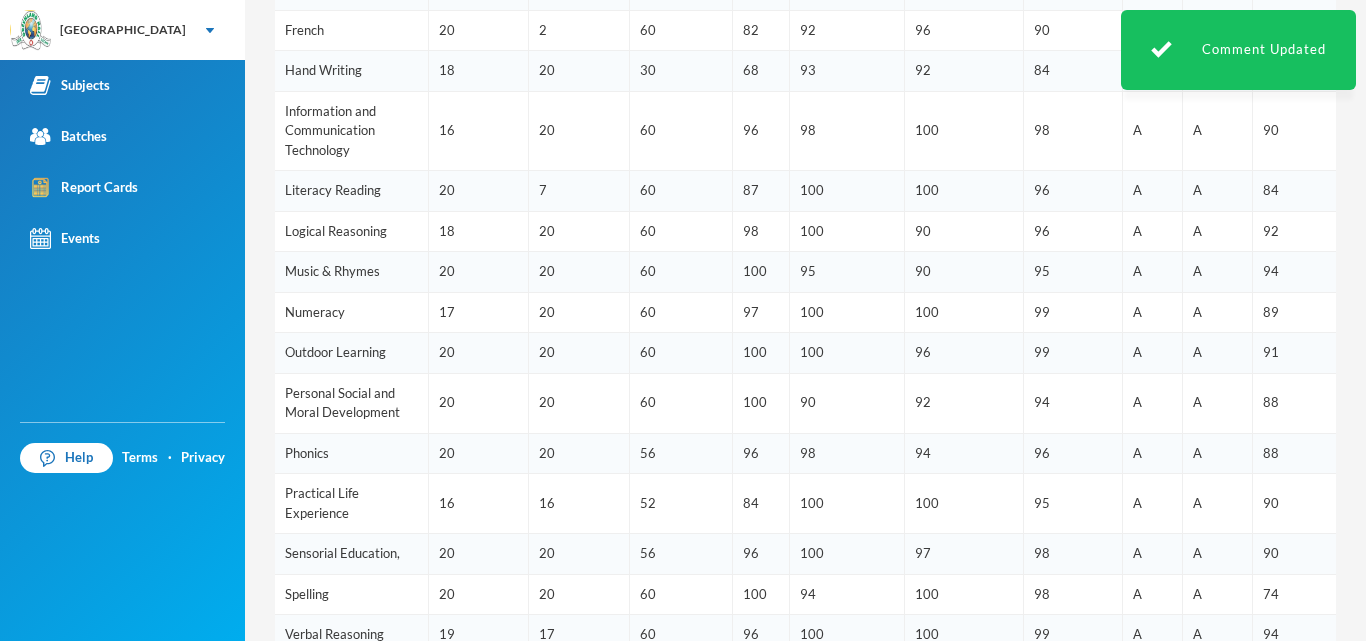 scroll, scrollTop: 192, scrollLeft: 0, axis: vertical 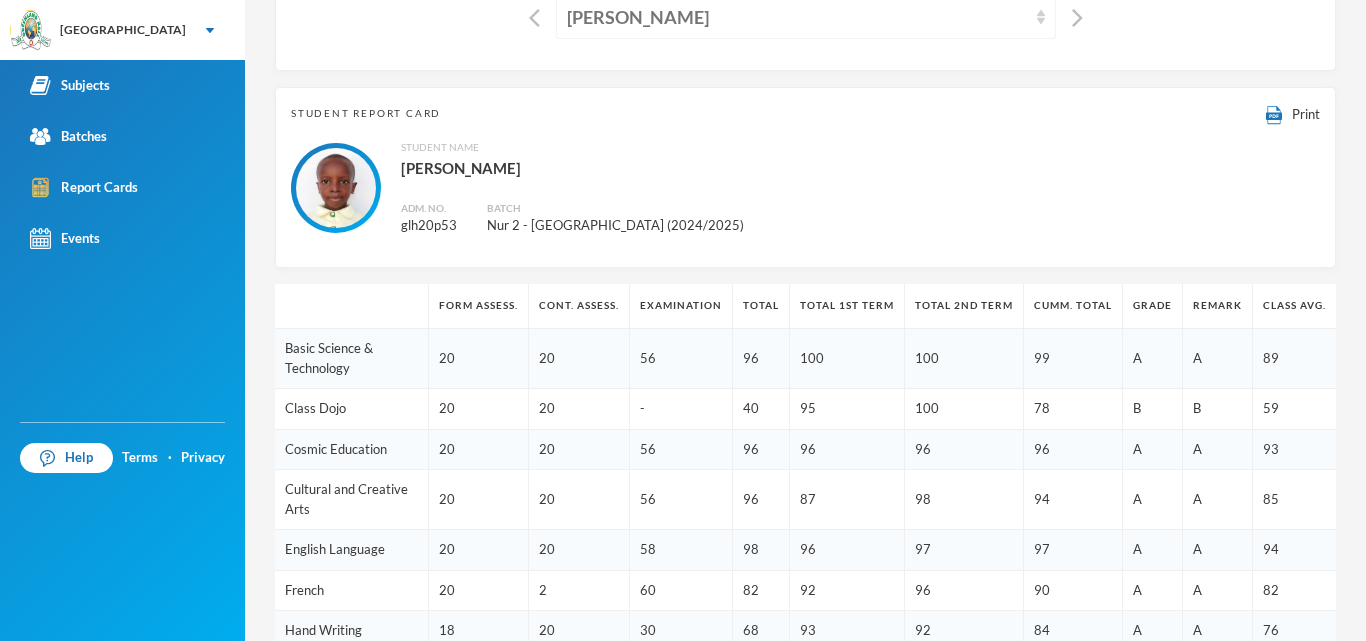 click on "[PERSON_NAME]" at bounding box center (806, 16) 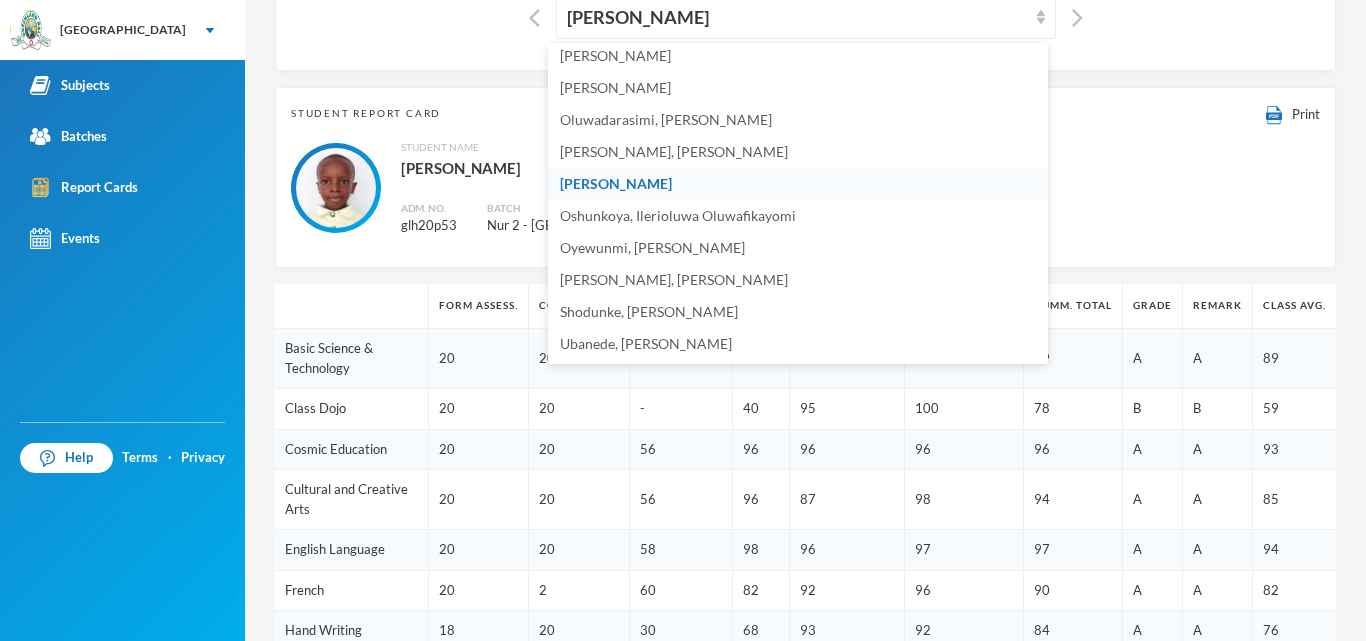 scroll, scrollTop: 452, scrollLeft: 0, axis: vertical 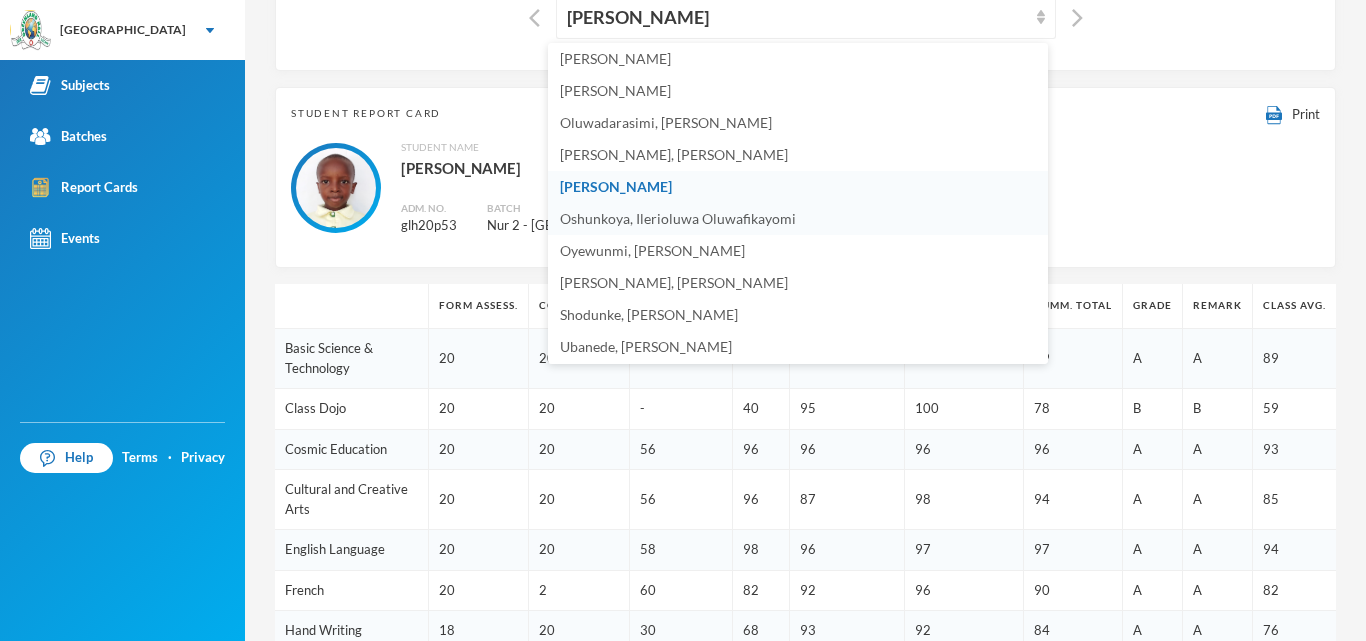 click on "Oshunkoya, Ilerioluwa Oluwafikayomi" at bounding box center (798, 219) 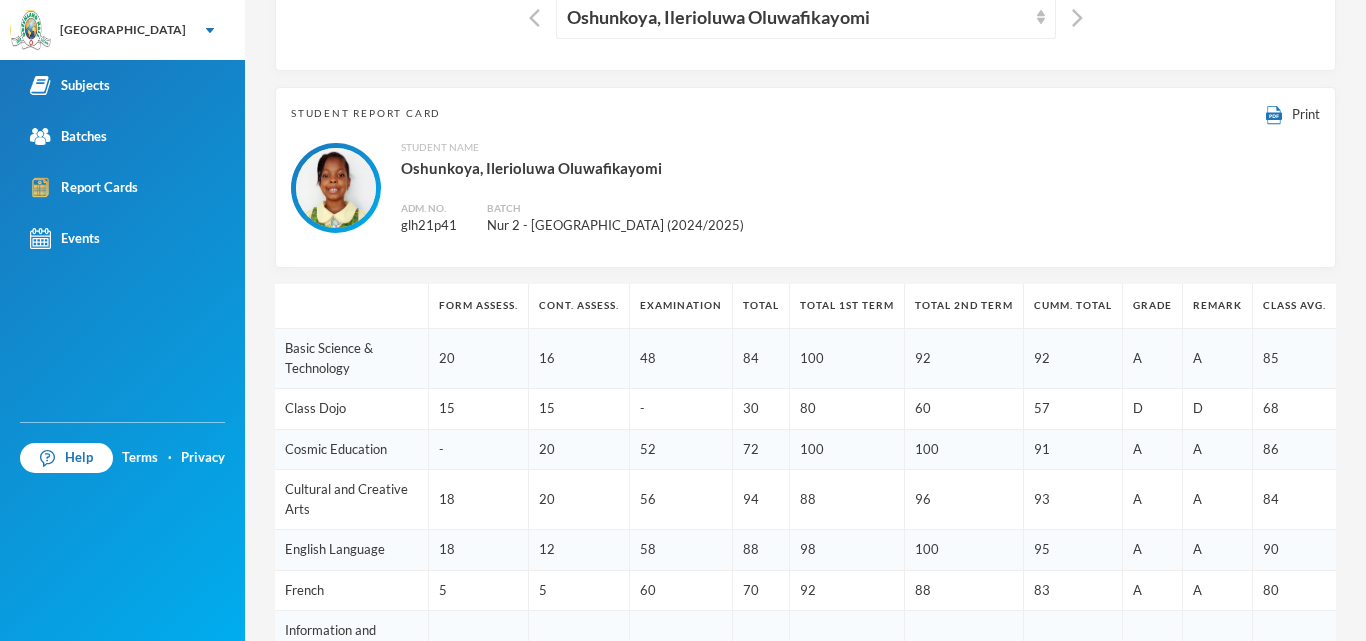 click on "Student Name [PERSON_NAME], [PERSON_NAME] Adm. No. glh21p41 Batch Nur 2 - [GEOGRAPHIC_DATA] (2024/2025)" at bounding box center (805, 188) 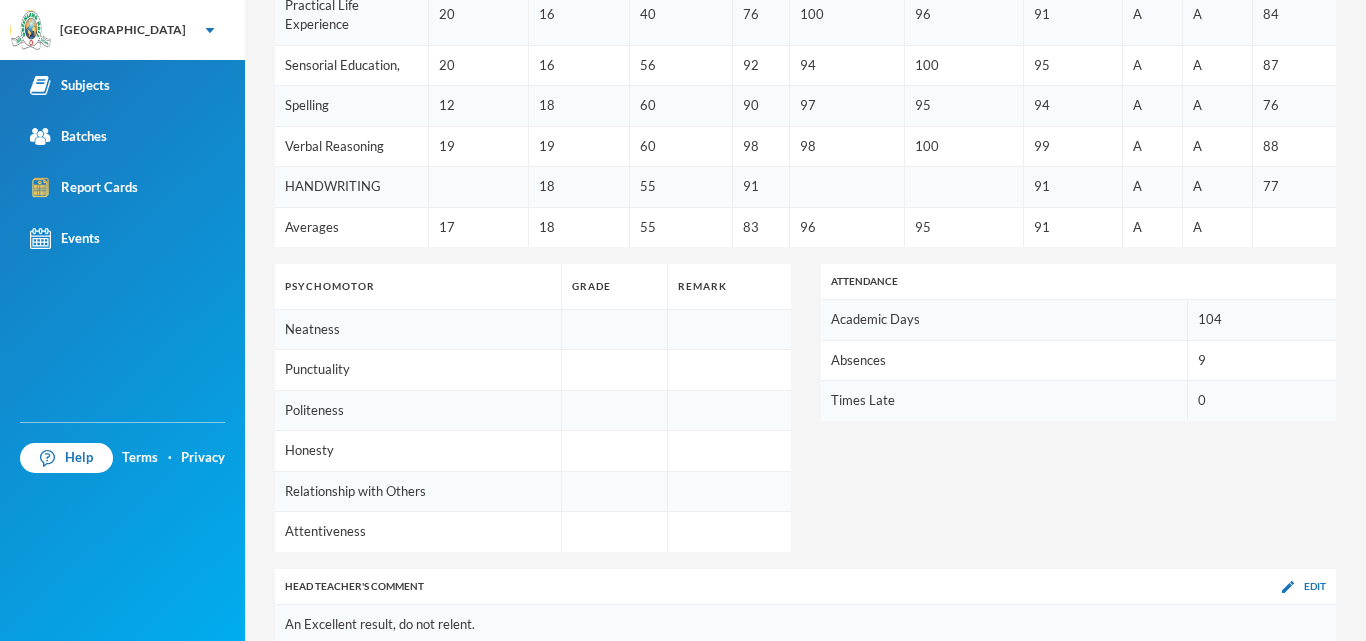 scroll, scrollTop: 1312, scrollLeft: 0, axis: vertical 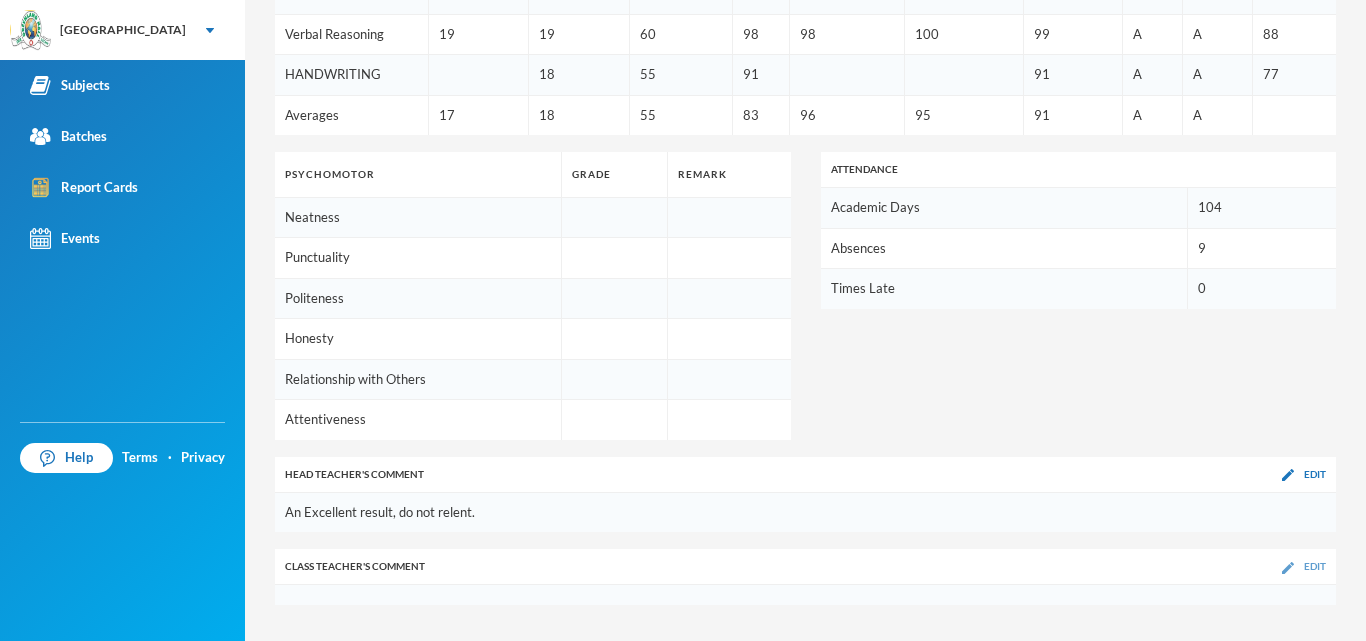 click at bounding box center [1288, 568] 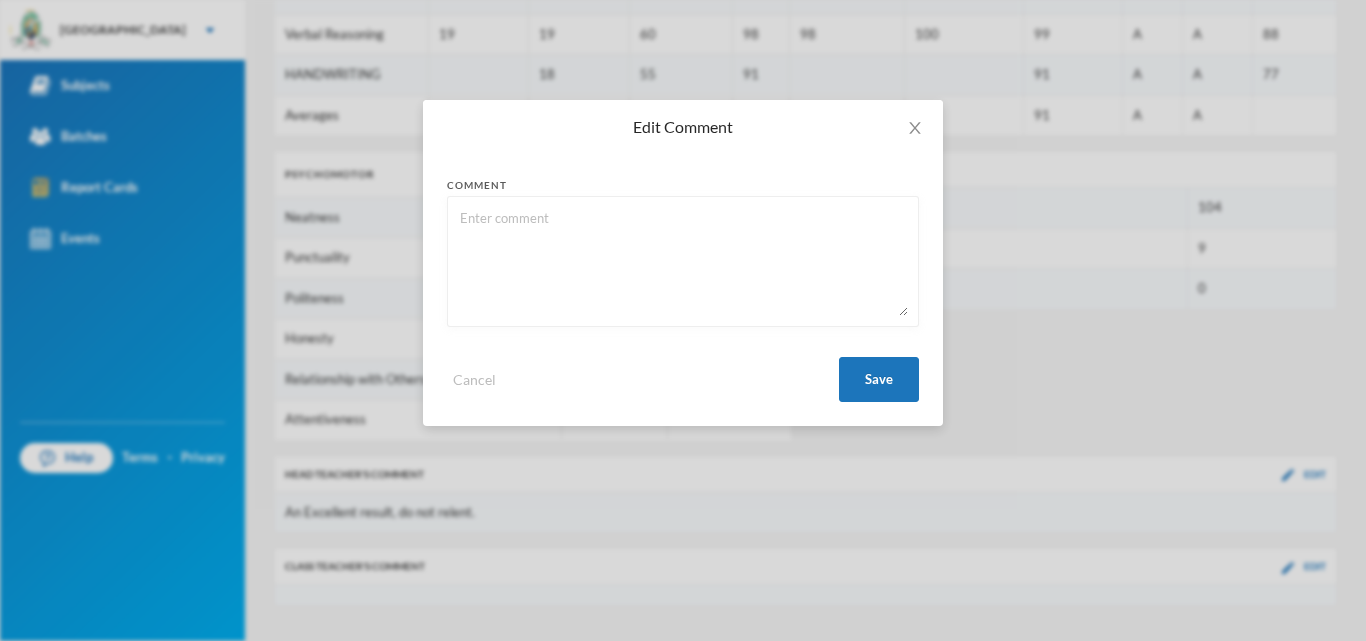 click at bounding box center [683, 261] 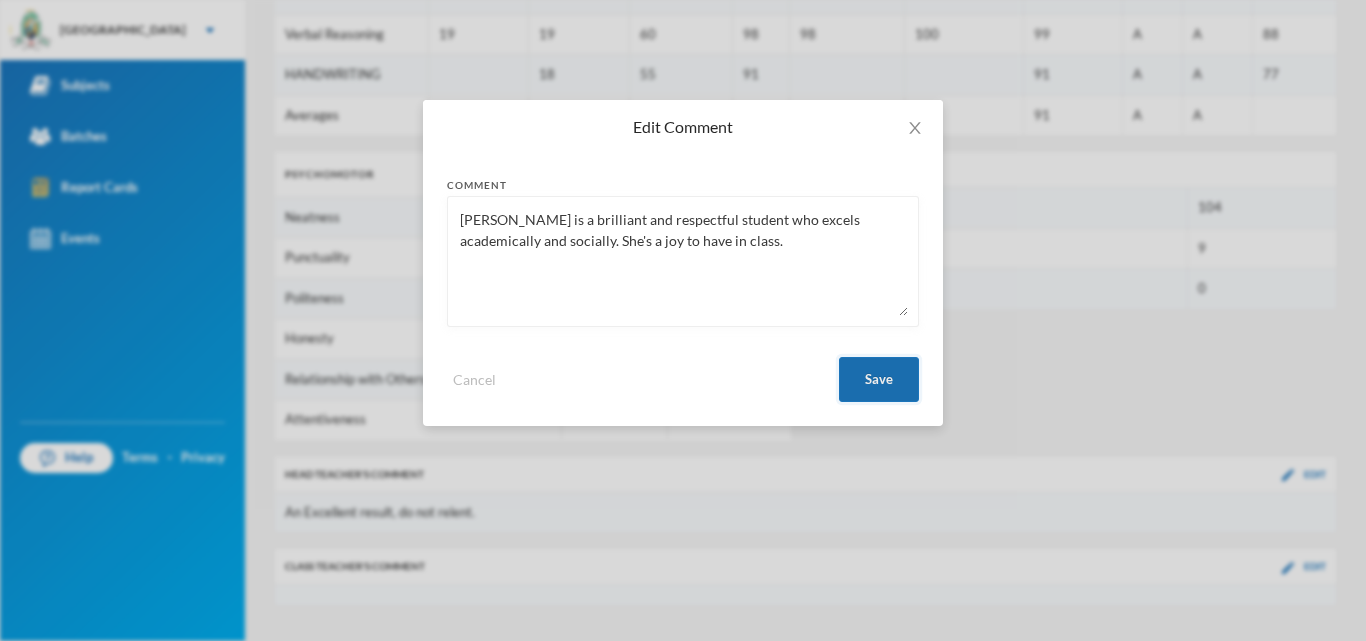 type on "[PERSON_NAME] is a brilliant and respectful student who excels academically and socially. She's a joy to have in class." 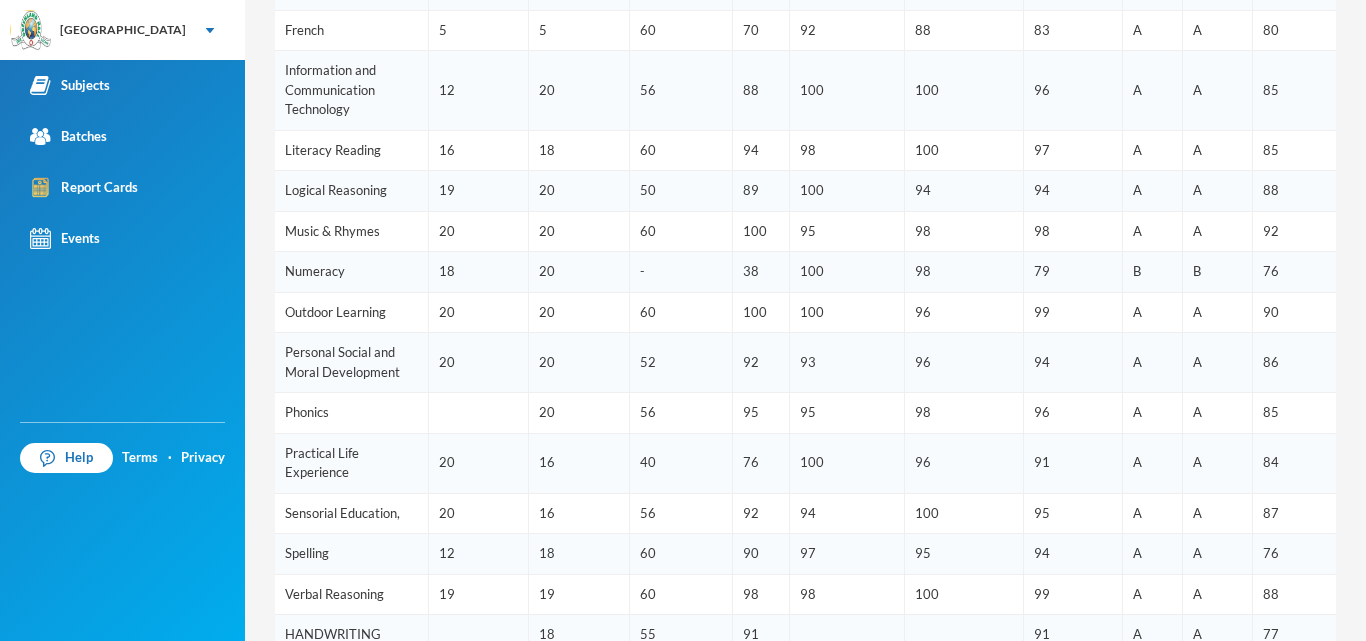scroll, scrollTop: 192, scrollLeft: 0, axis: vertical 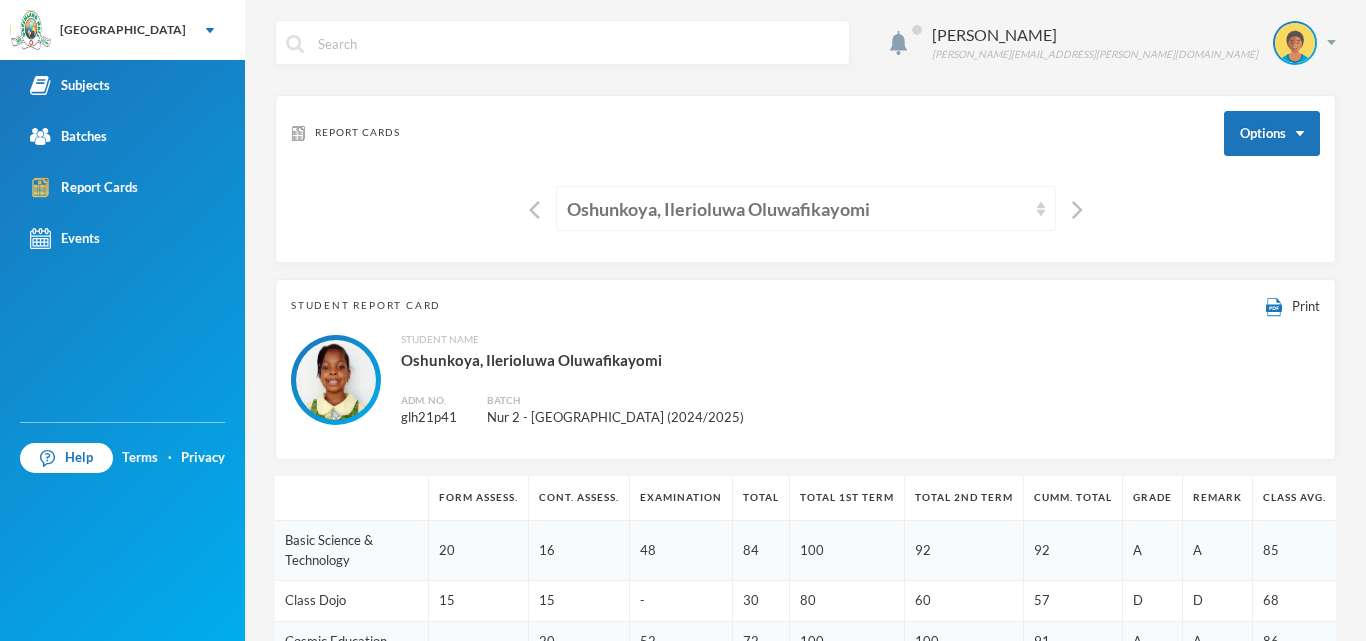 click on "Oshunkoya, Ilerioluwa Oluwafikayomi" at bounding box center (797, 209) 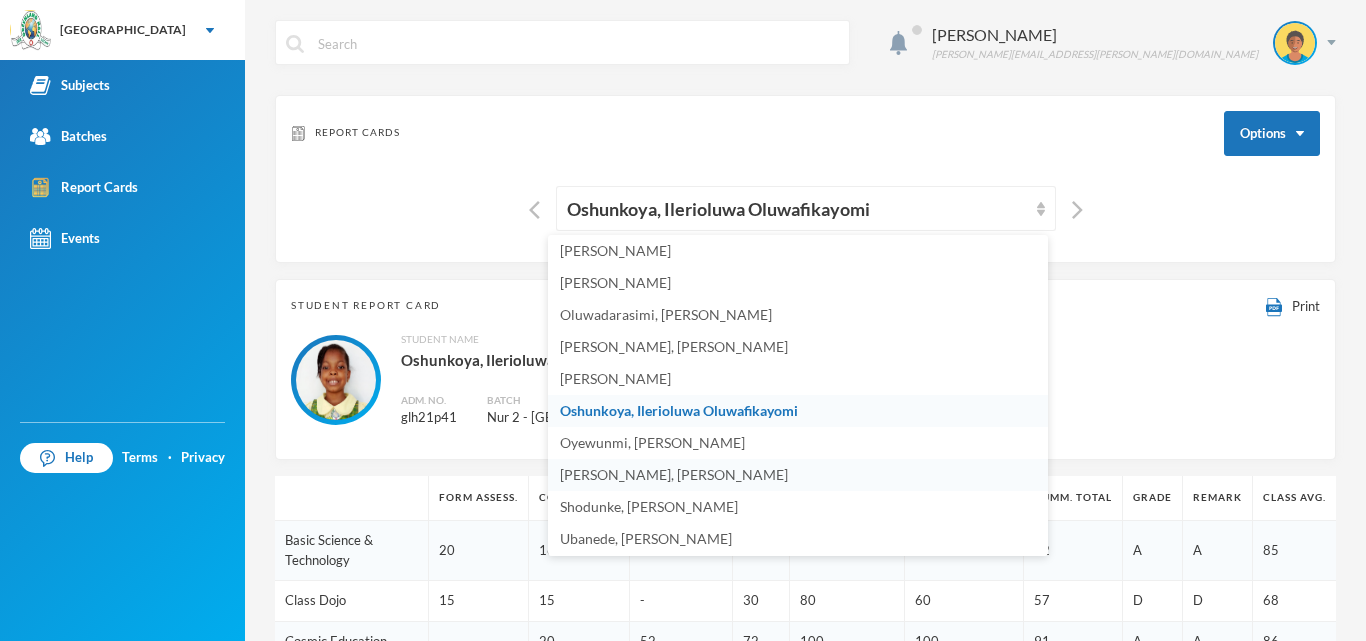 click on "[PERSON_NAME], [PERSON_NAME]" at bounding box center [798, 475] 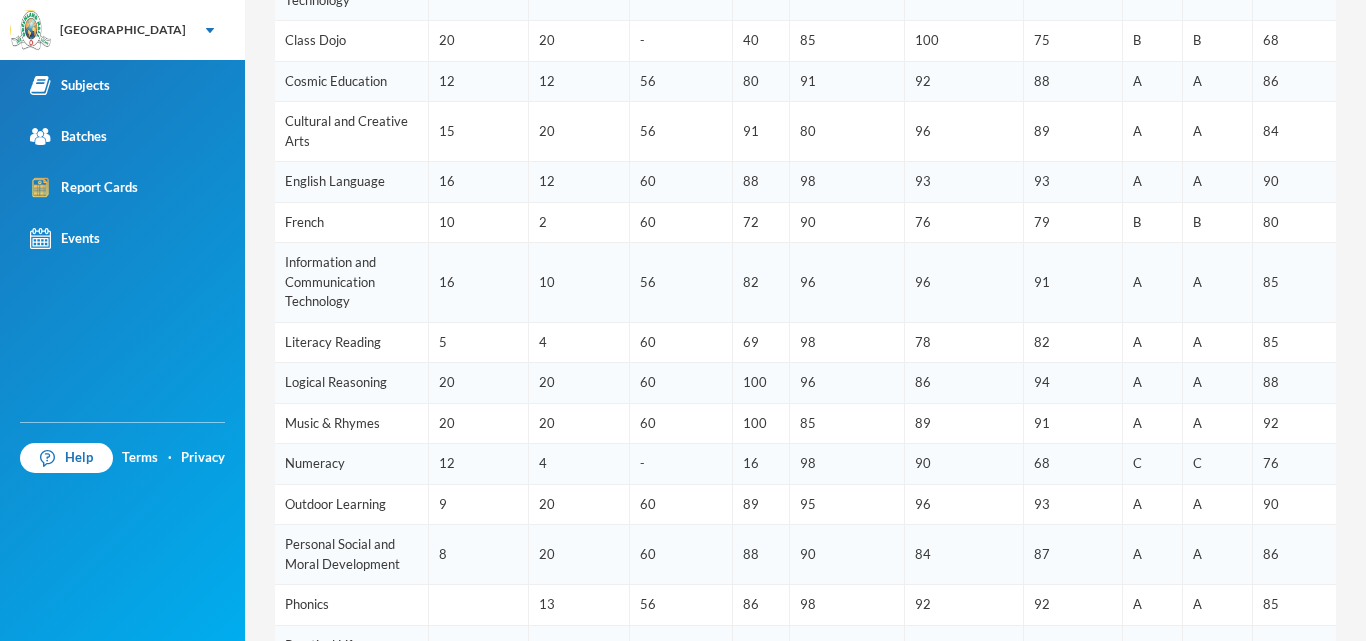 scroll, scrollTop: 1120, scrollLeft: 0, axis: vertical 